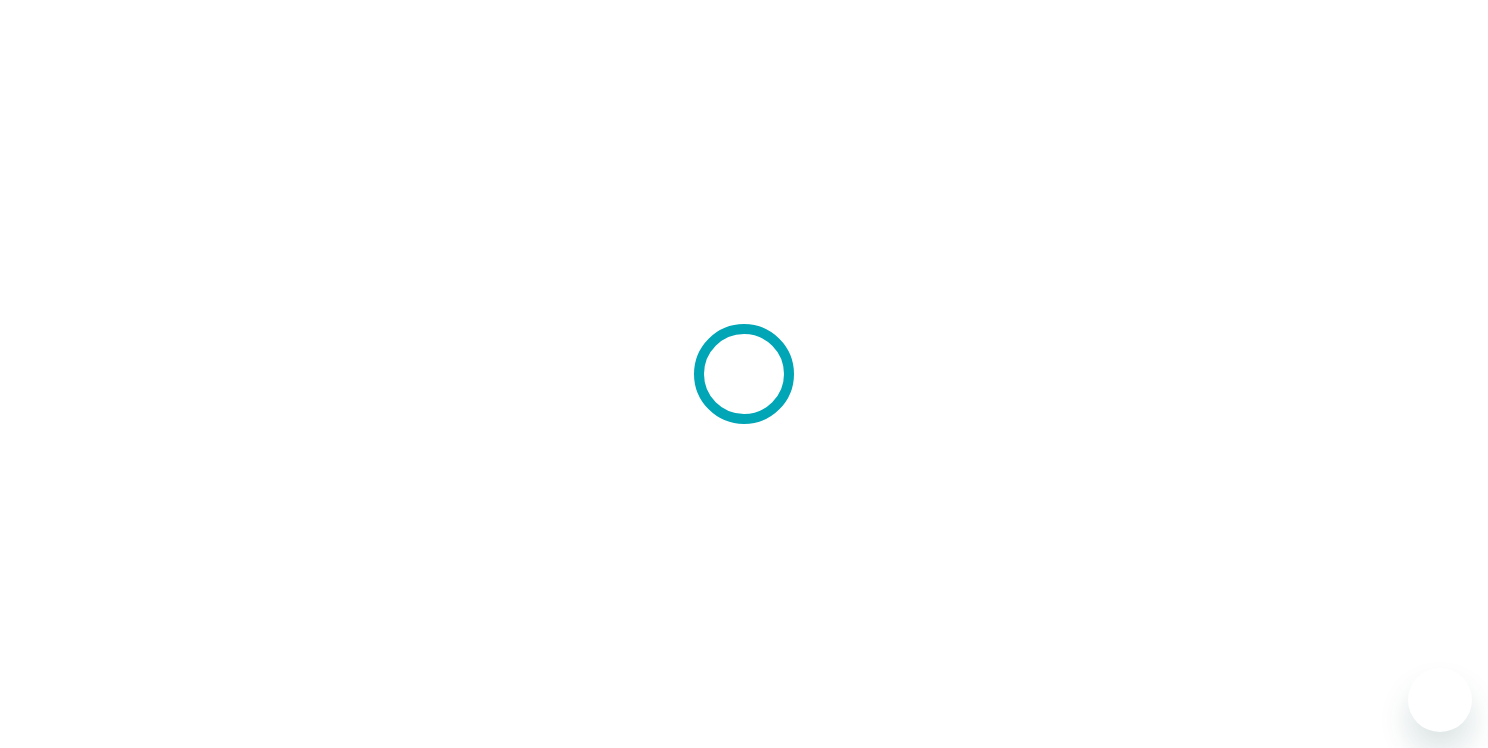 scroll, scrollTop: 0, scrollLeft: 0, axis: both 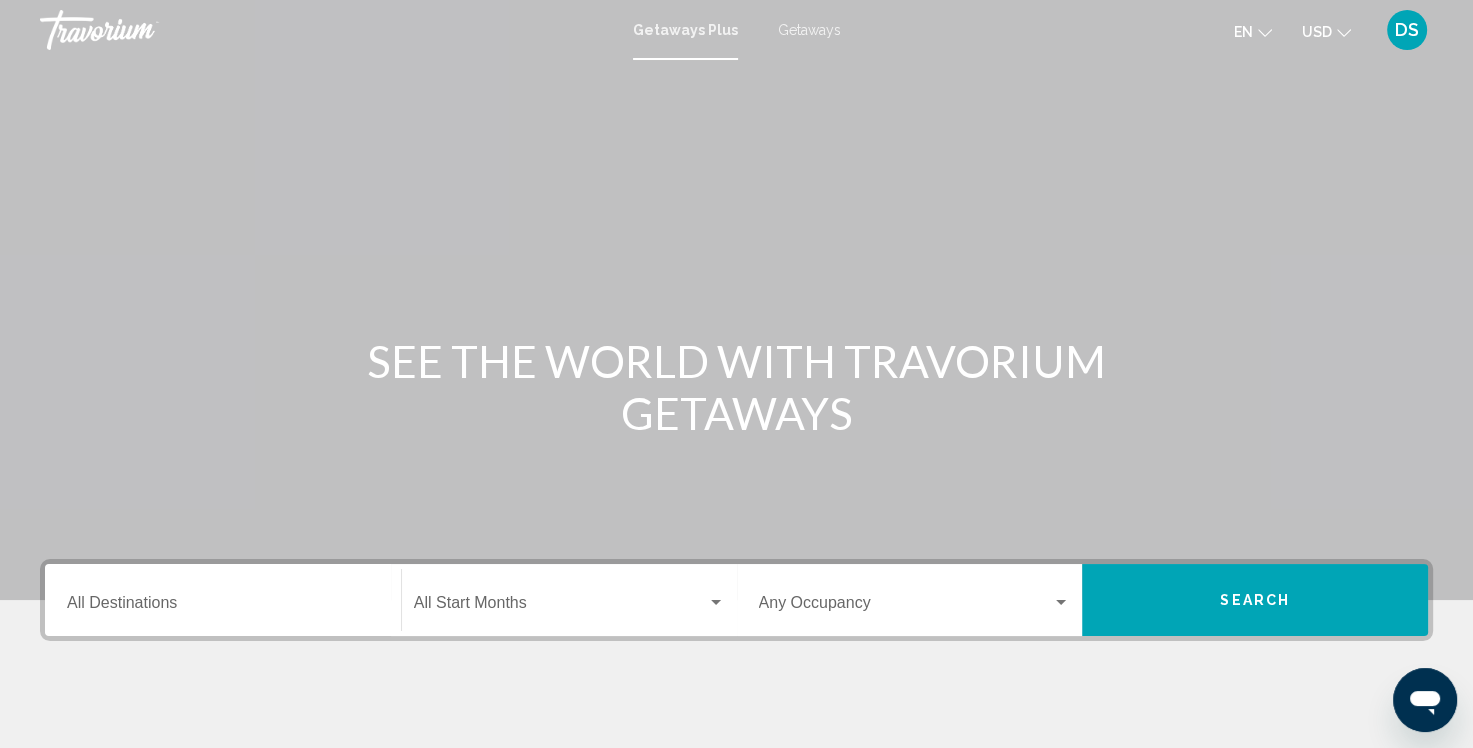 click on "Getaways" at bounding box center (809, 30) 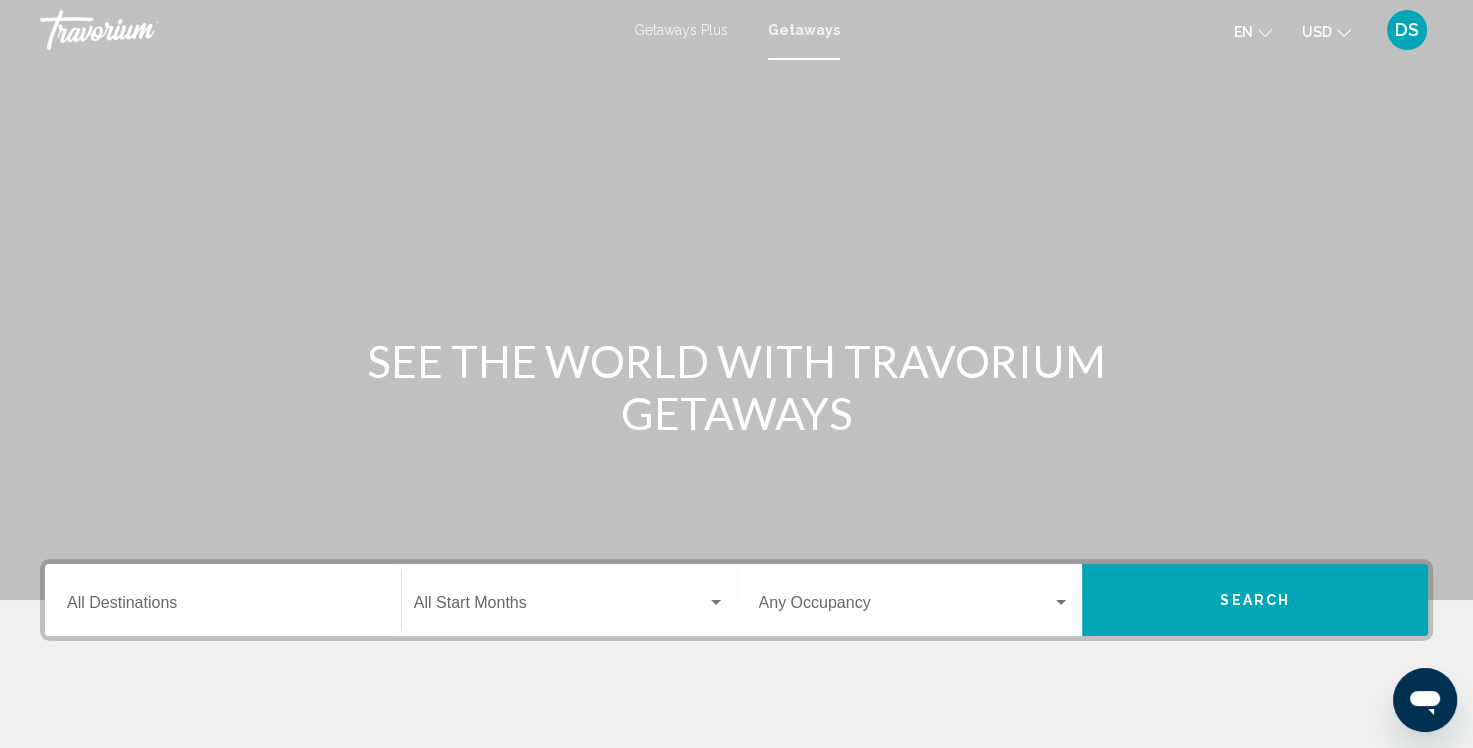 click on "Destination All Destinations" at bounding box center (223, 600) 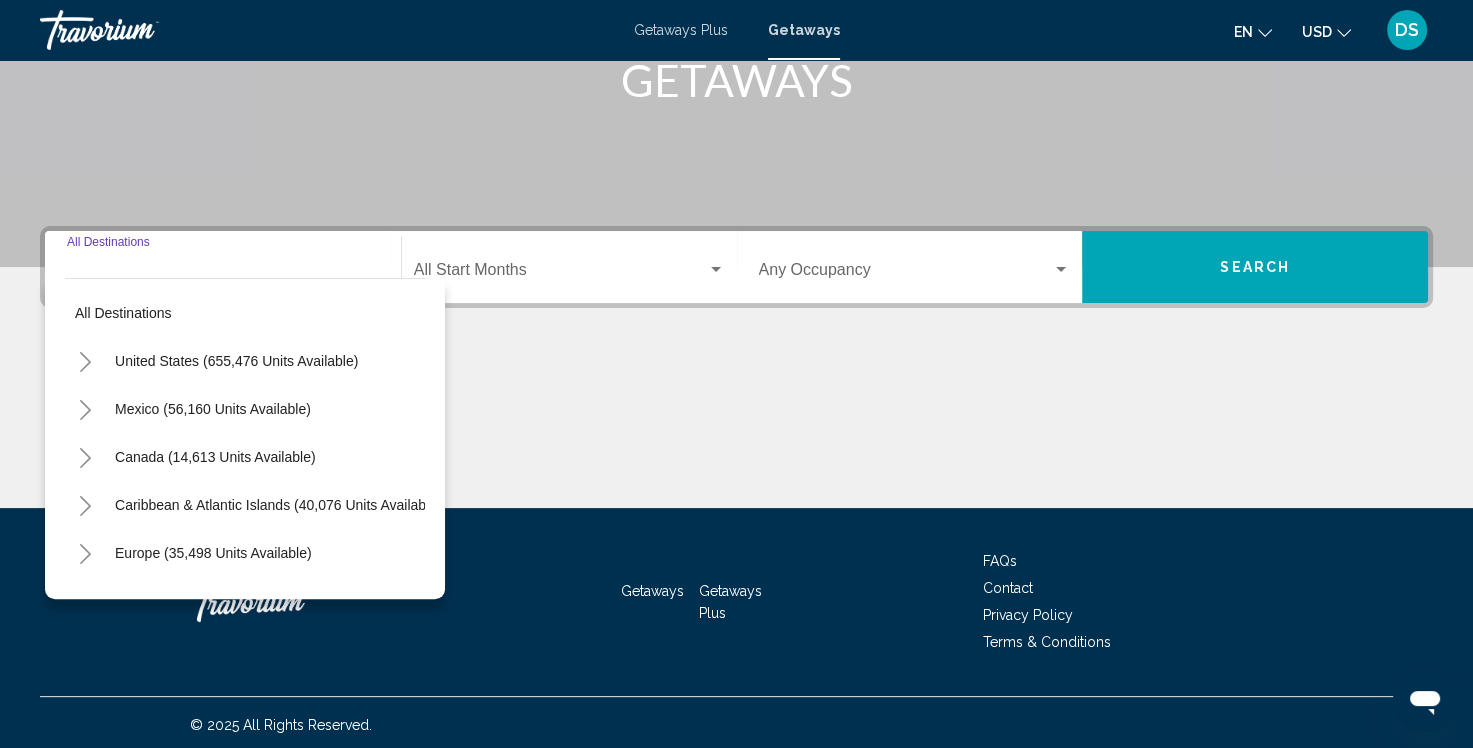 scroll, scrollTop: 337, scrollLeft: 0, axis: vertical 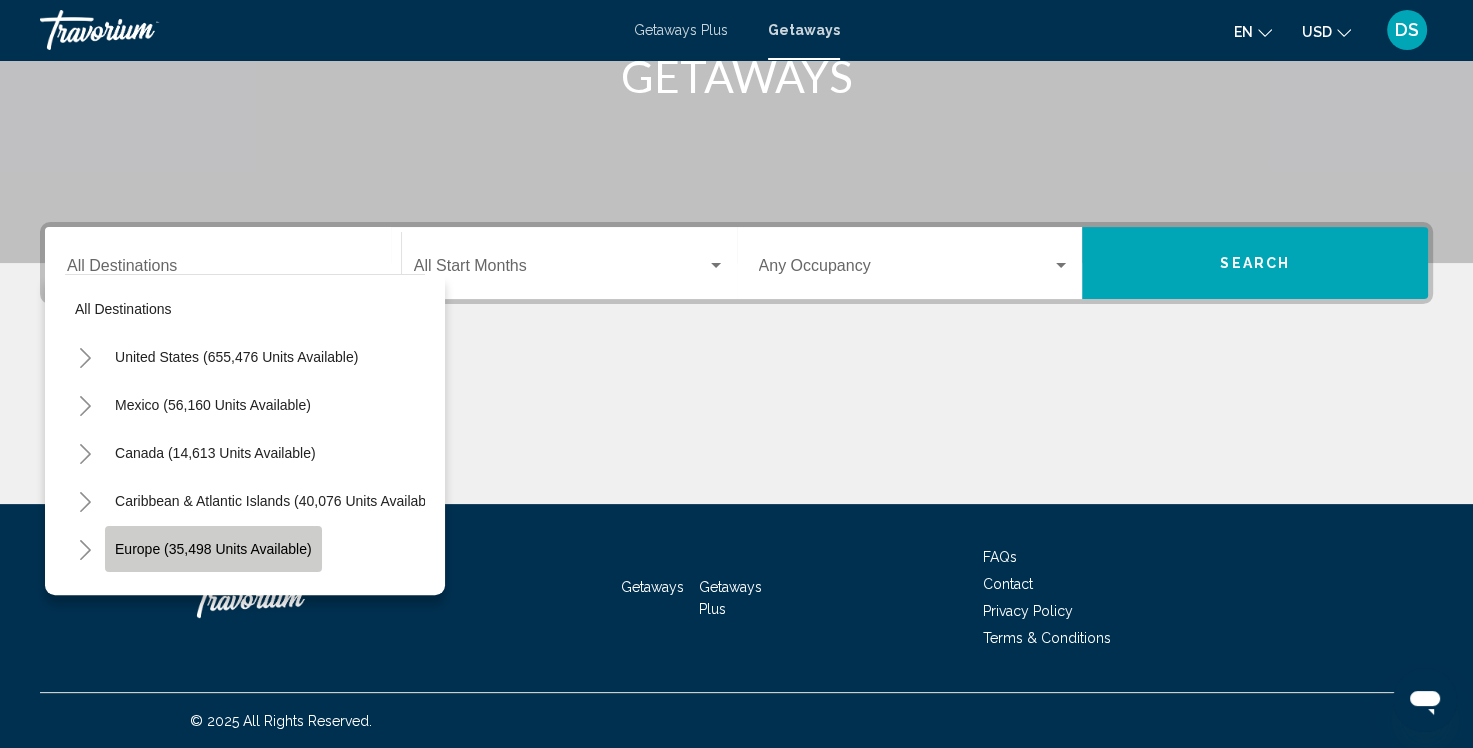 click on "Europe (35,498 units available)" 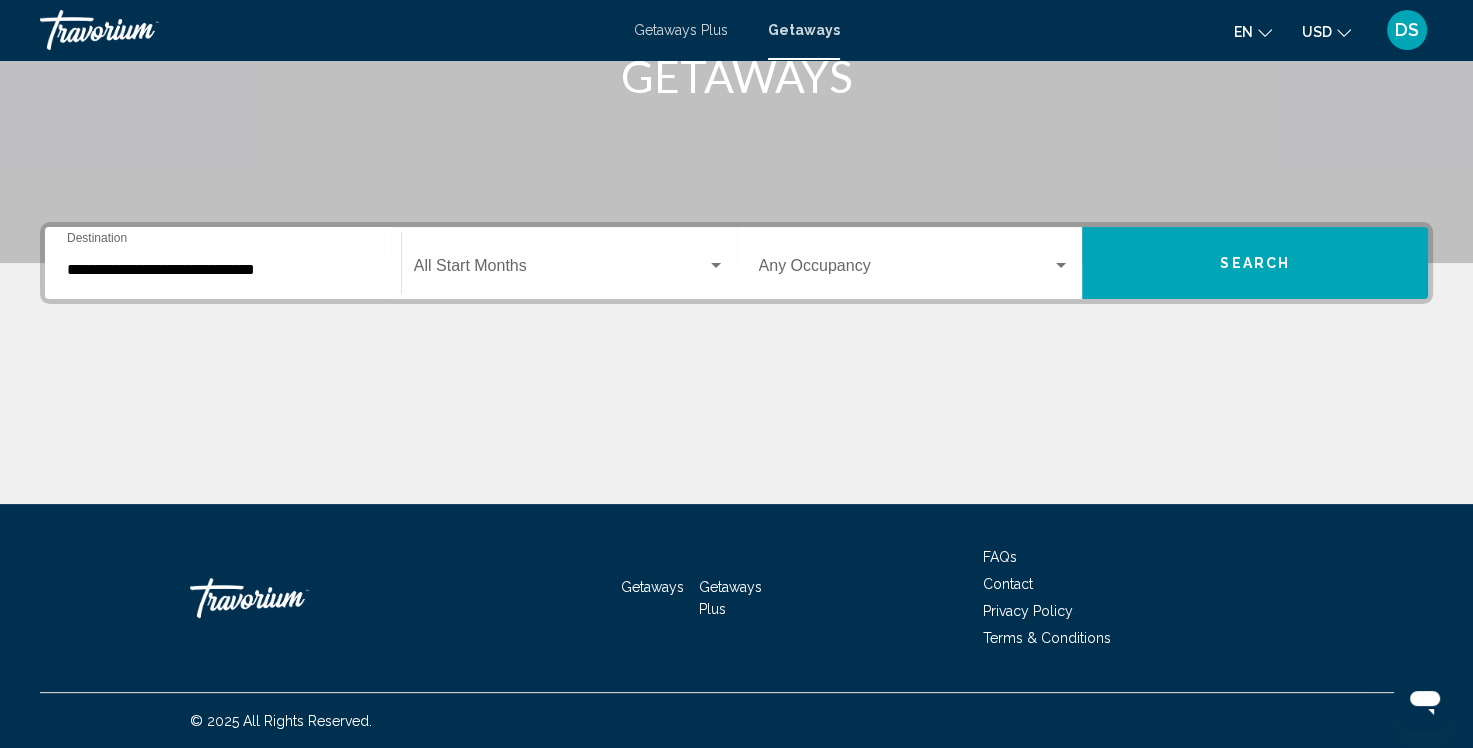 click on "**********" at bounding box center (223, 263) 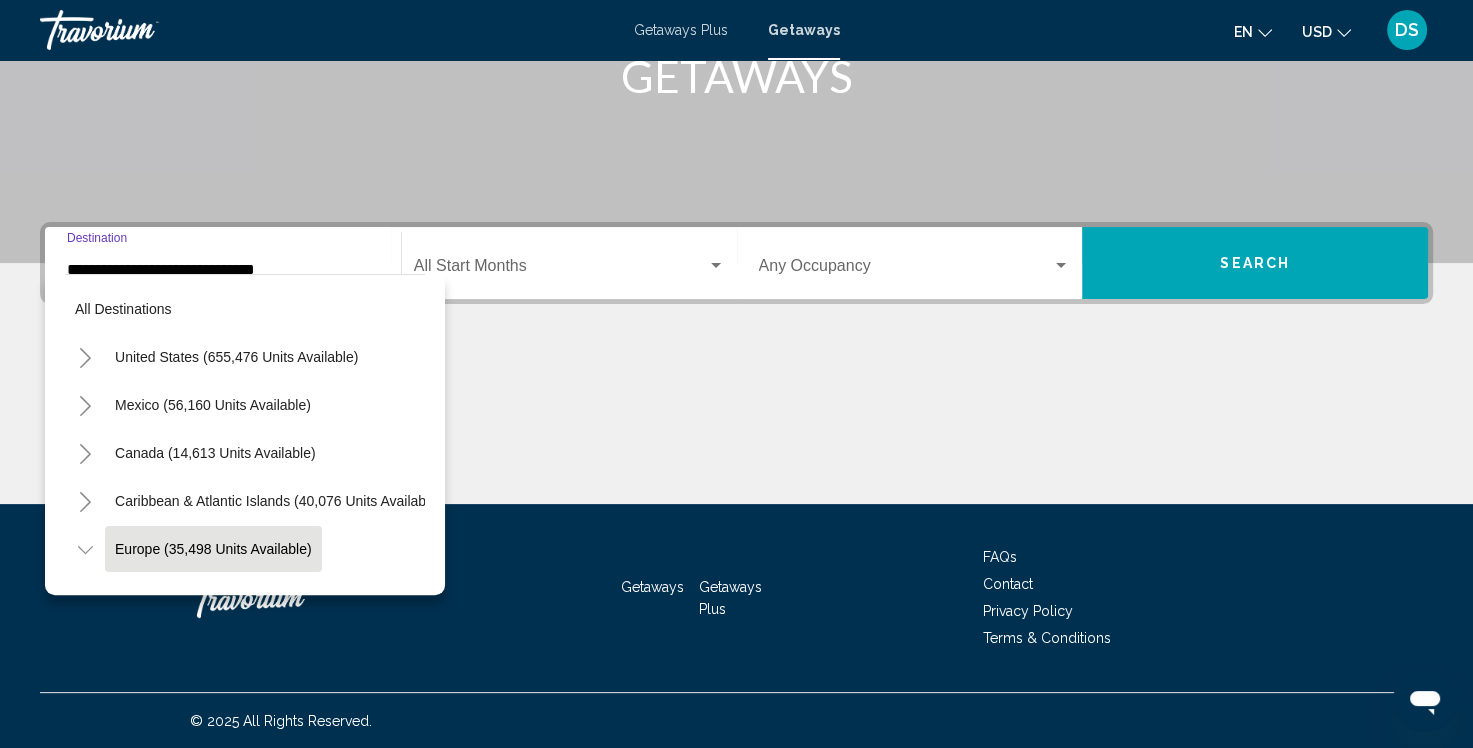 scroll, scrollTop: 126, scrollLeft: 0, axis: vertical 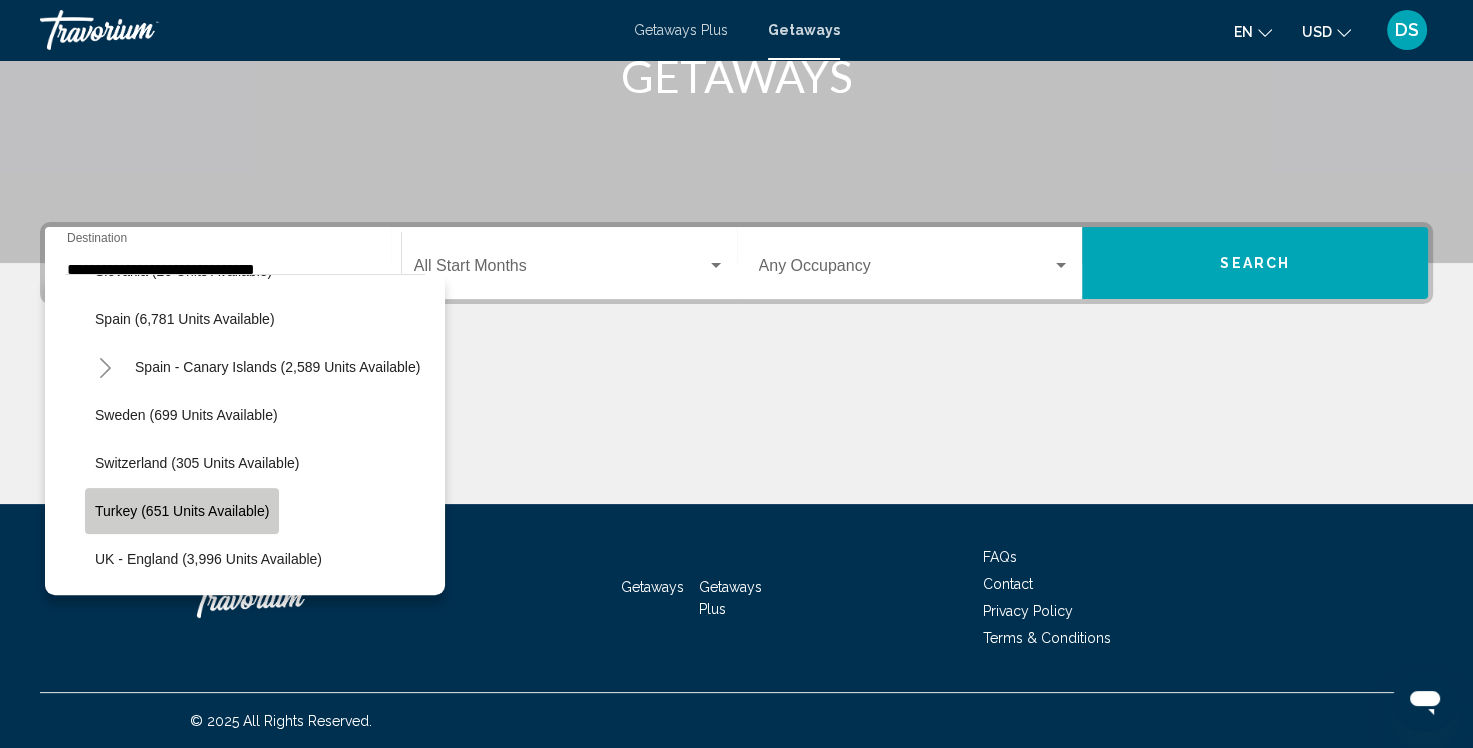 click on "Turkey (651 units available)" 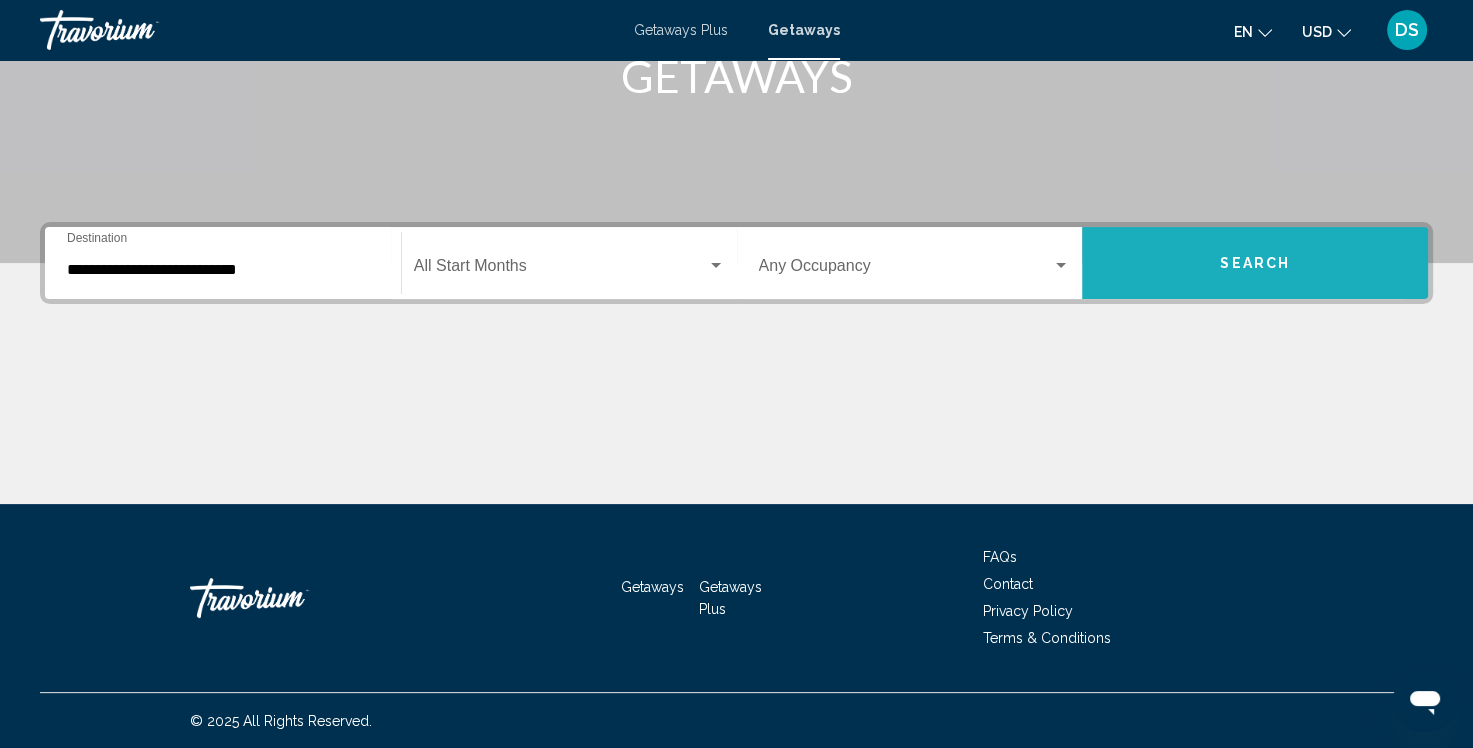 click on "Search" at bounding box center (1255, 263) 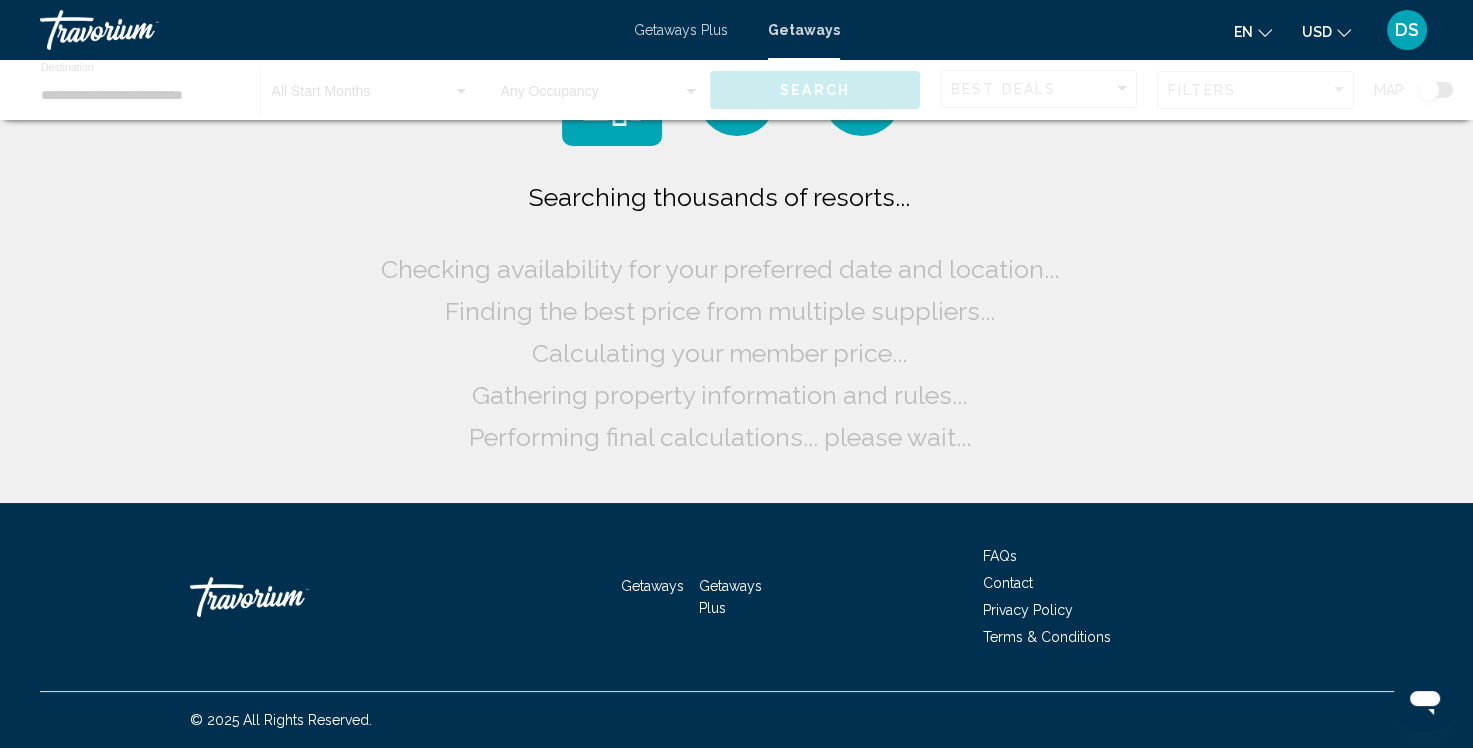 scroll, scrollTop: 0, scrollLeft: 0, axis: both 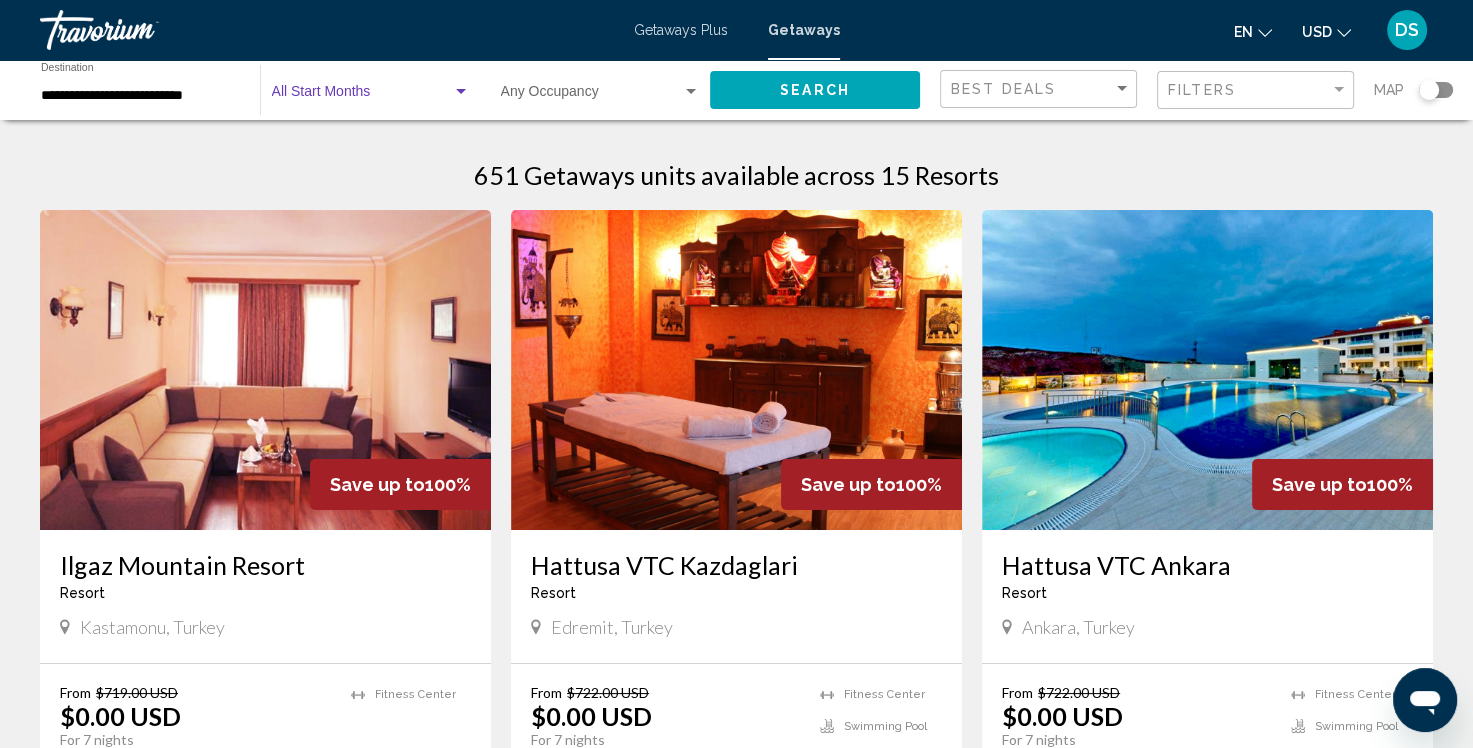 click at bounding box center [461, 91] 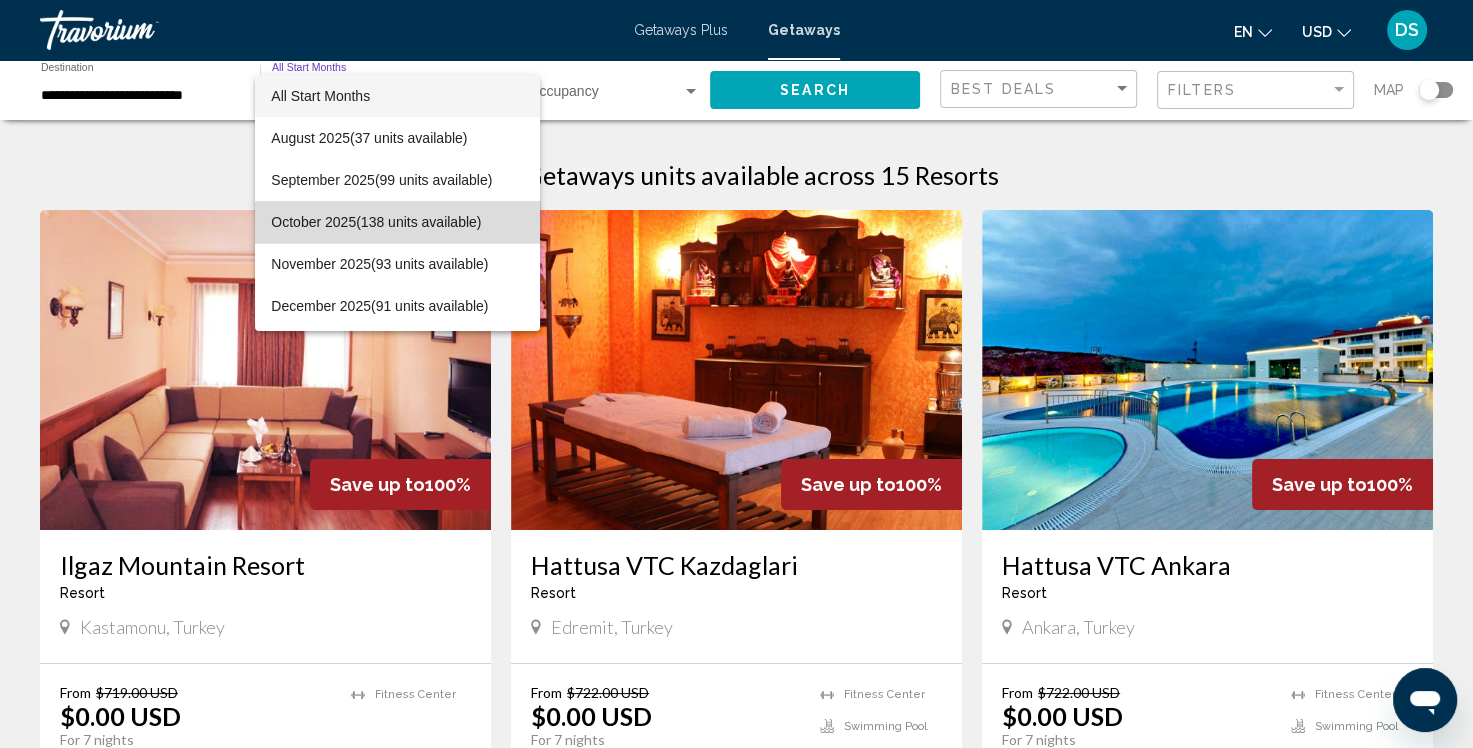 click on "October 2025  (138 units available)" at bounding box center [397, 222] 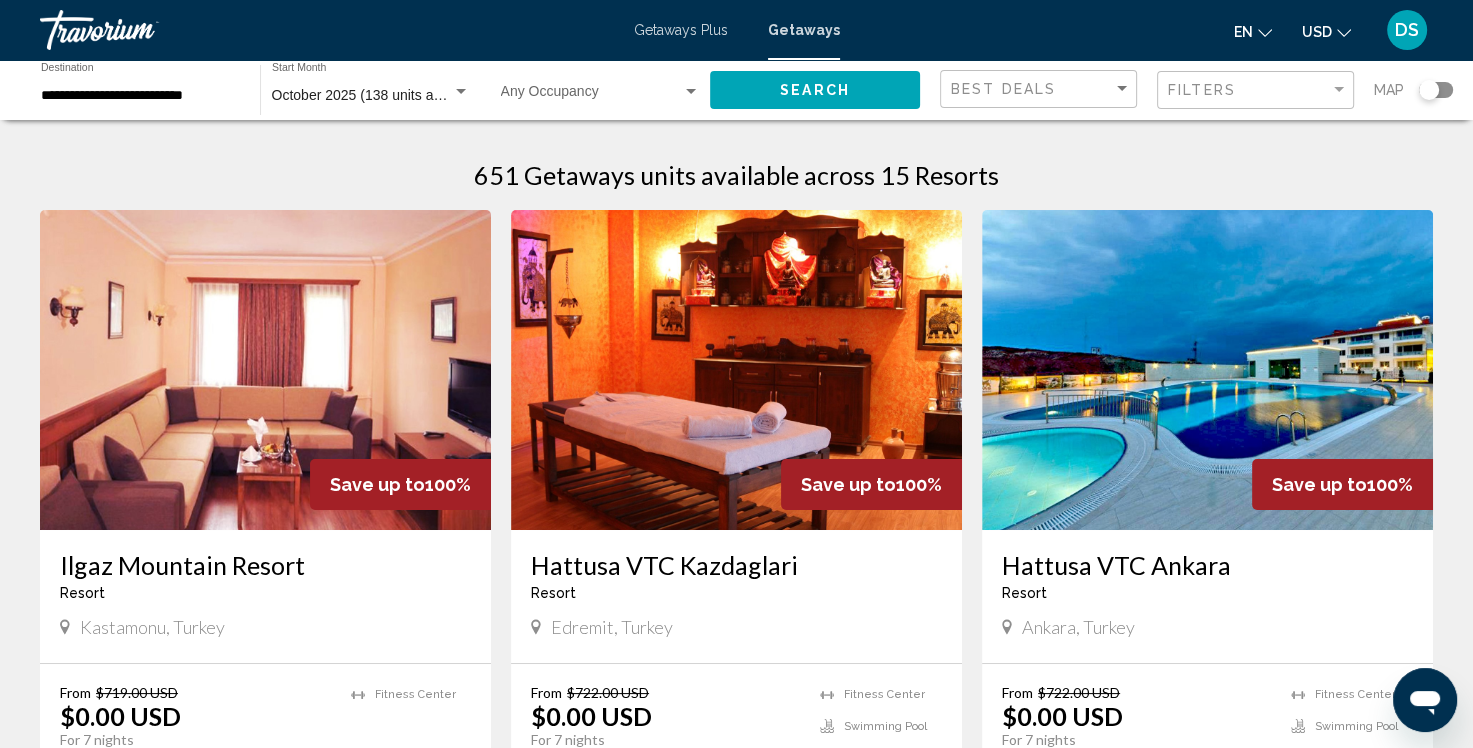 click at bounding box center [265, 370] 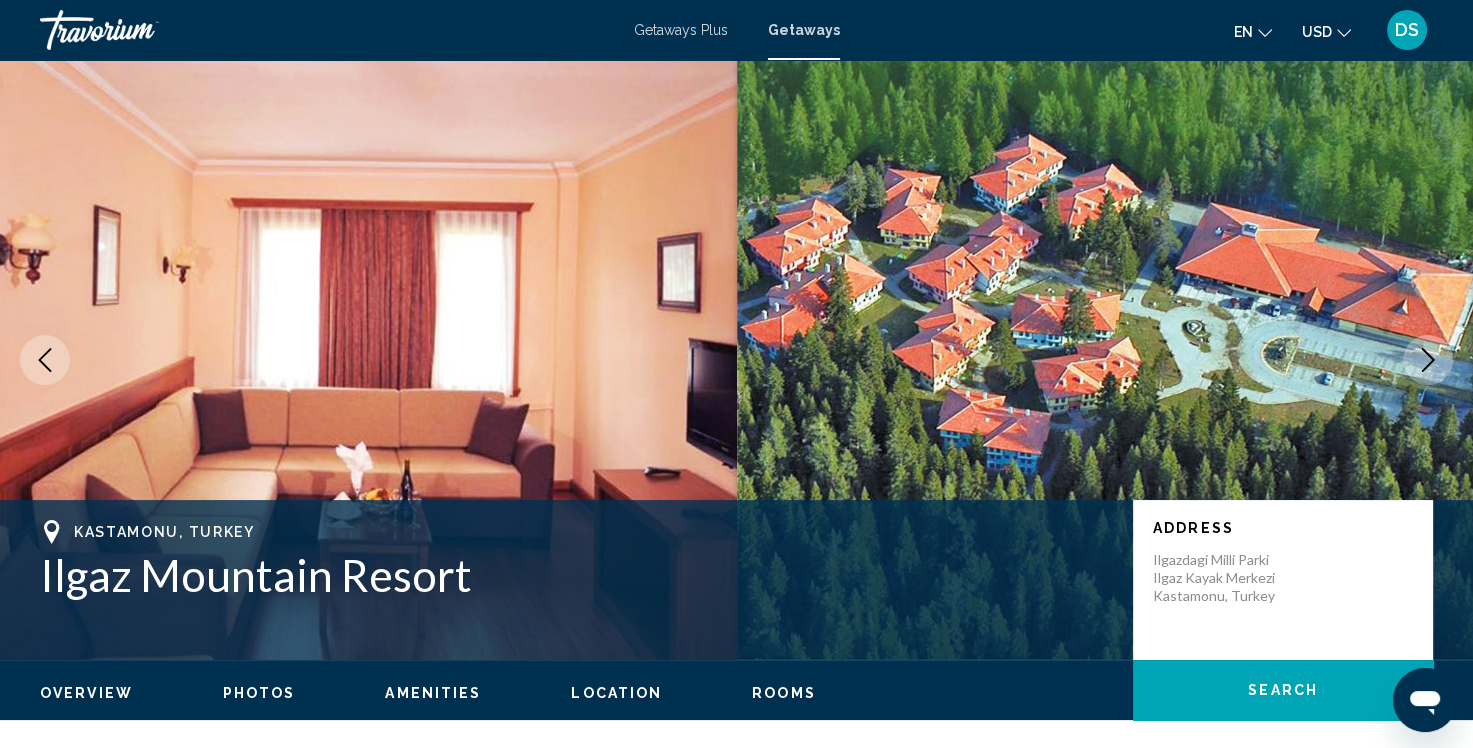 click at bounding box center (1105, 360) 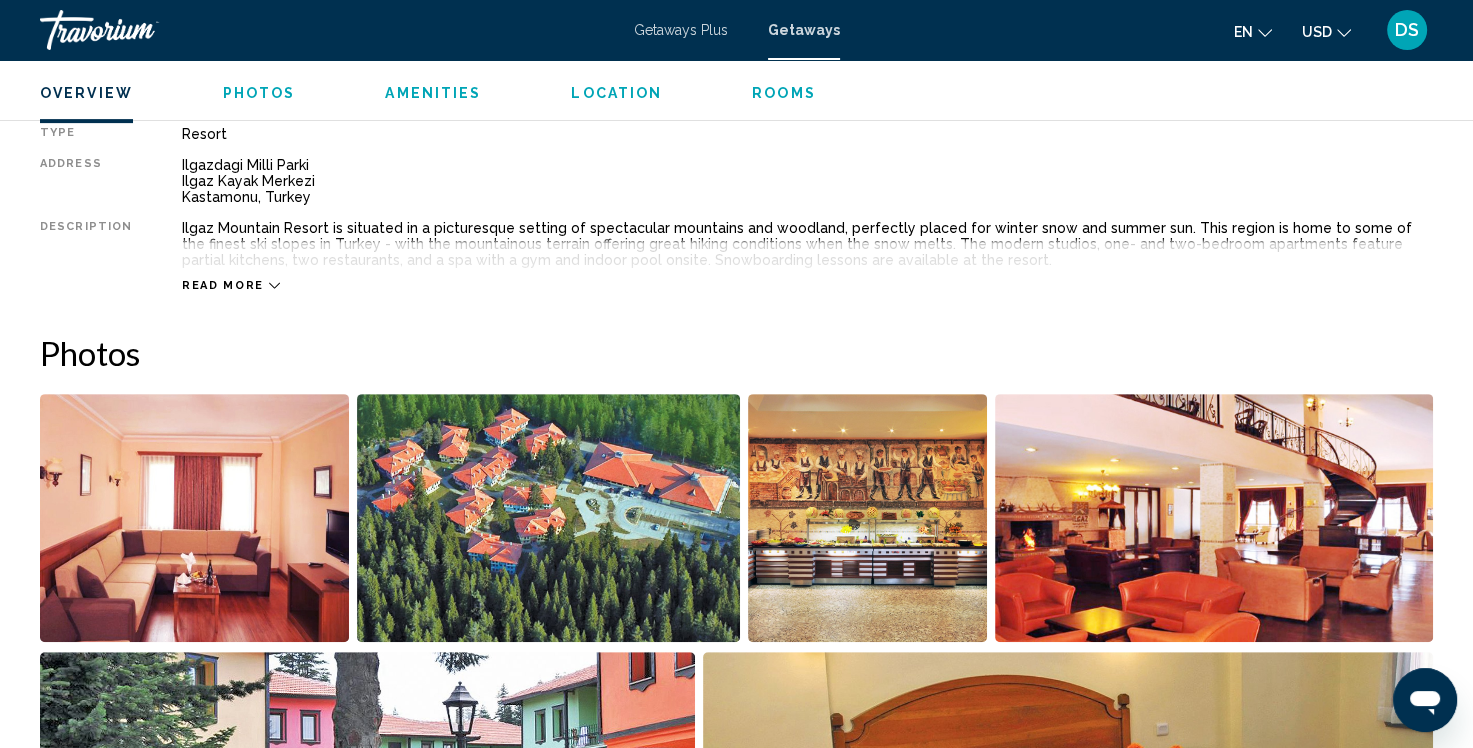 scroll, scrollTop: 720, scrollLeft: 0, axis: vertical 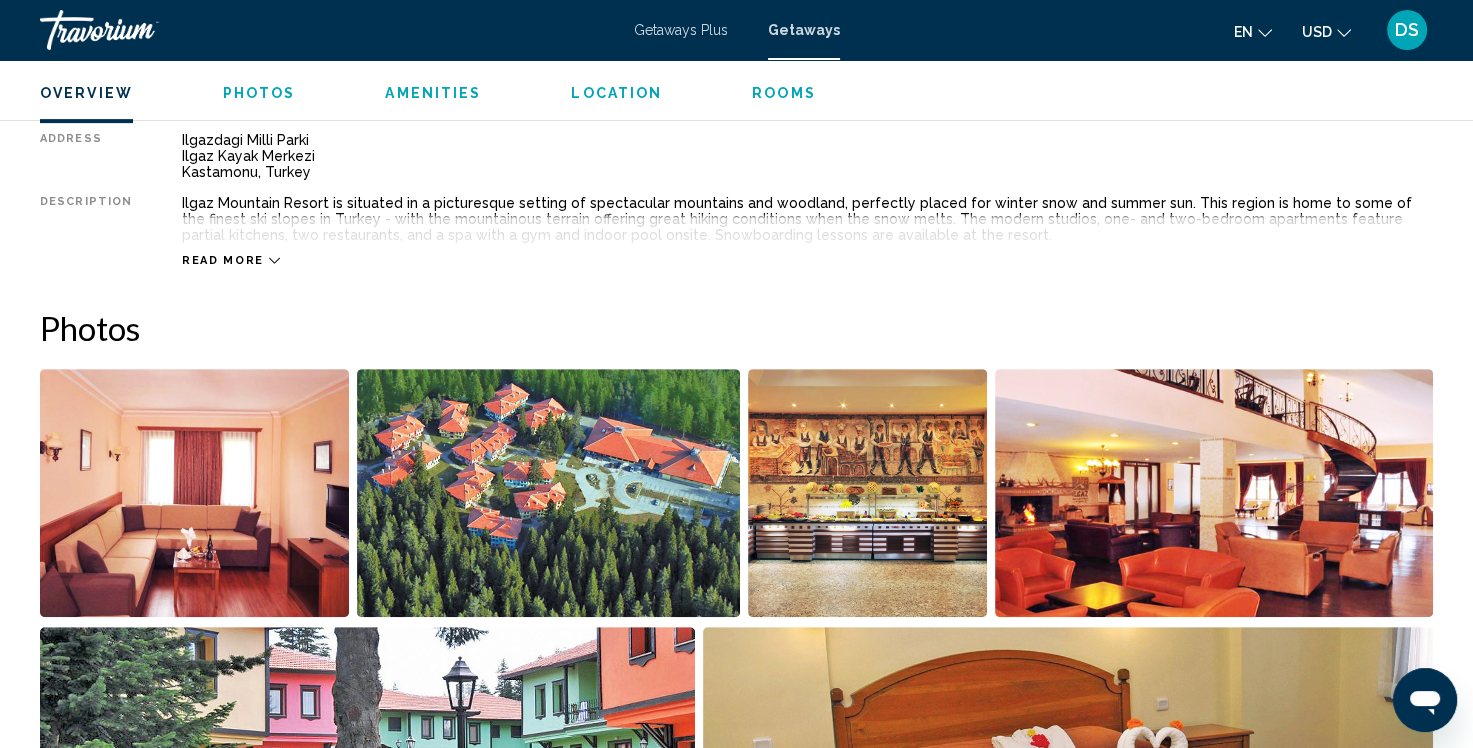 drag, startPoint x: 1292, startPoint y: 0, endPoint x: 1298, endPoint y: 727, distance: 727.0248 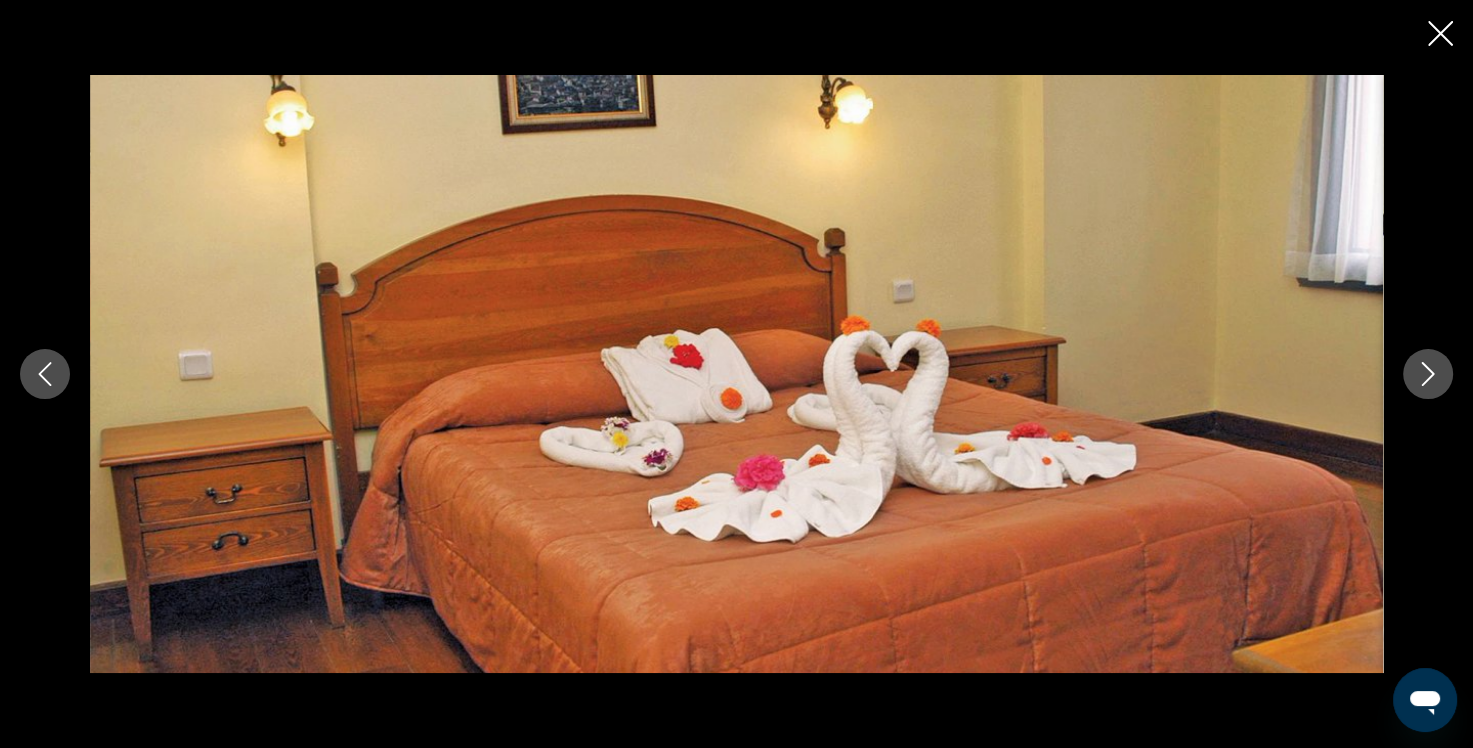type 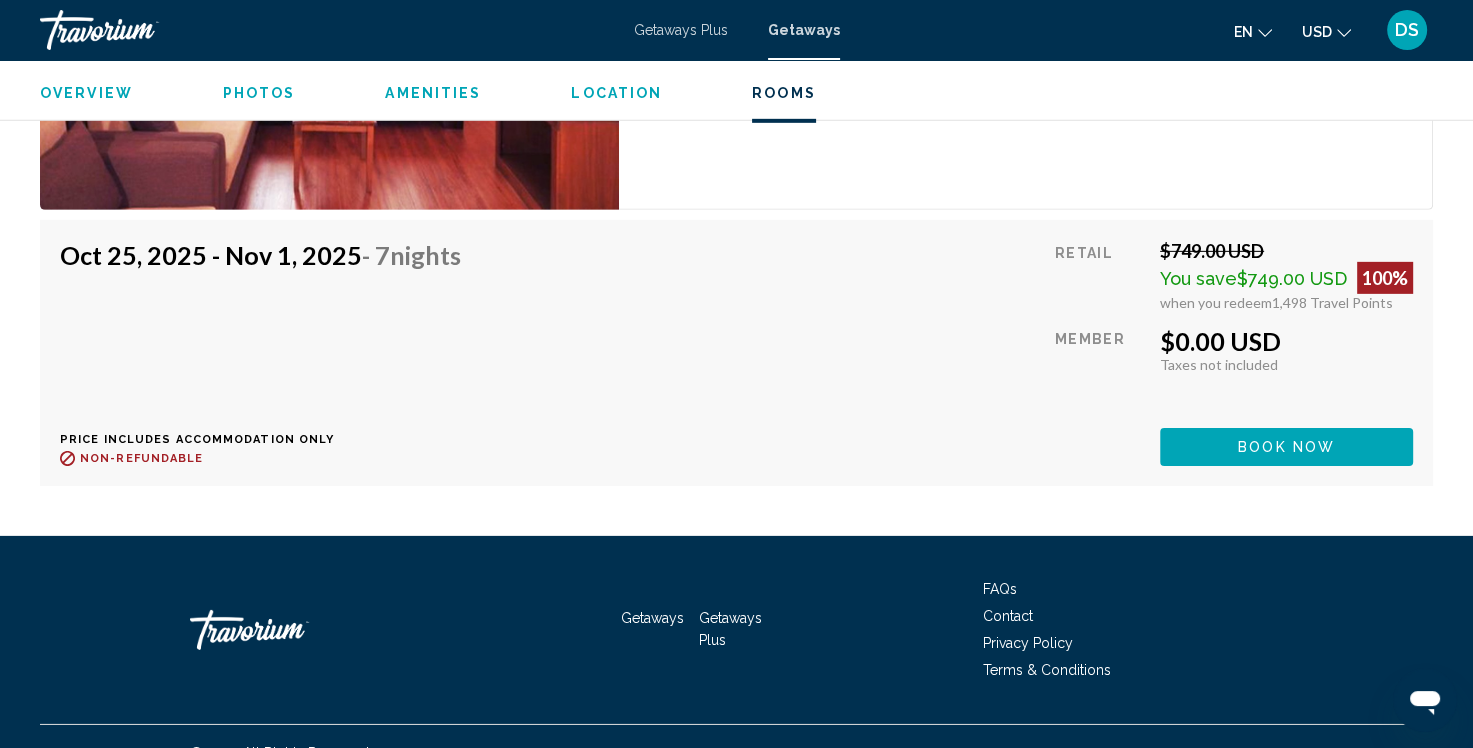 scroll, scrollTop: 6066, scrollLeft: 0, axis: vertical 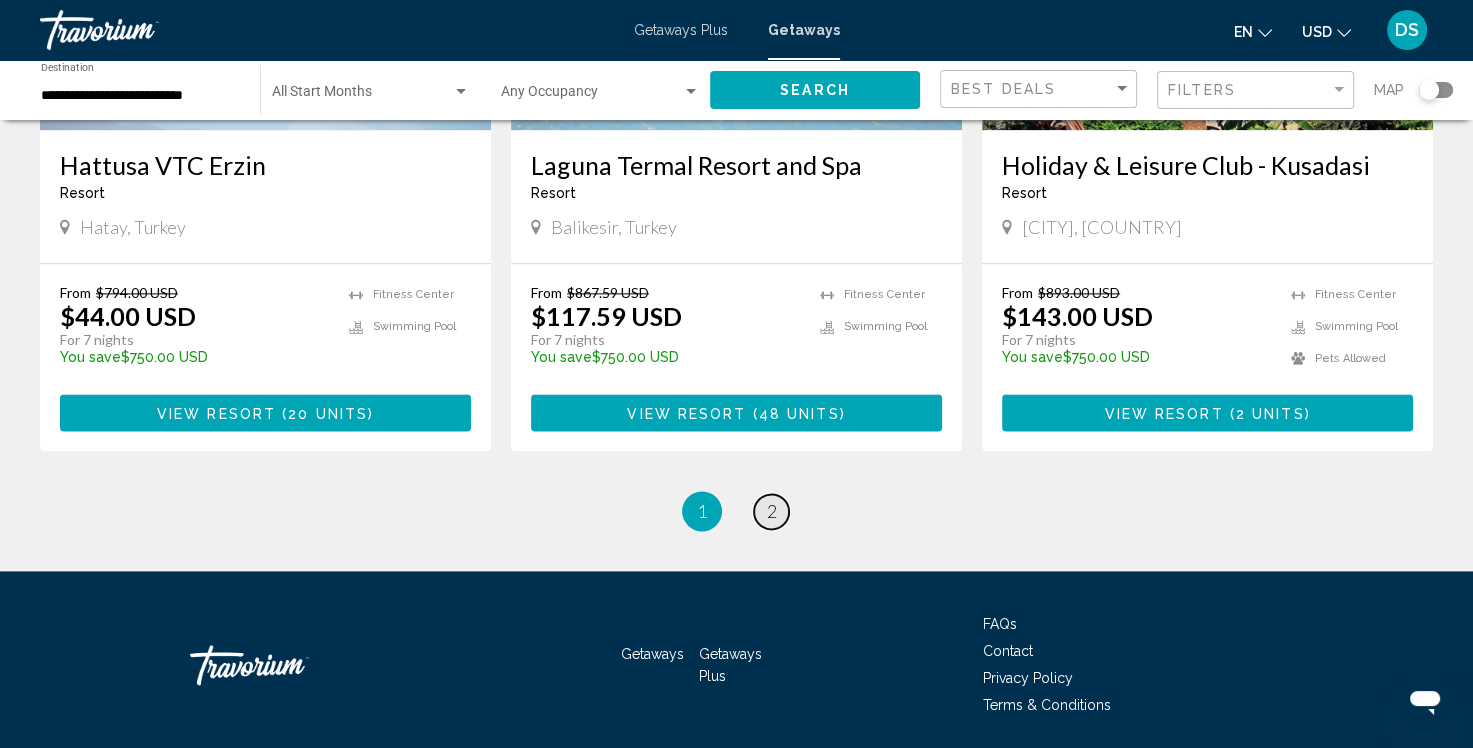 click on "page  2" at bounding box center [771, 511] 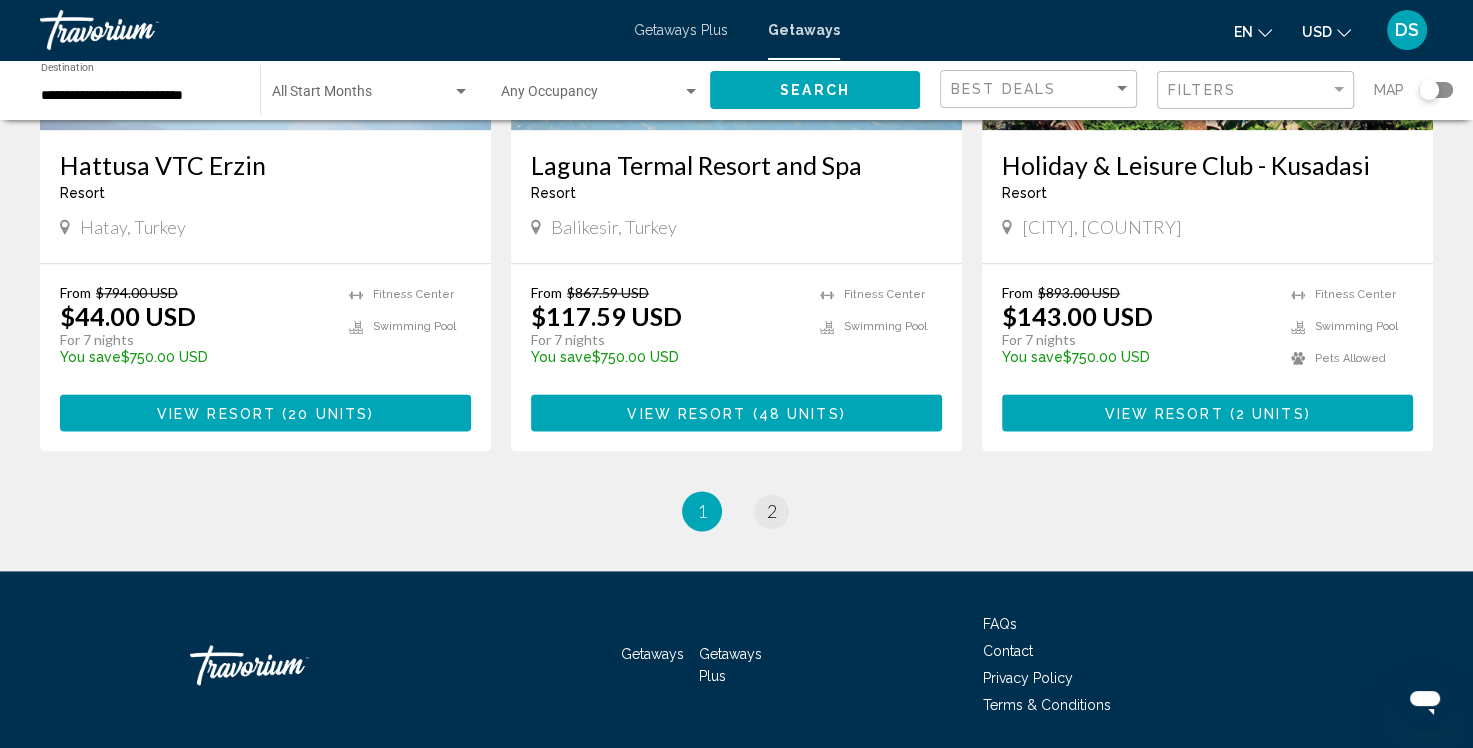 scroll, scrollTop: 0, scrollLeft: 0, axis: both 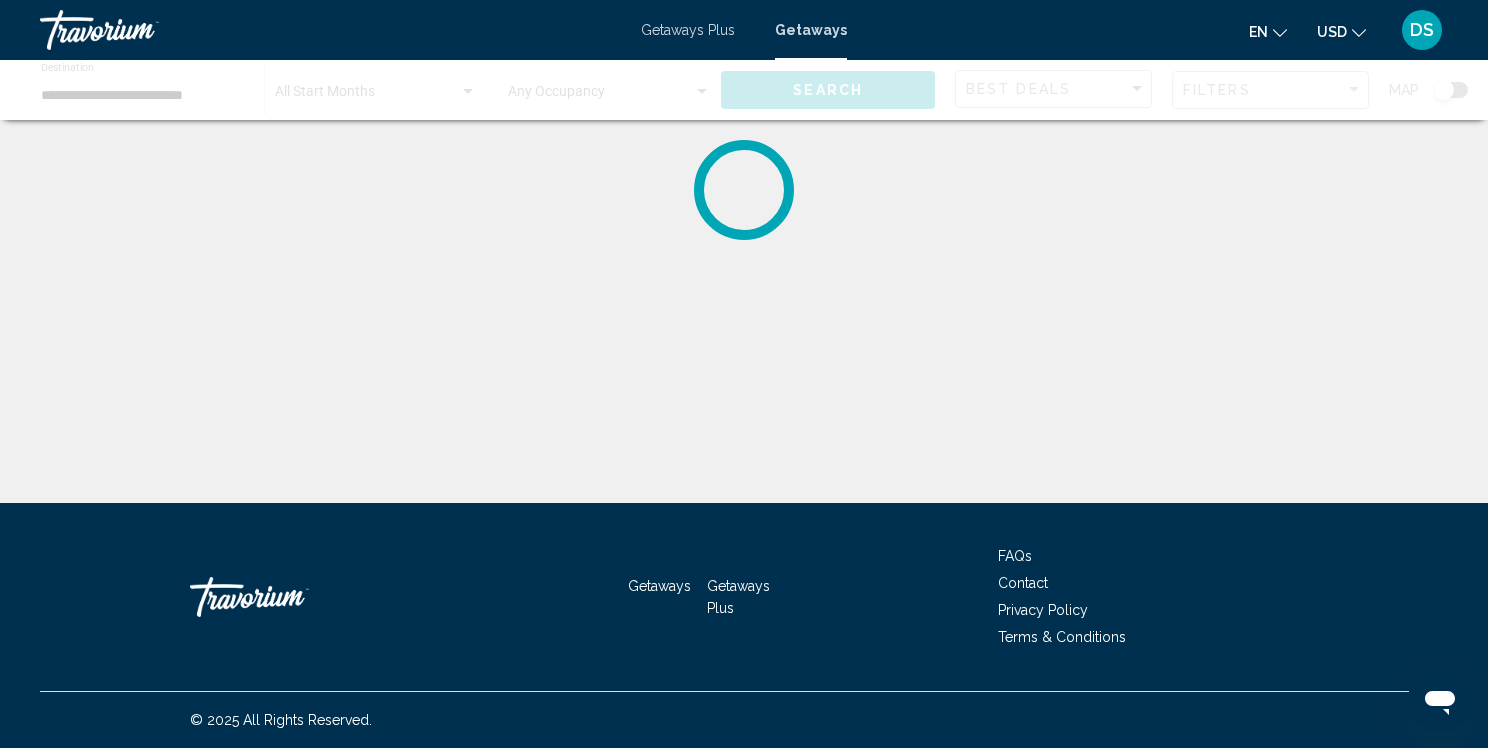 click on "**********" 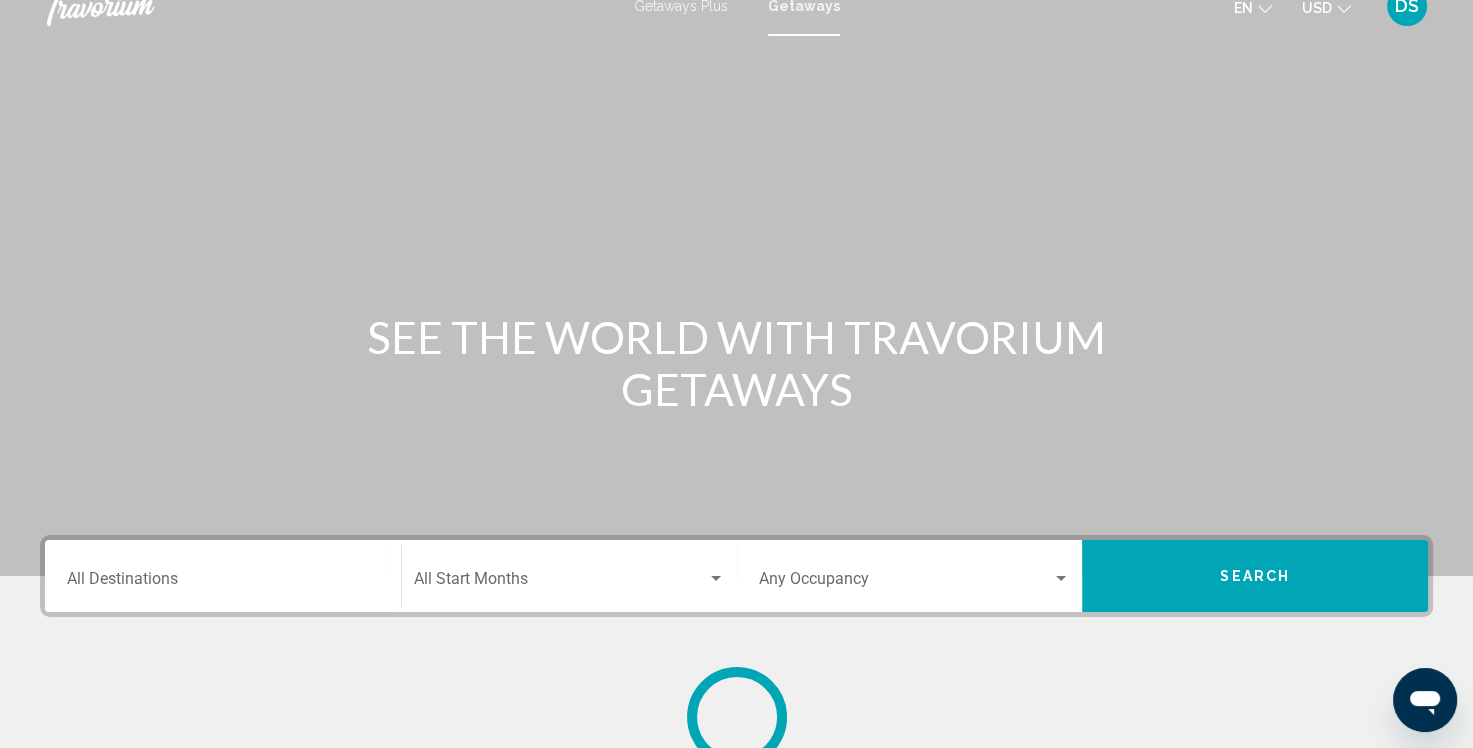 scroll, scrollTop: 24, scrollLeft: 0, axis: vertical 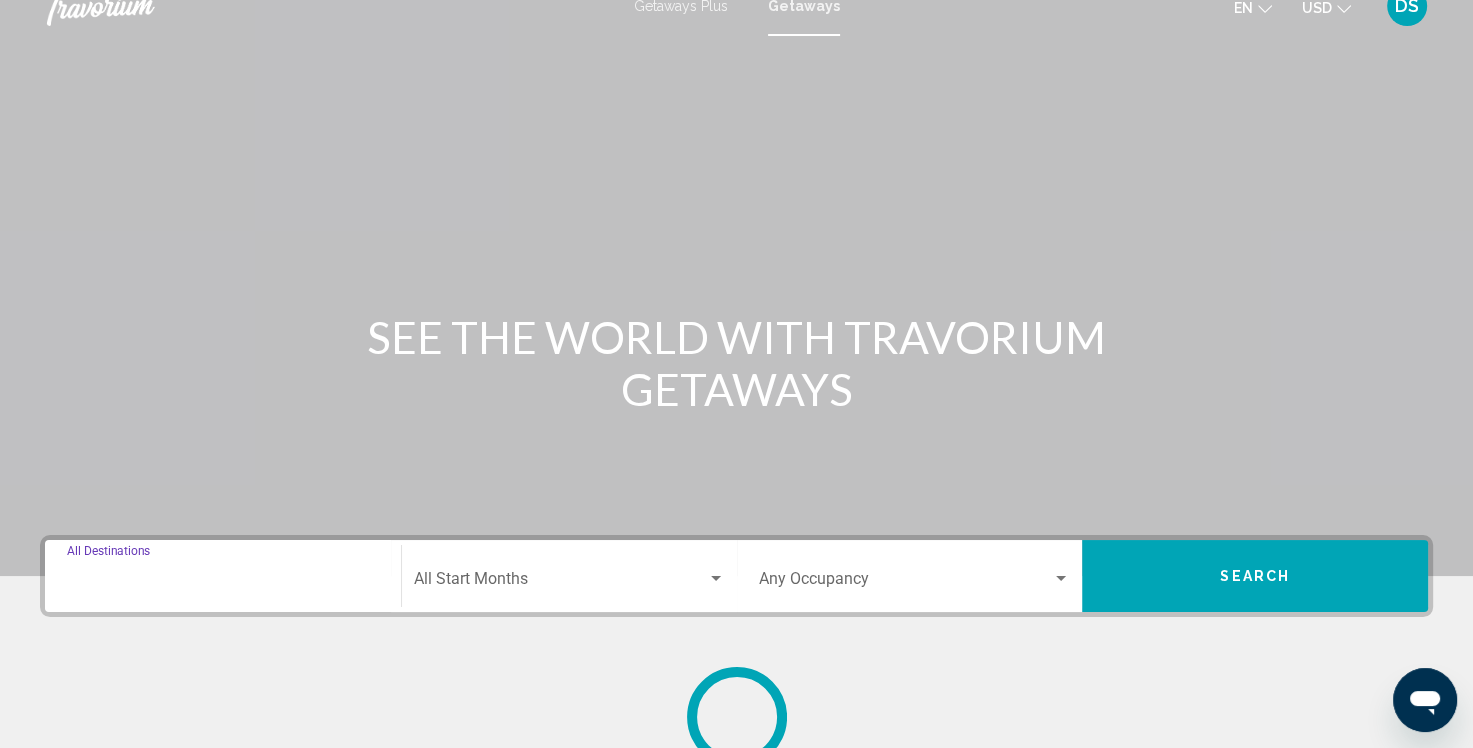 click on "Destination All Destinations" at bounding box center (223, 583) 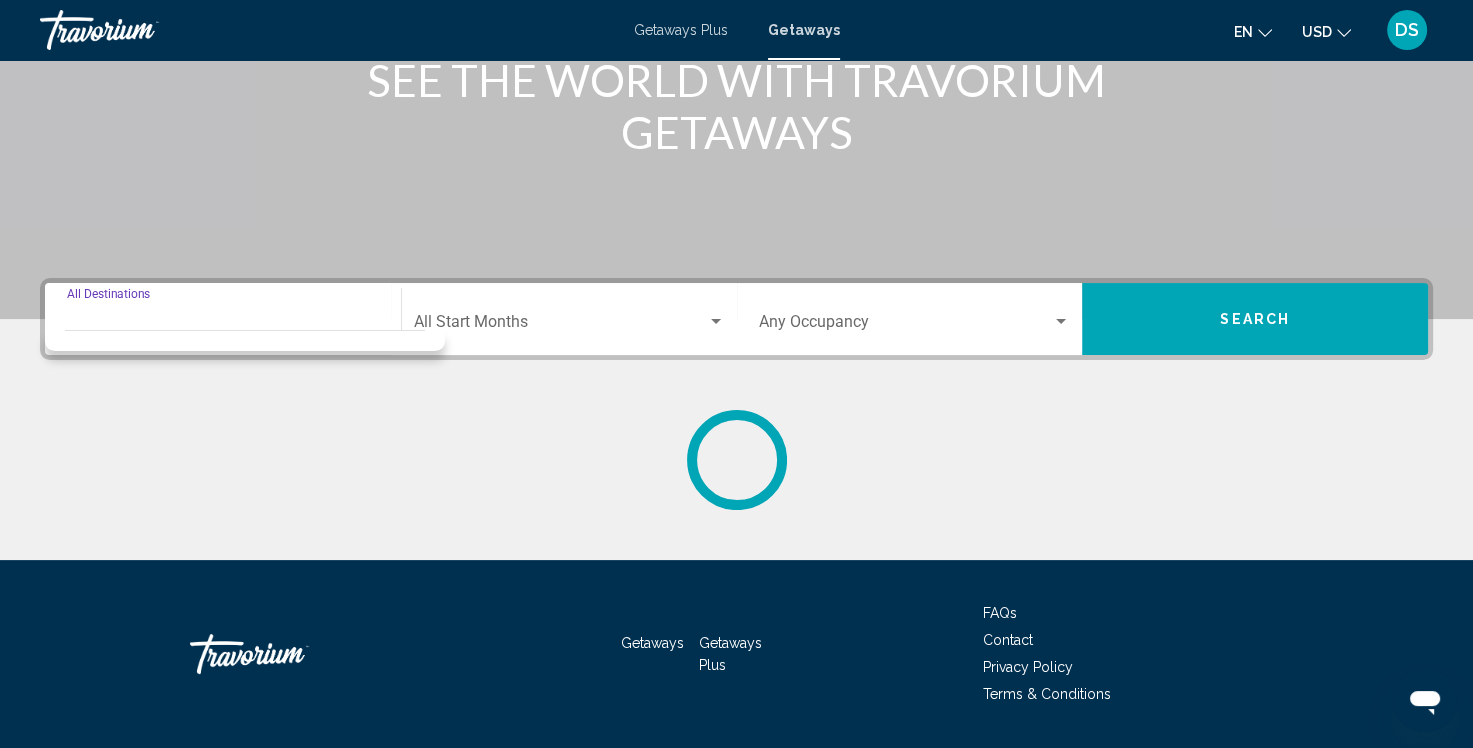 scroll, scrollTop: 337, scrollLeft: 0, axis: vertical 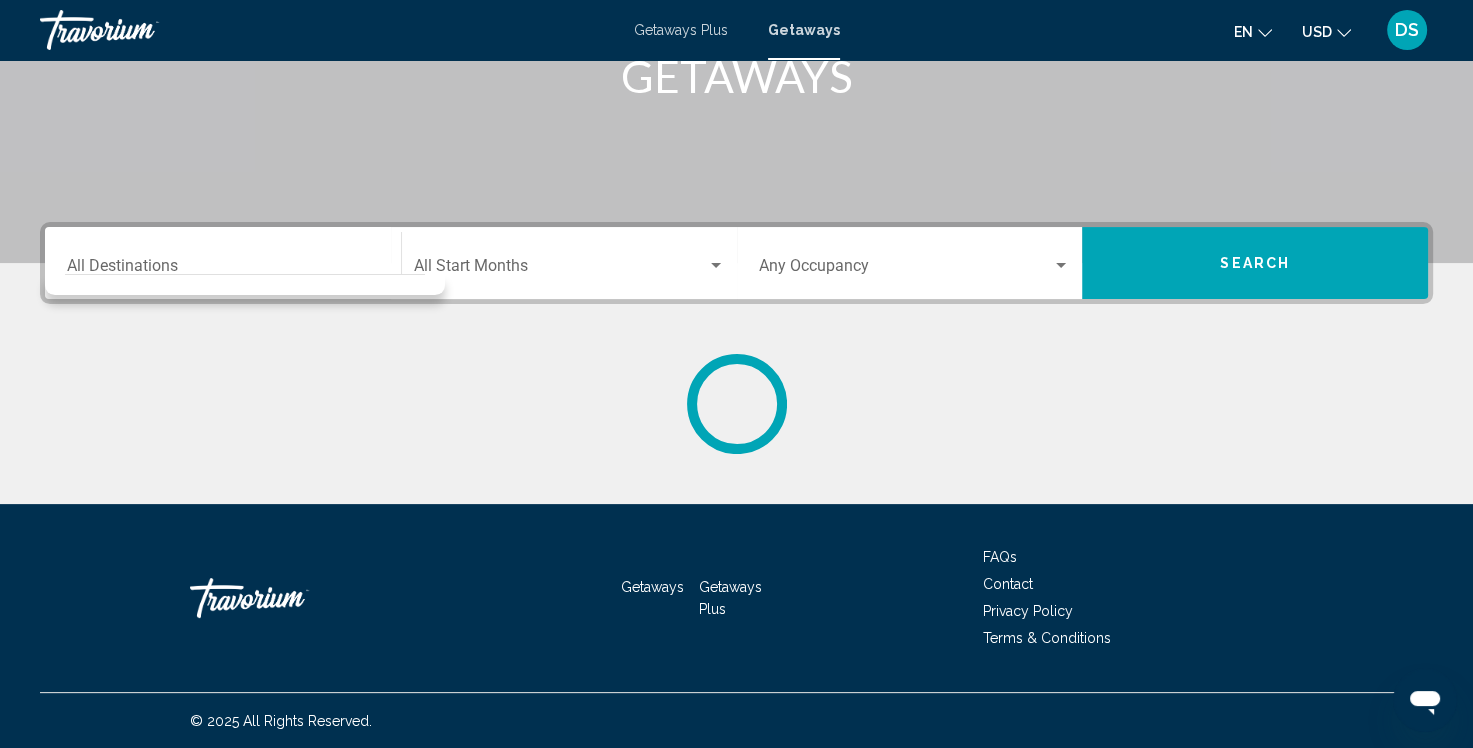 click at bounding box center [245, 280] 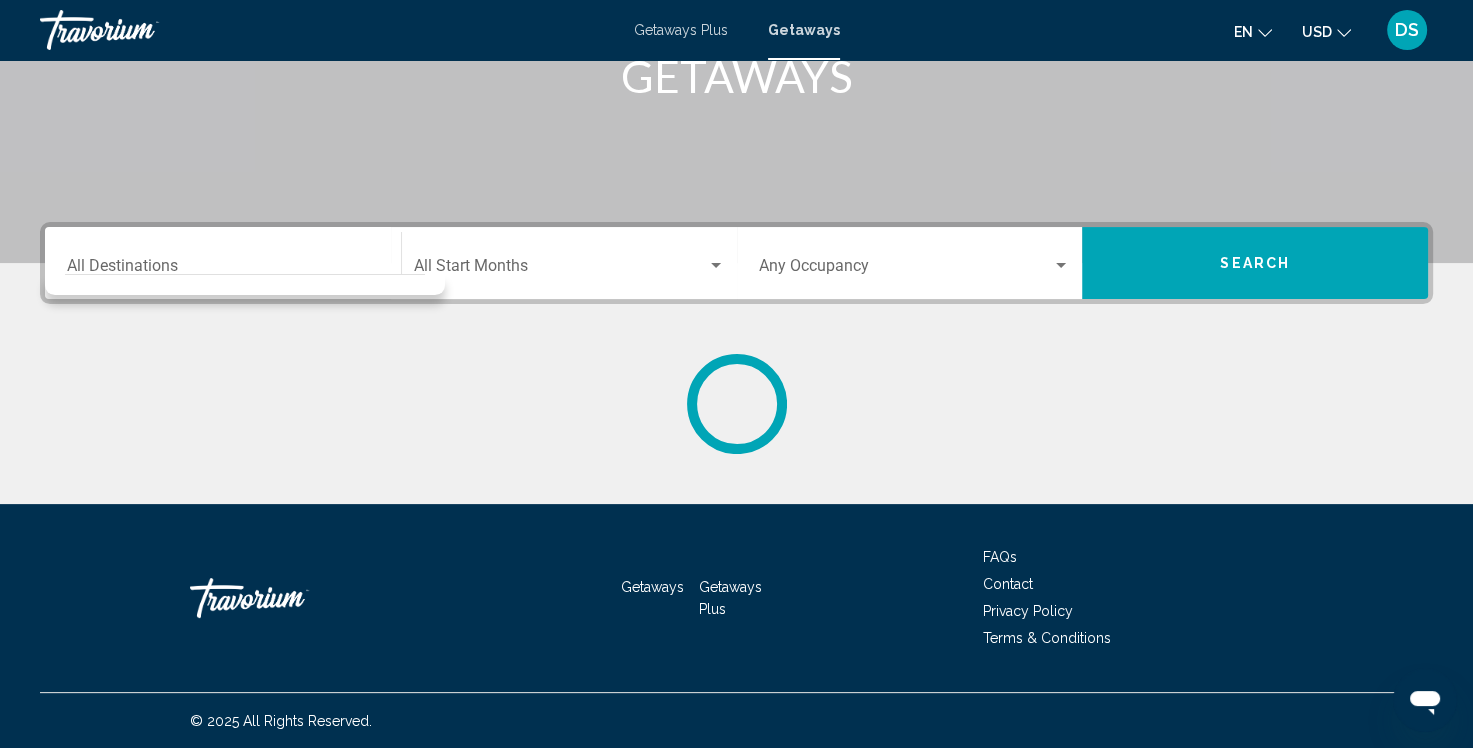 click on "Destination All Destinations" at bounding box center [223, 270] 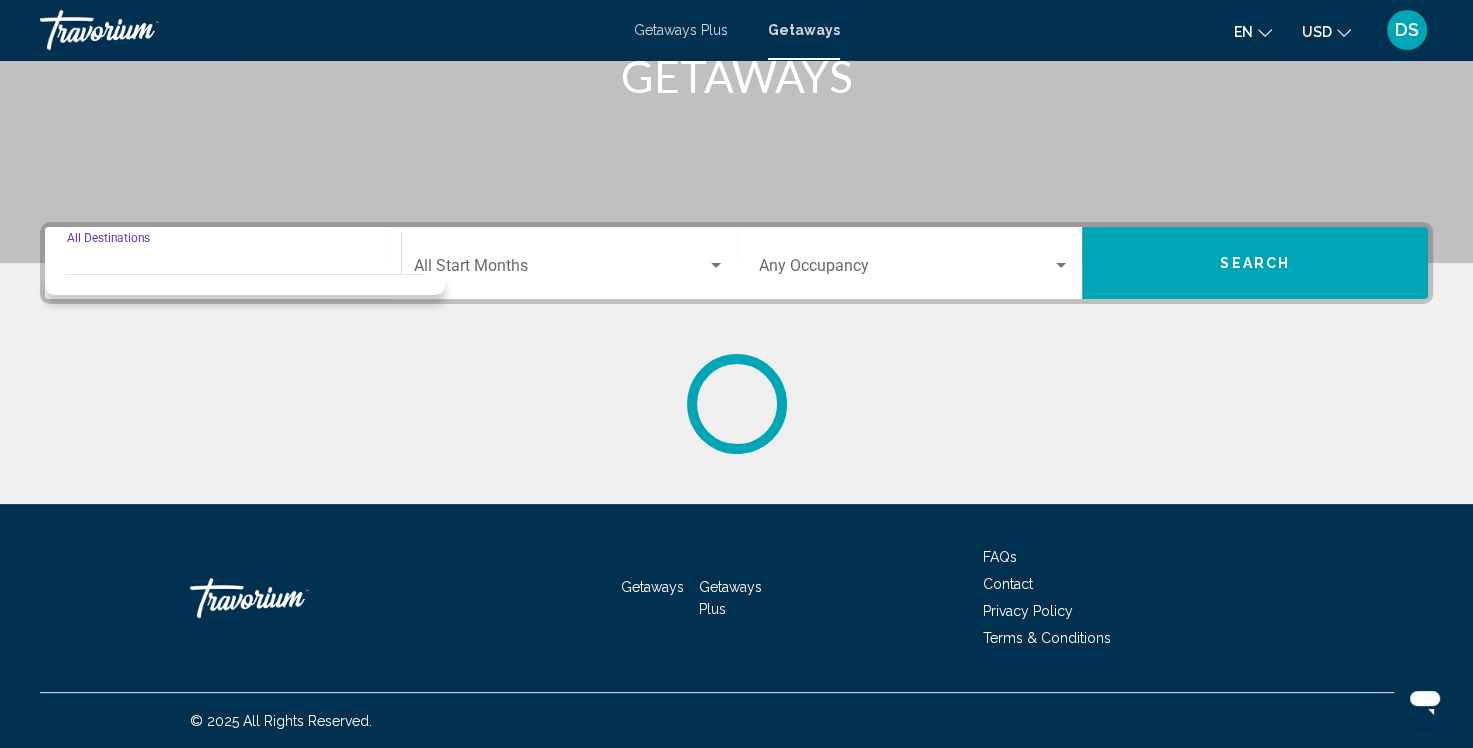 click on "Destination All Destinations" at bounding box center (223, 270) 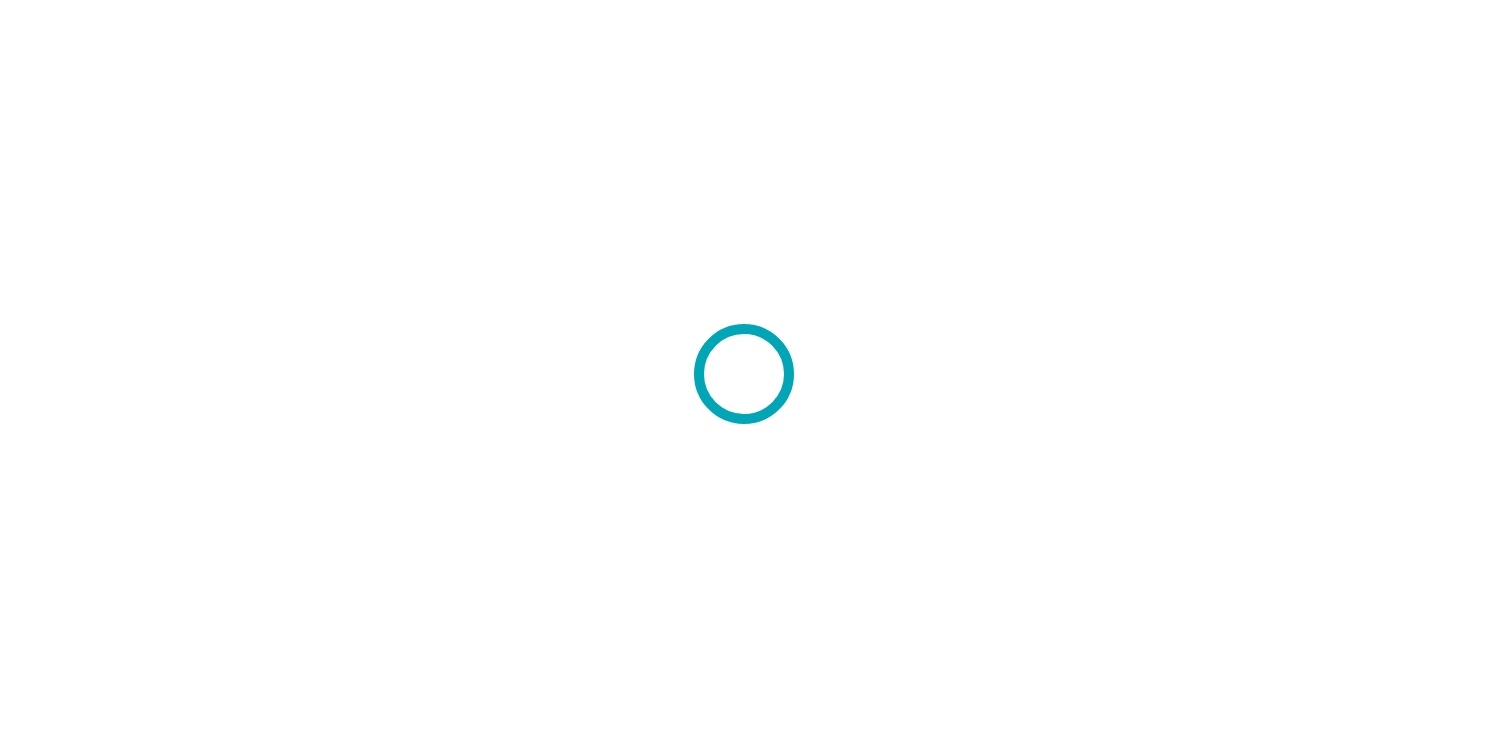 scroll, scrollTop: 0, scrollLeft: 0, axis: both 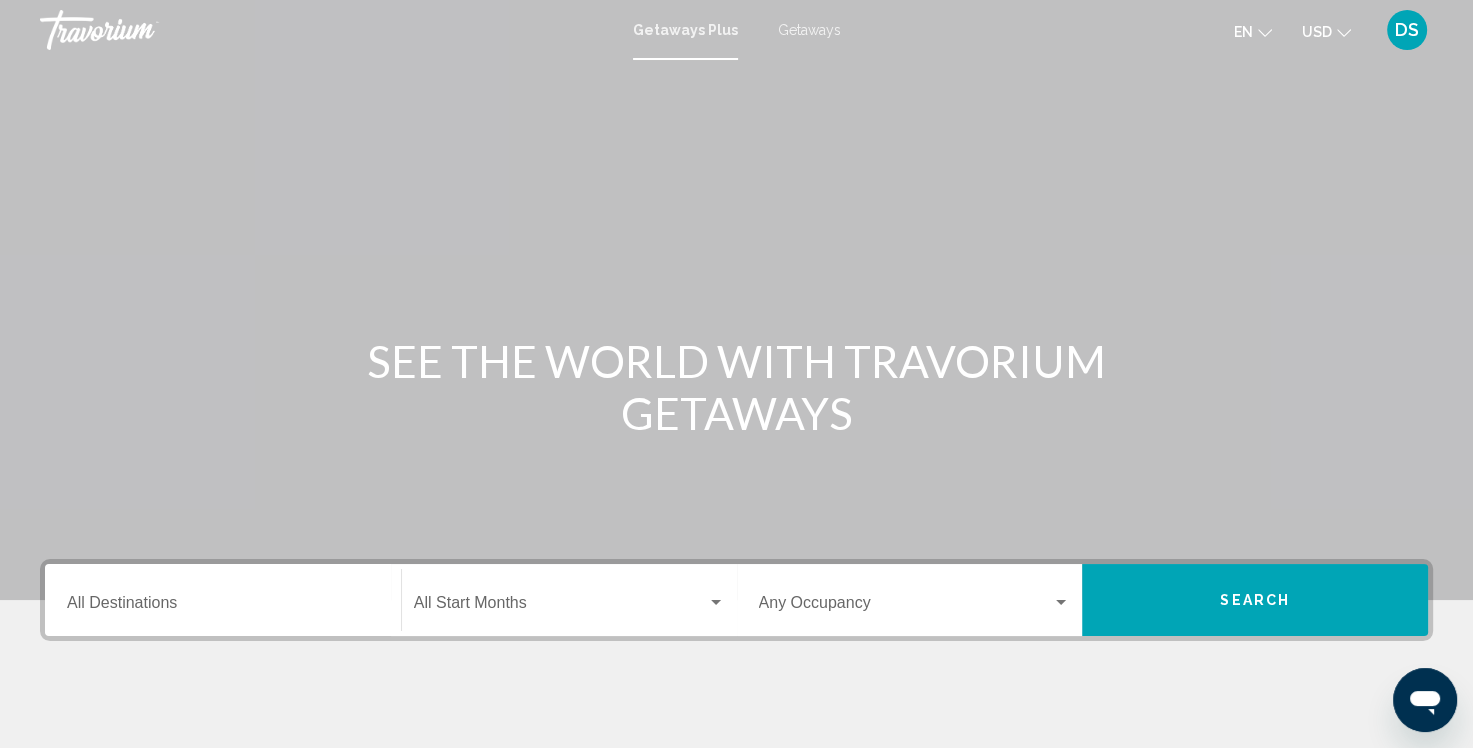click on "Getaways" at bounding box center (809, 30) 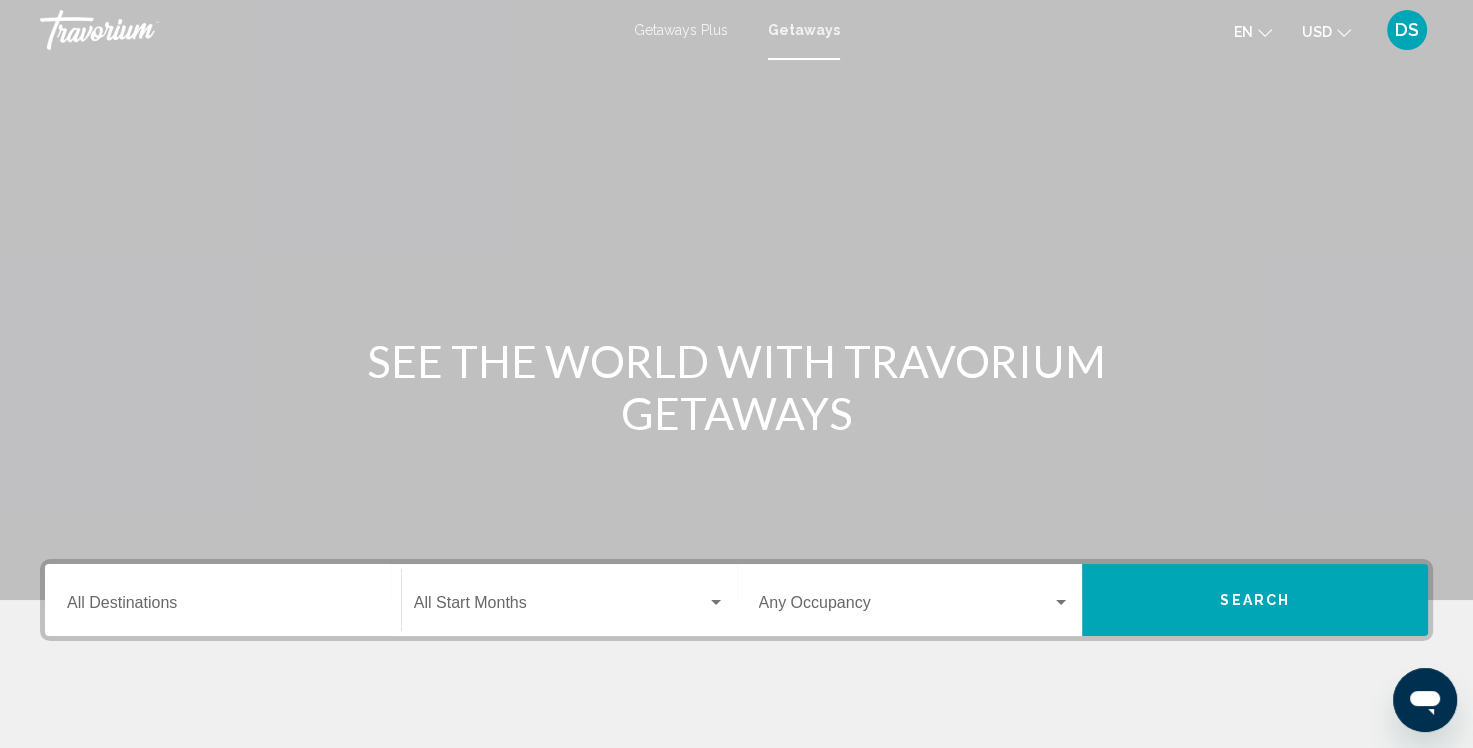 click on "Destination All Destinations" at bounding box center [223, 600] 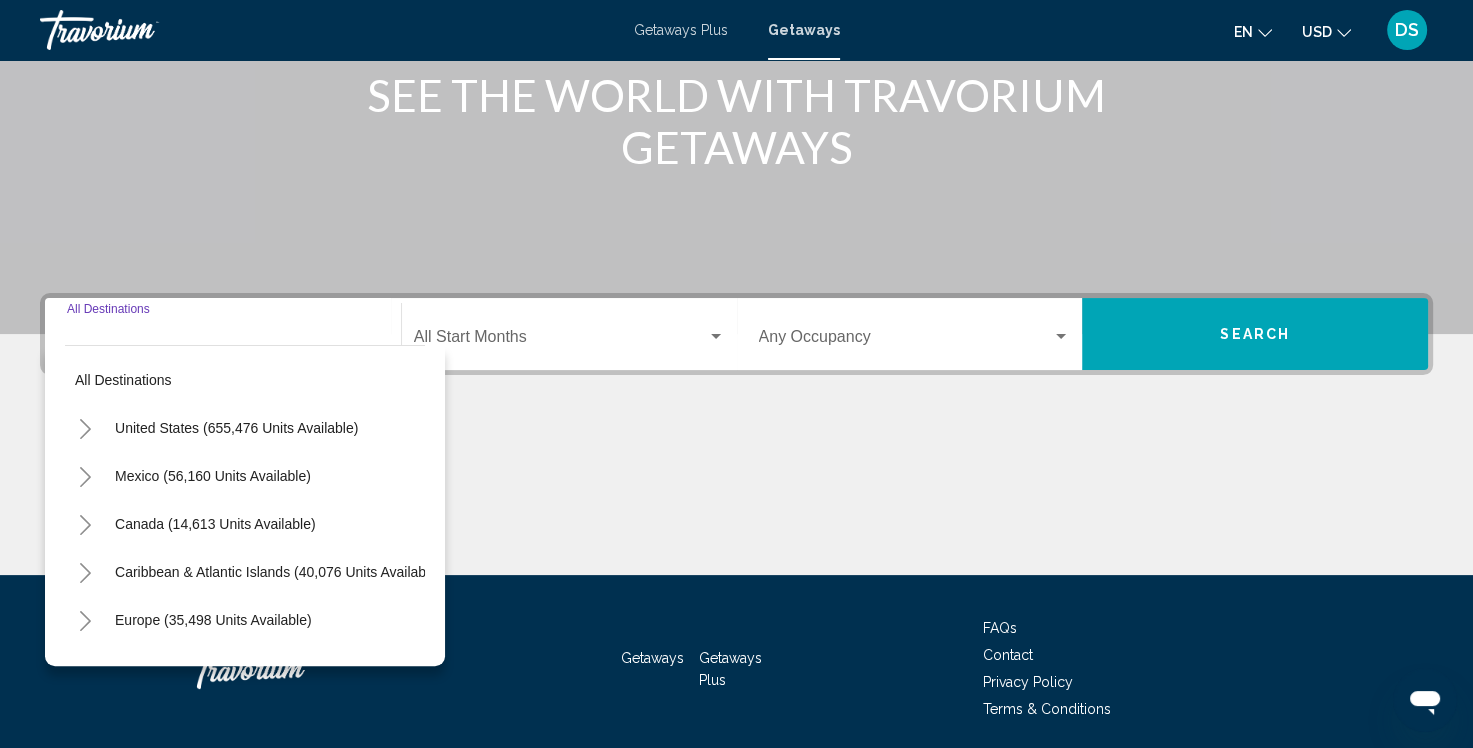 scroll, scrollTop: 337, scrollLeft: 0, axis: vertical 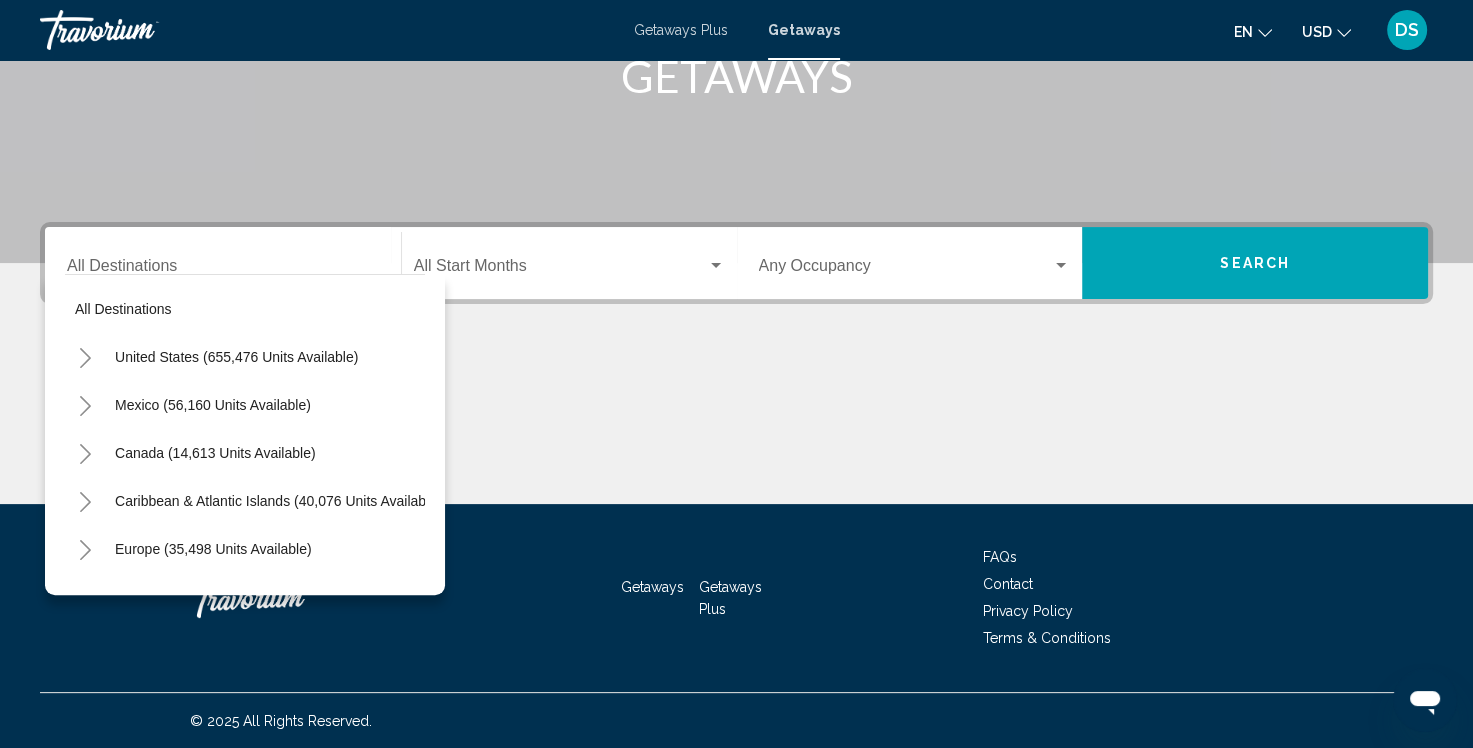 click on "Europe (35,498 units available)" at bounding box center (245, 597) 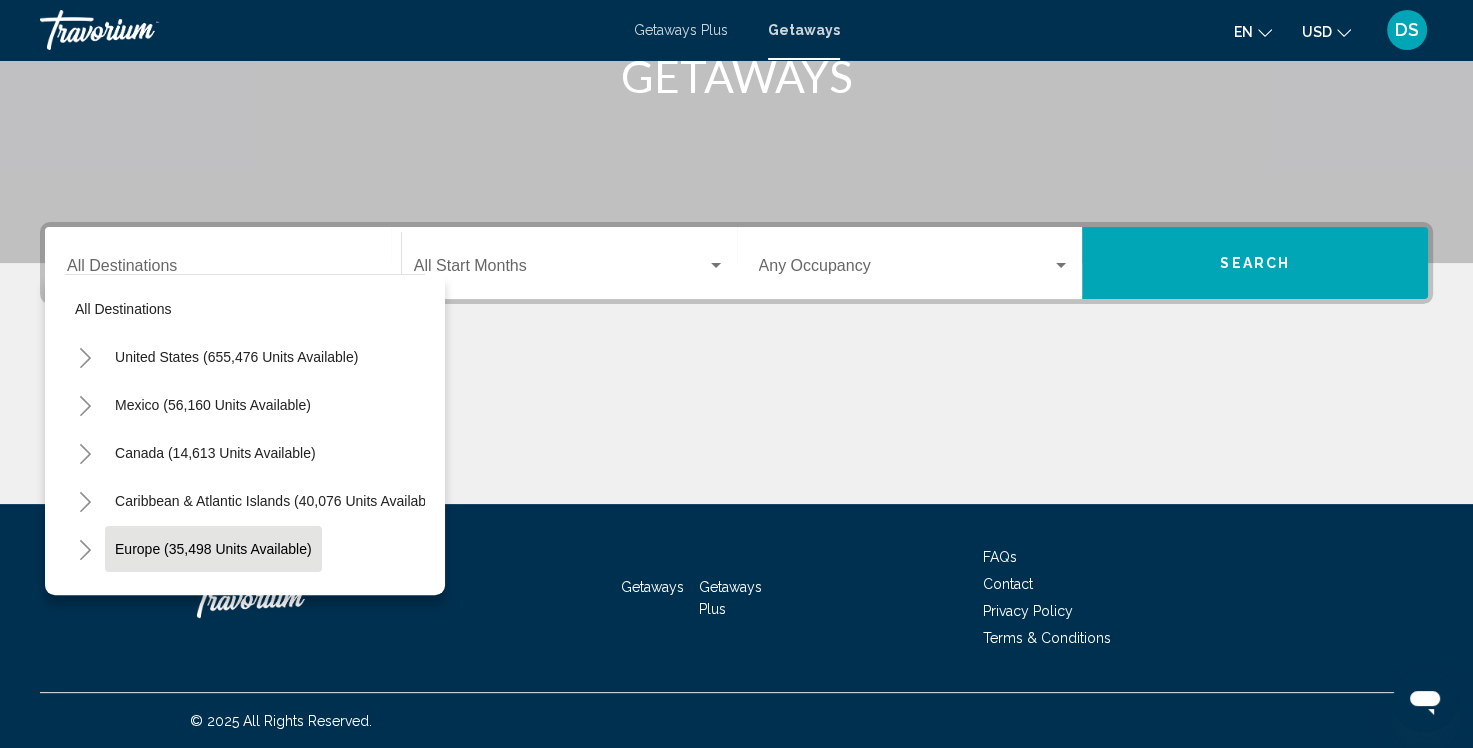 click on "Europe (35,498 units available)" at bounding box center [214, 597] 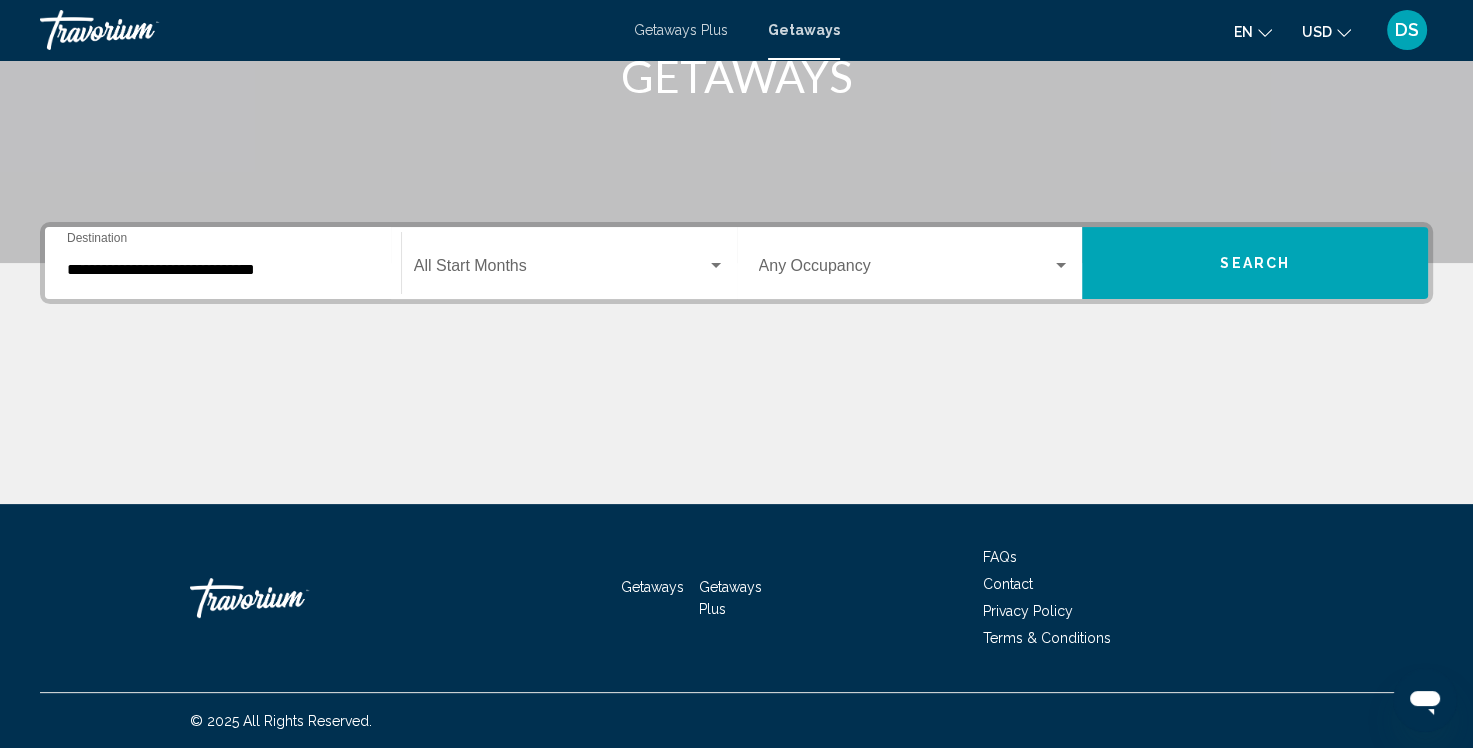 click on "**********" at bounding box center (223, 263) 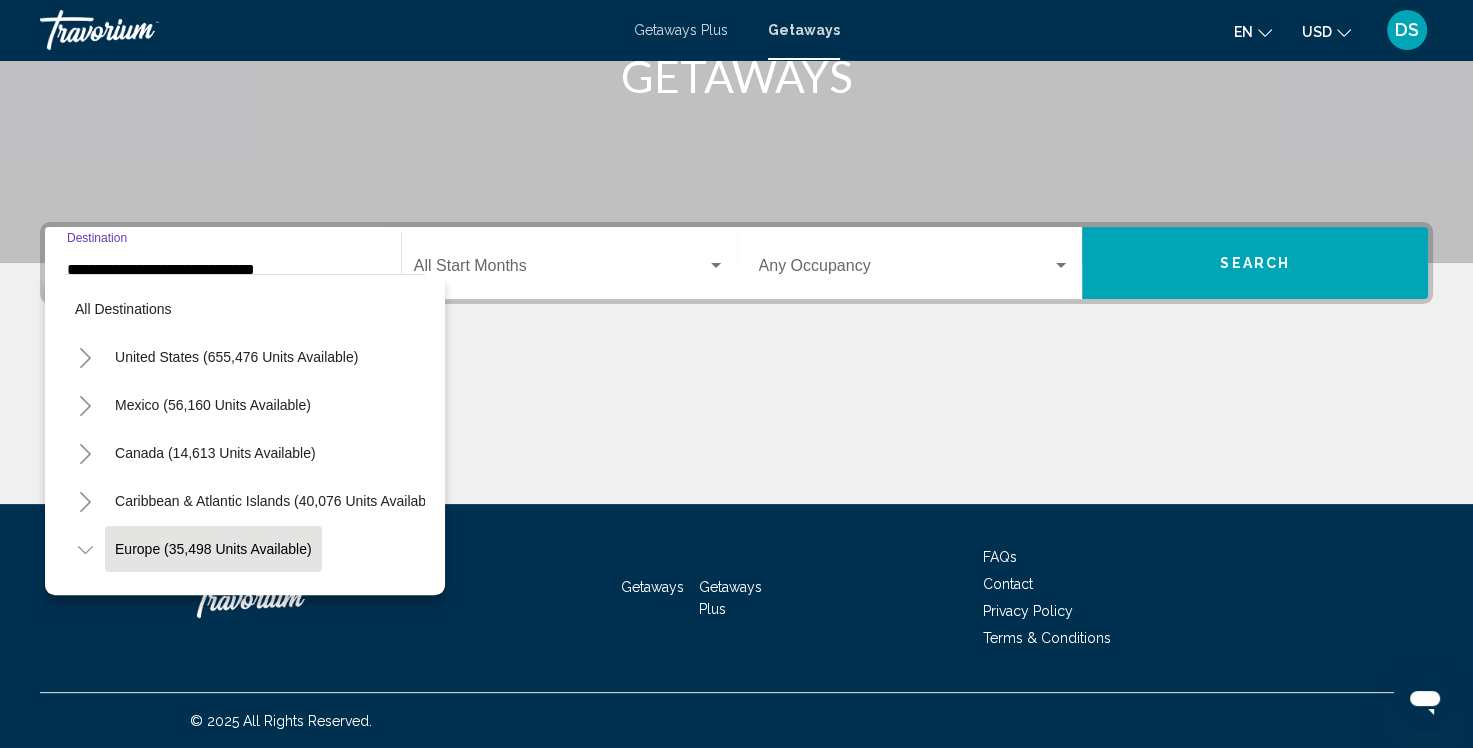 scroll, scrollTop: 126, scrollLeft: 0, axis: vertical 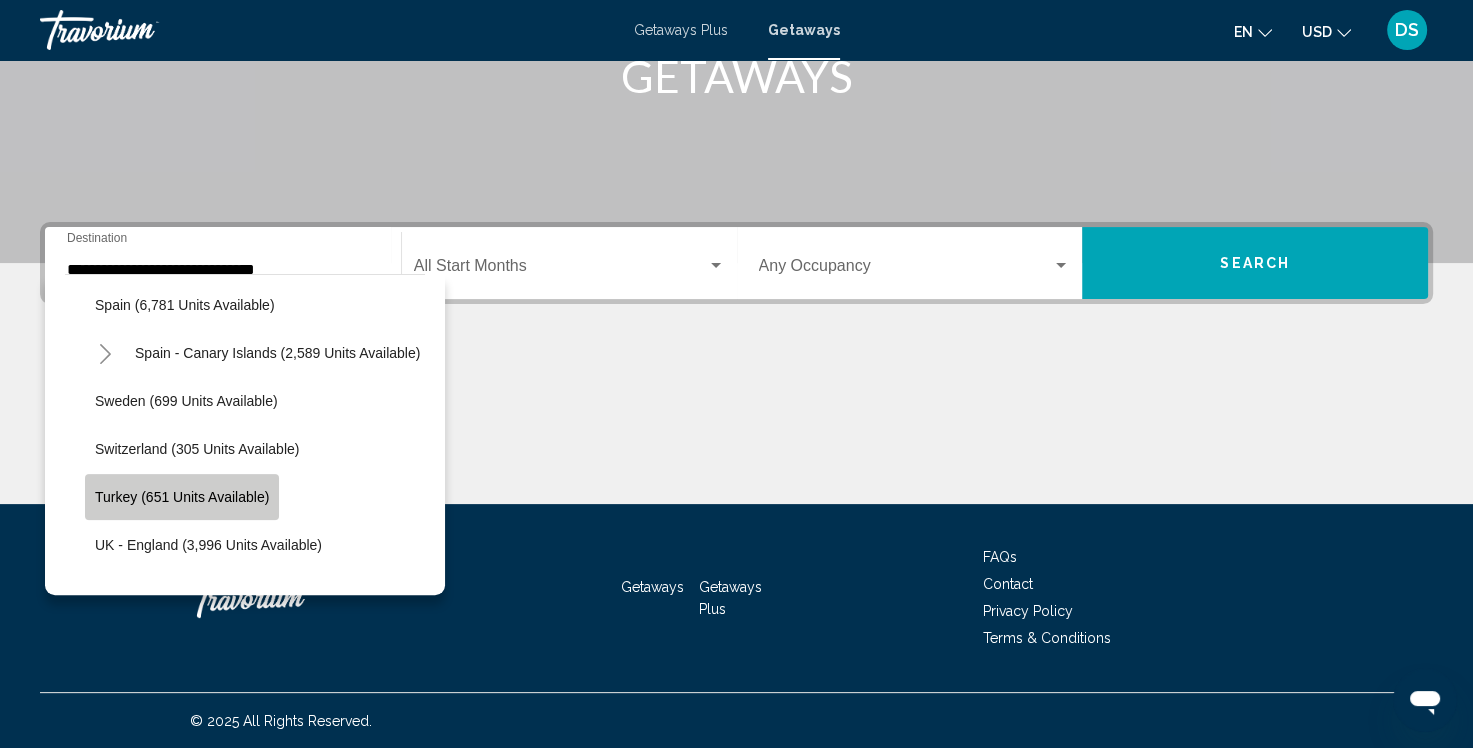 click on "Turkey (651 units available)" 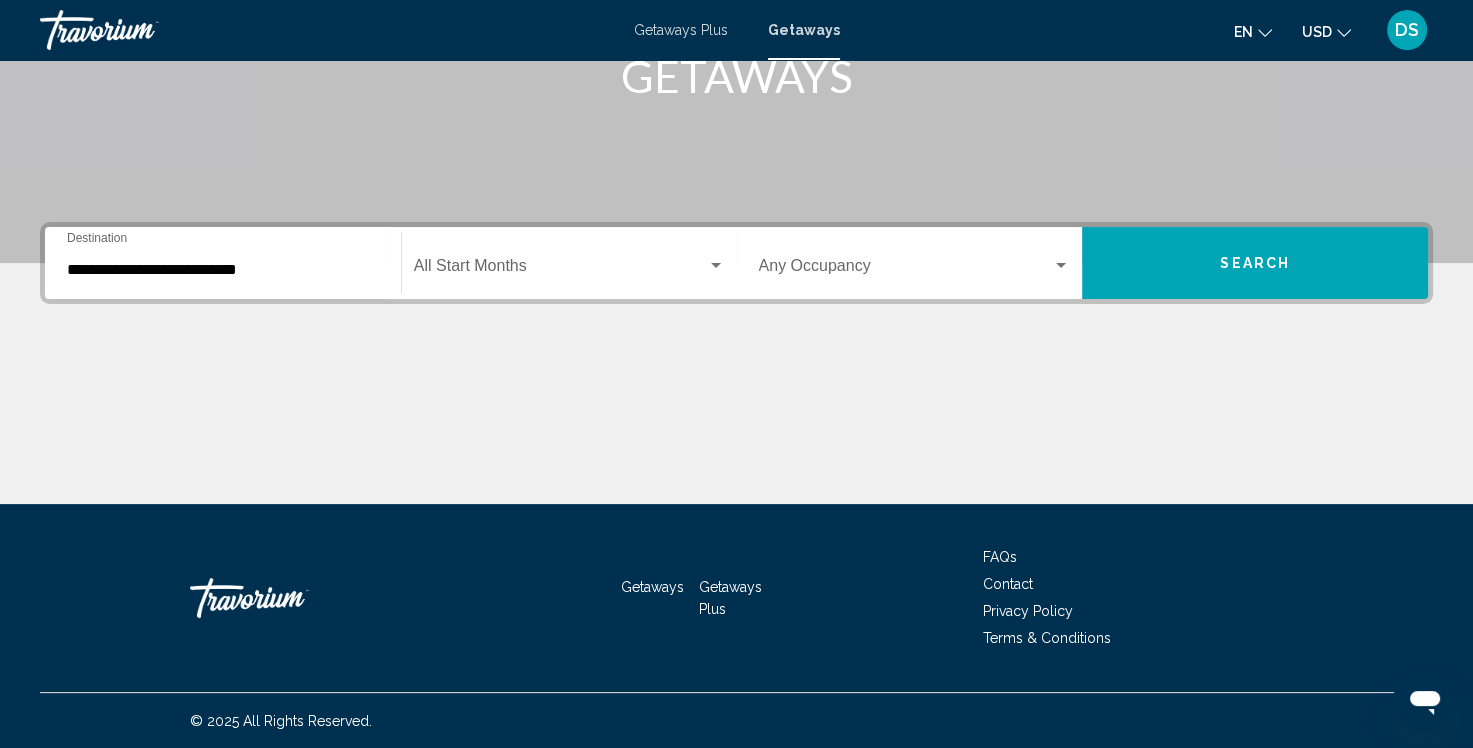 click on "Start Month All Start Months" 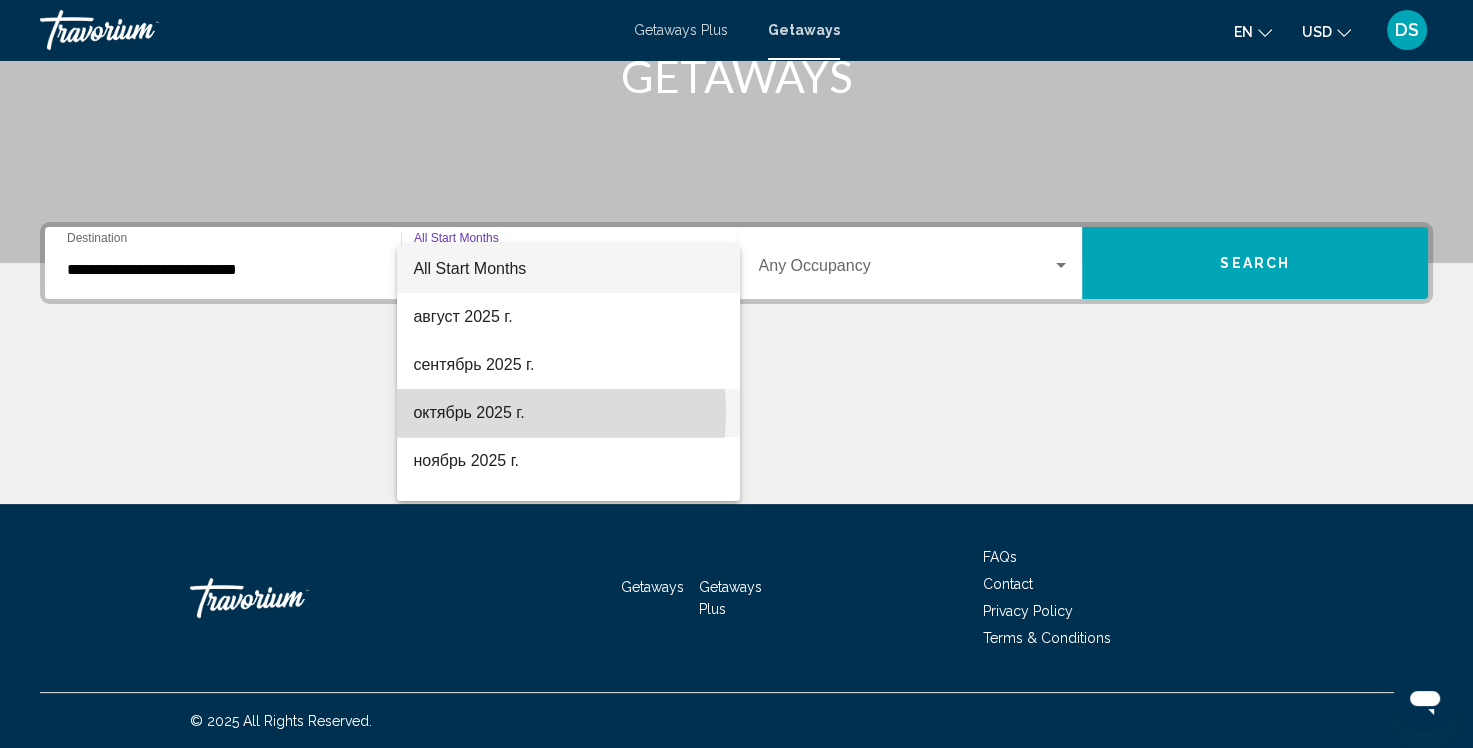 click on "октябрь 2025 г." at bounding box center (568, 413) 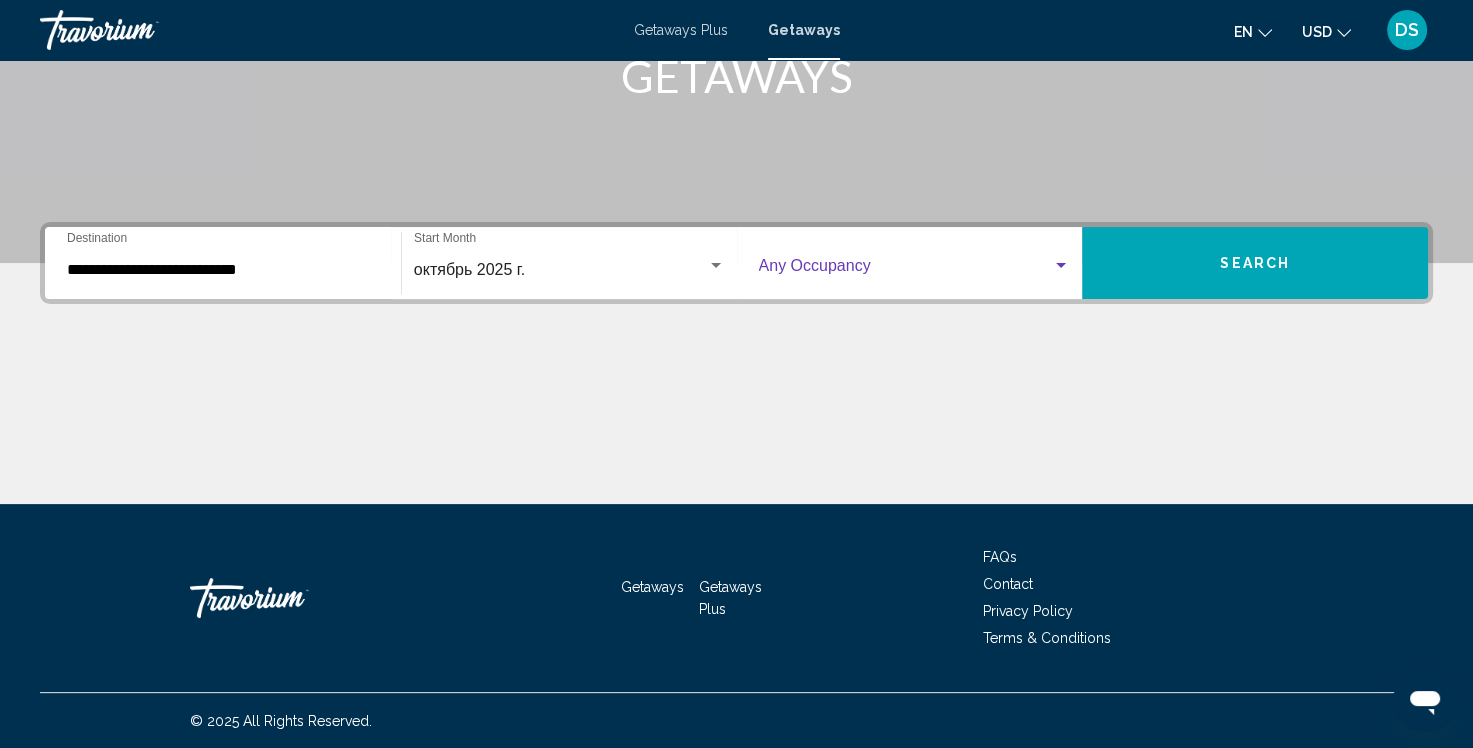 click at bounding box center (1061, 266) 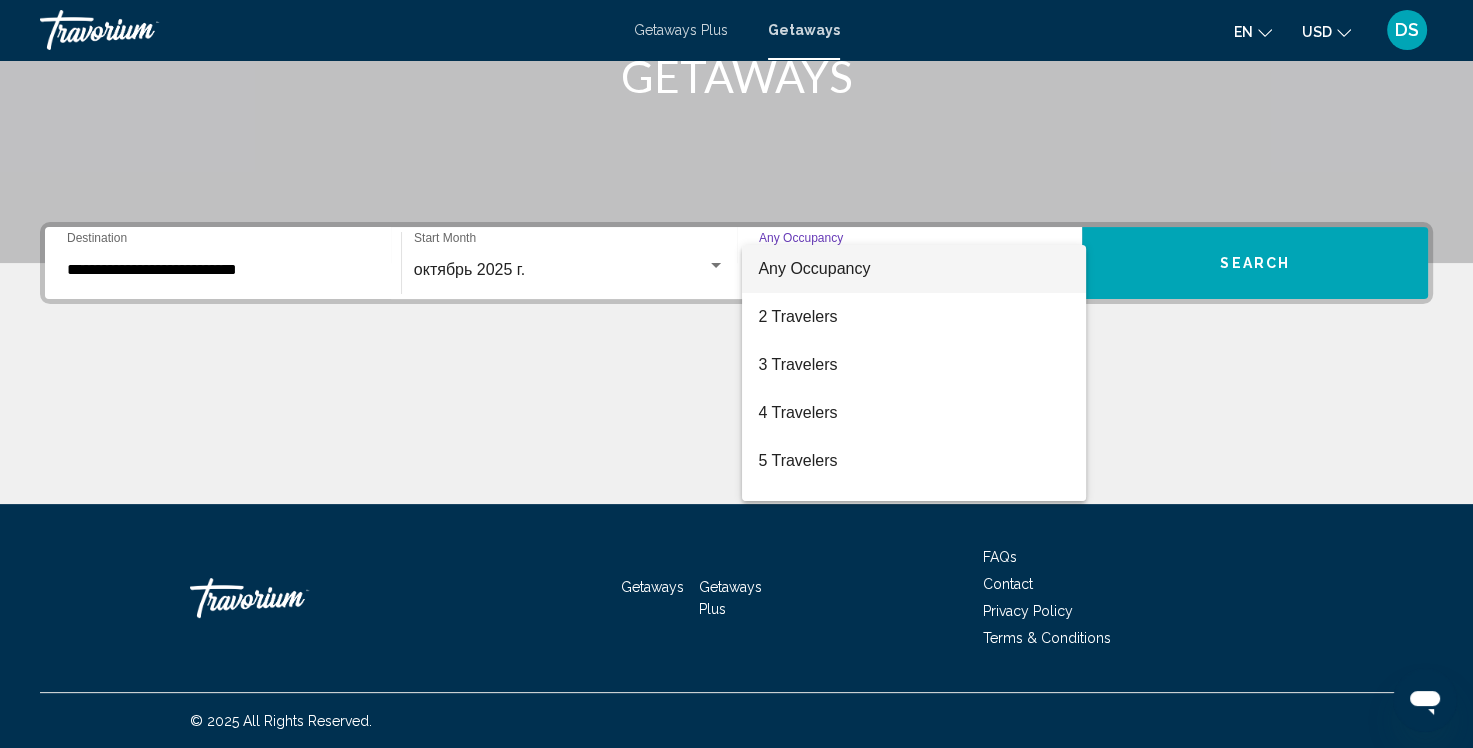 click at bounding box center (736, 374) 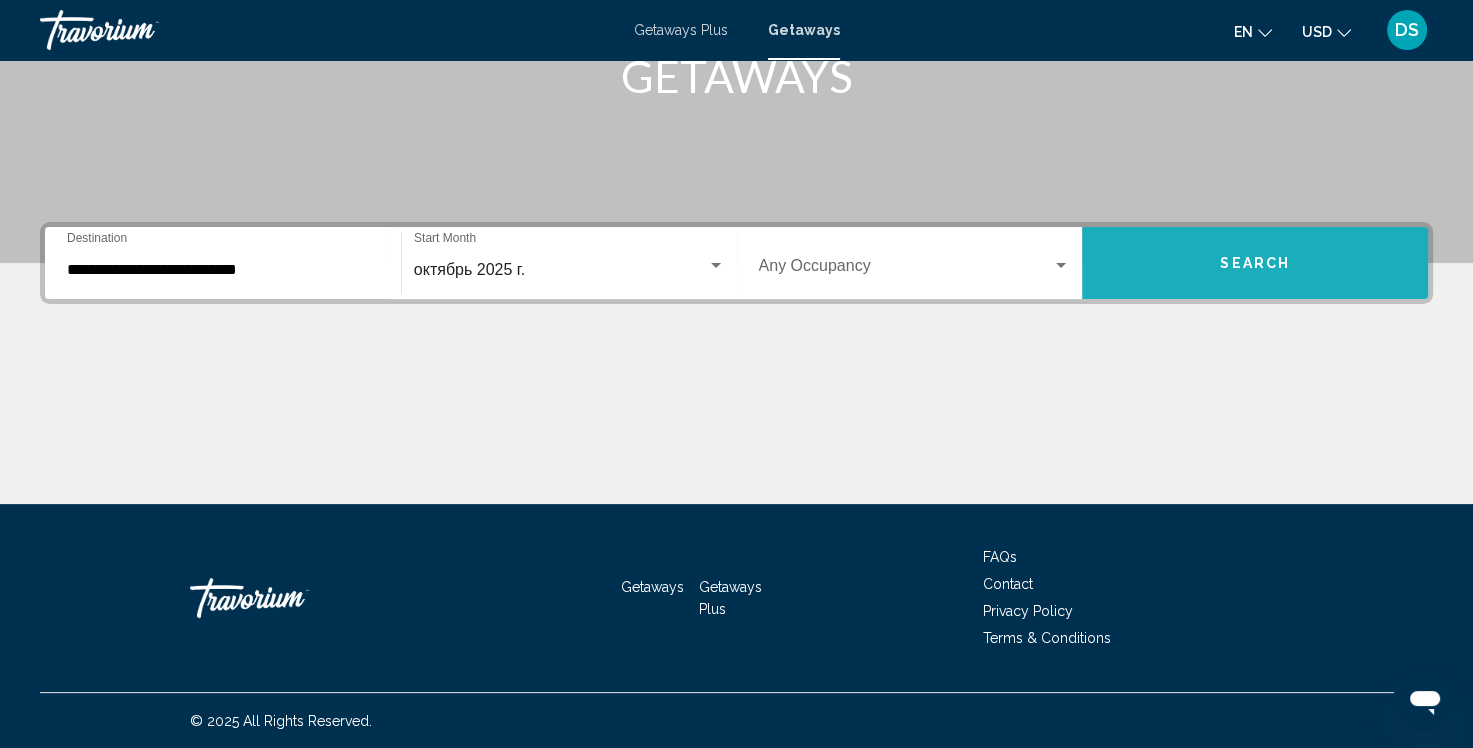 click on "Search" at bounding box center (1255, 263) 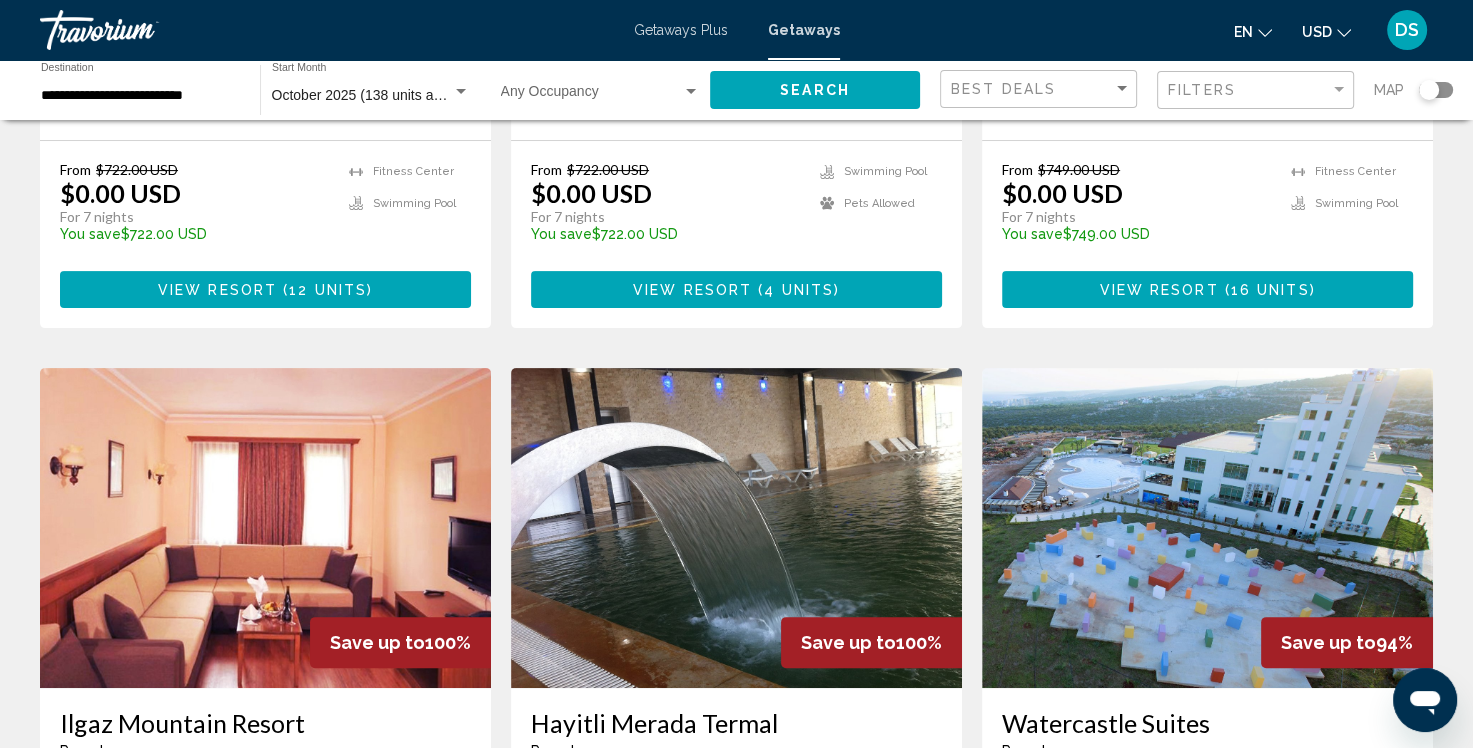 scroll, scrollTop: 560, scrollLeft: 0, axis: vertical 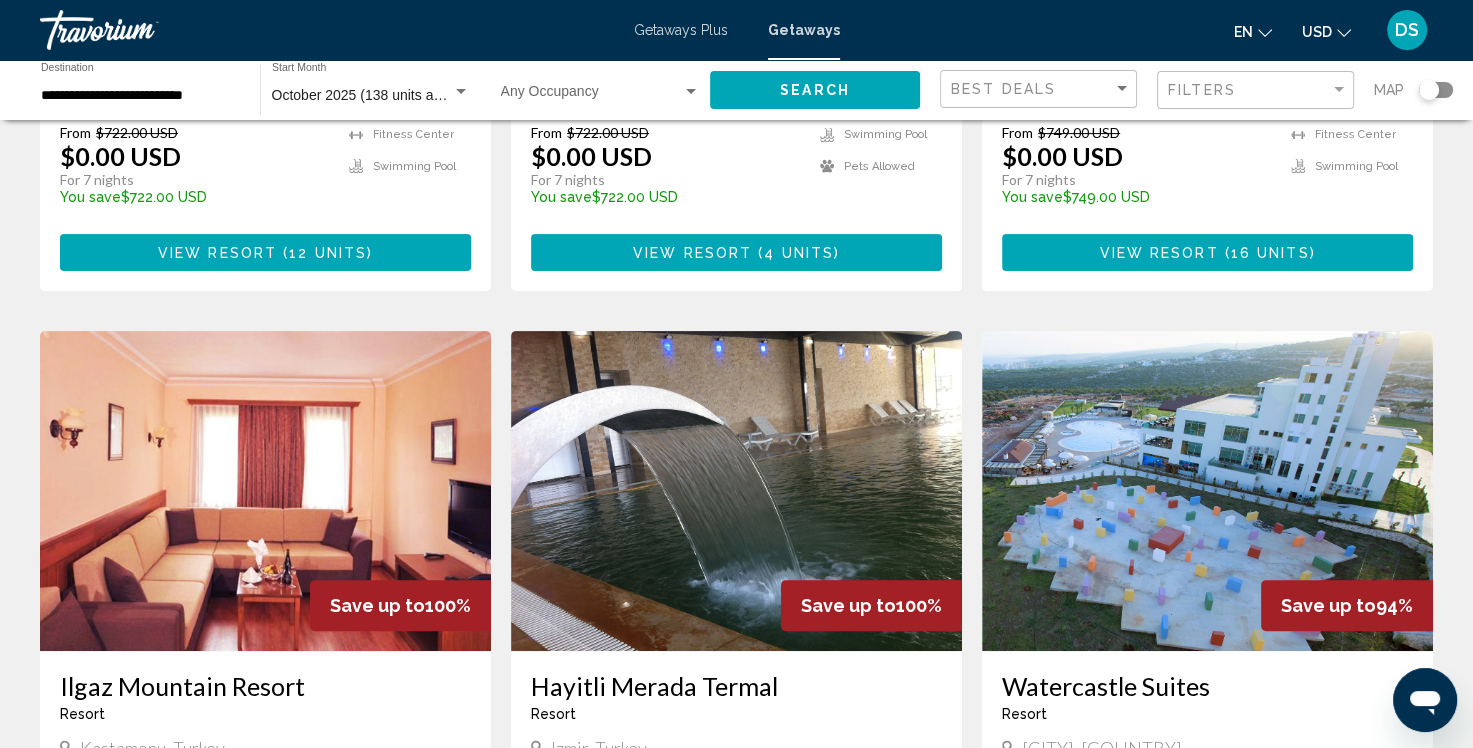 click at bounding box center (736, 491) 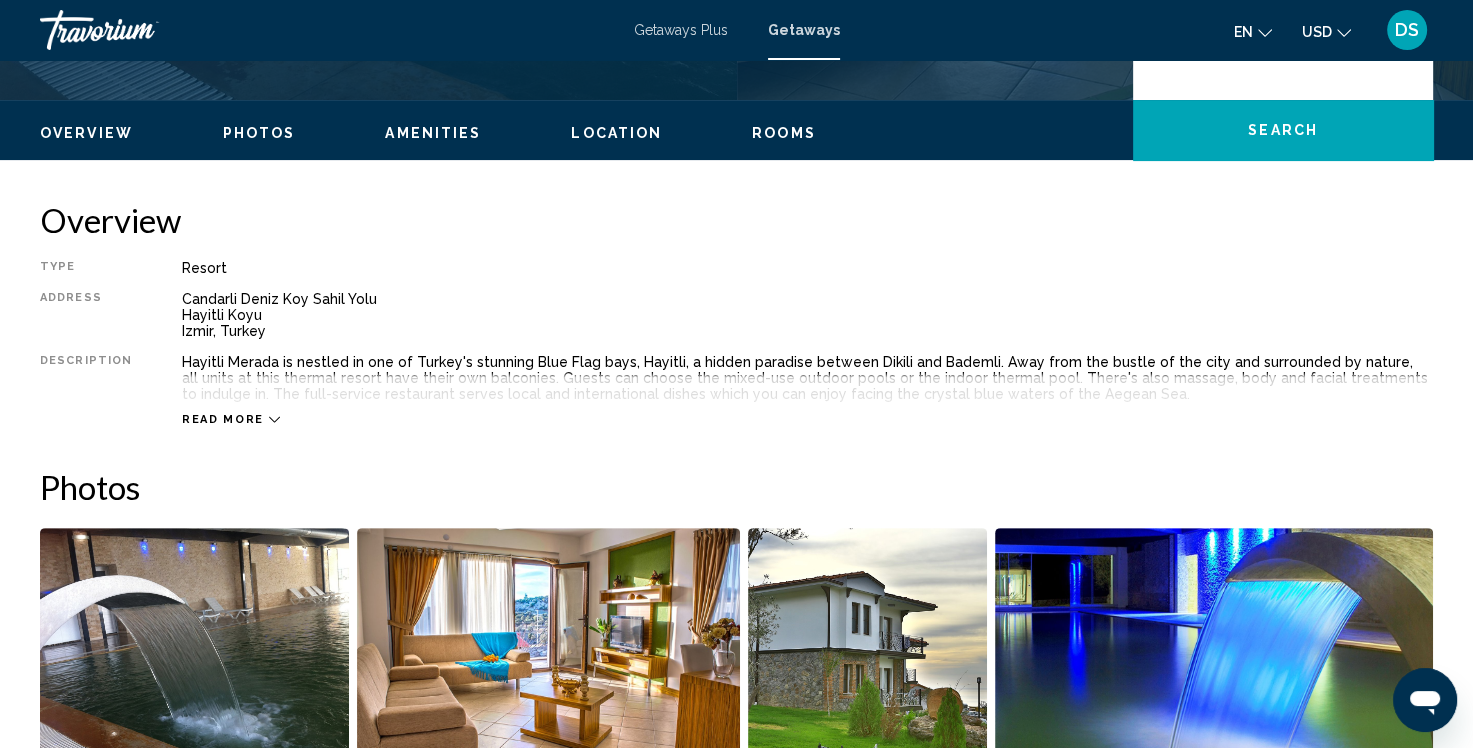 scroll, scrollTop: 0, scrollLeft: 0, axis: both 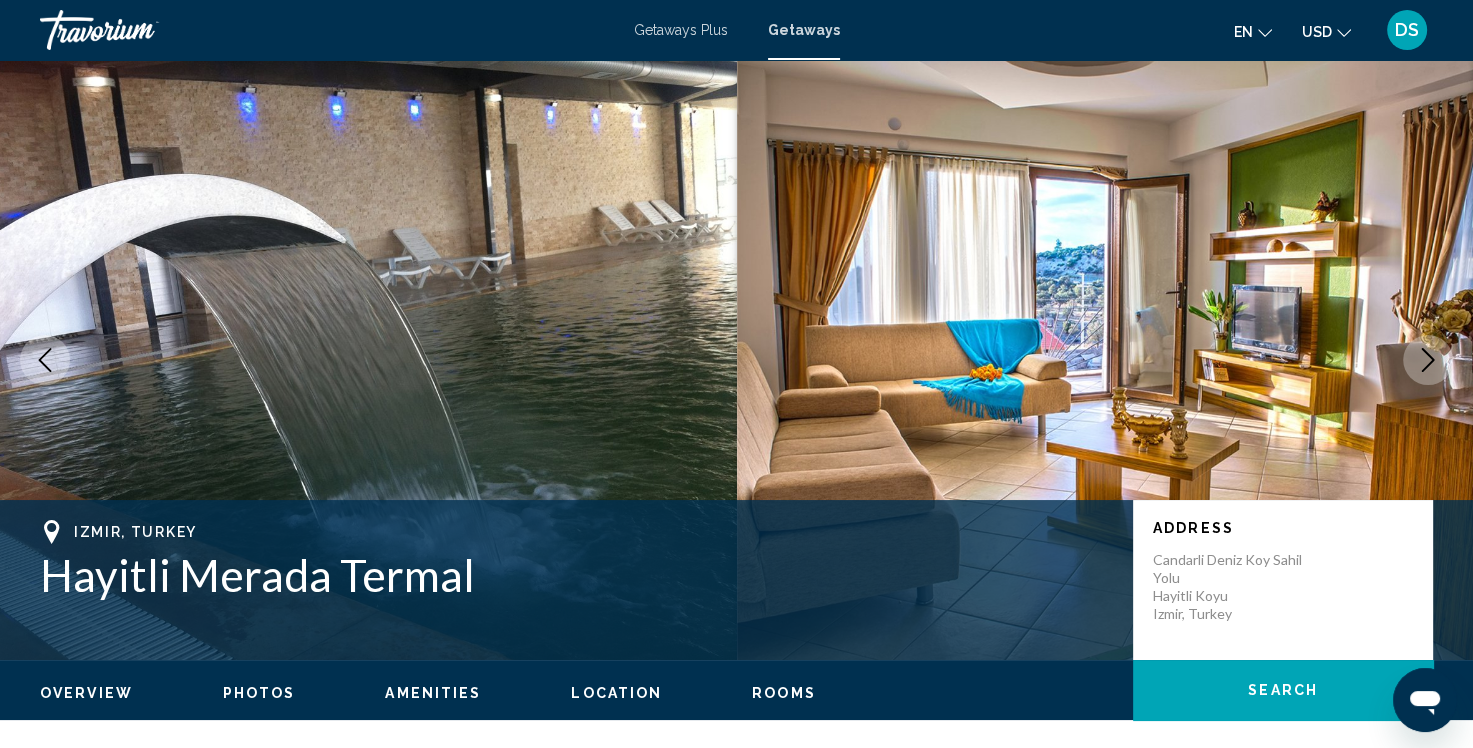 type 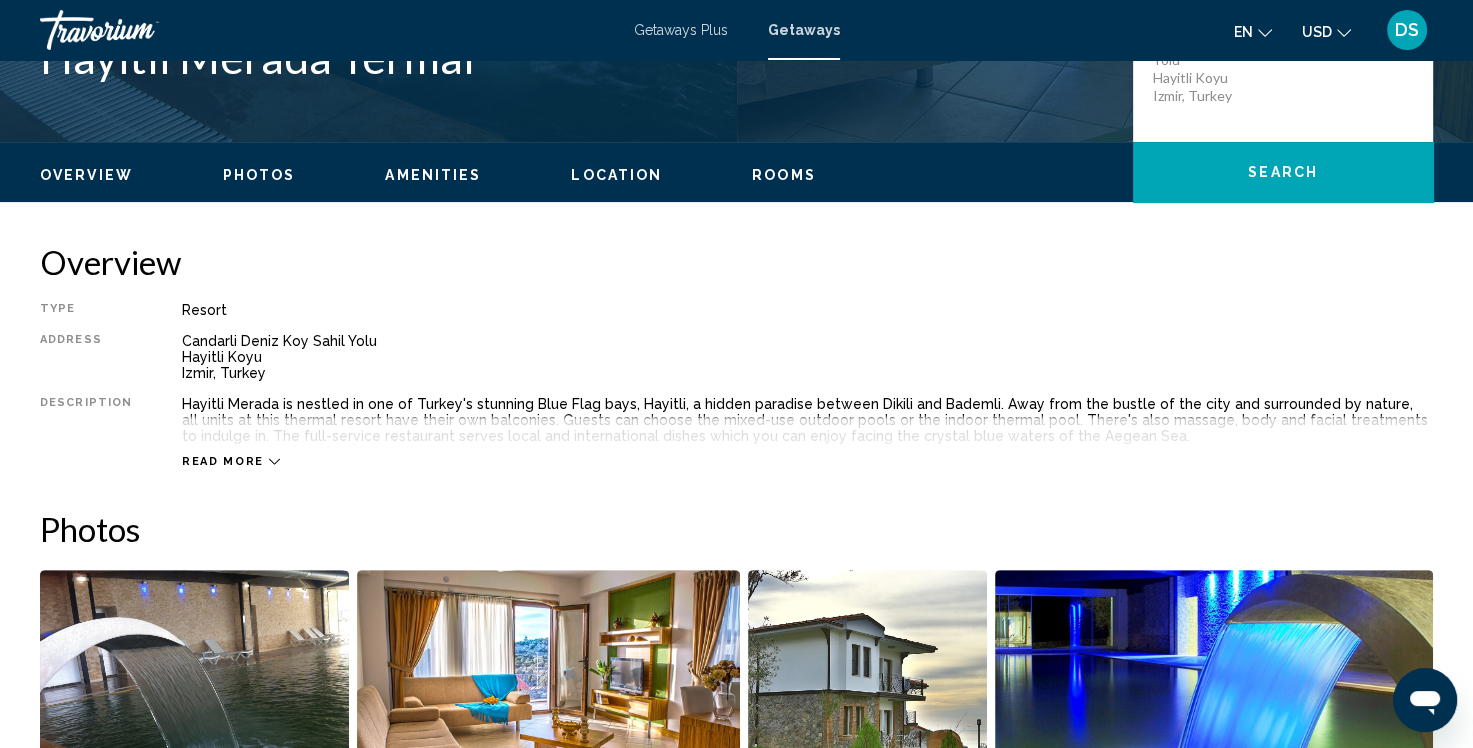 scroll, scrollTop: 520, scrollLeft: 0, axis: vertical 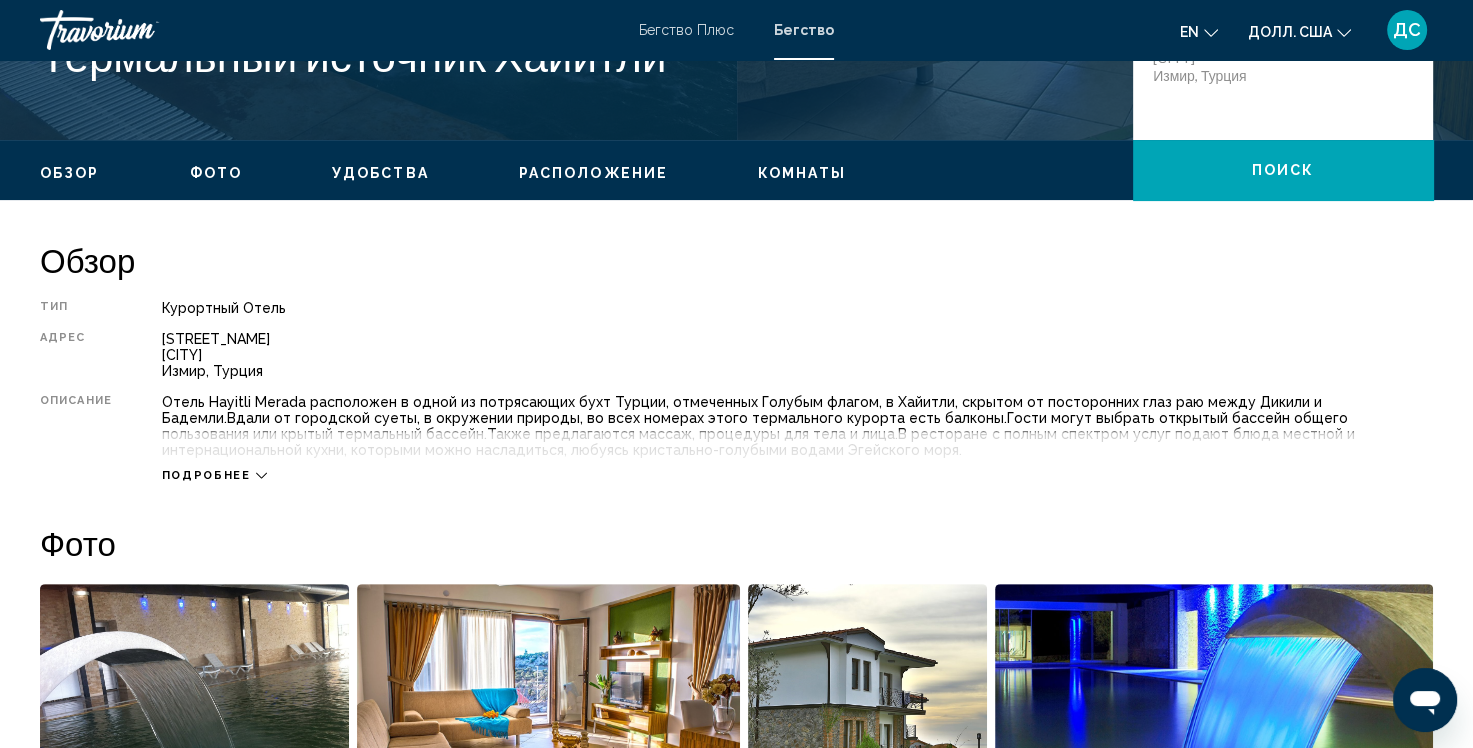 click on "Подробнее" at bounding box center [214, 475] 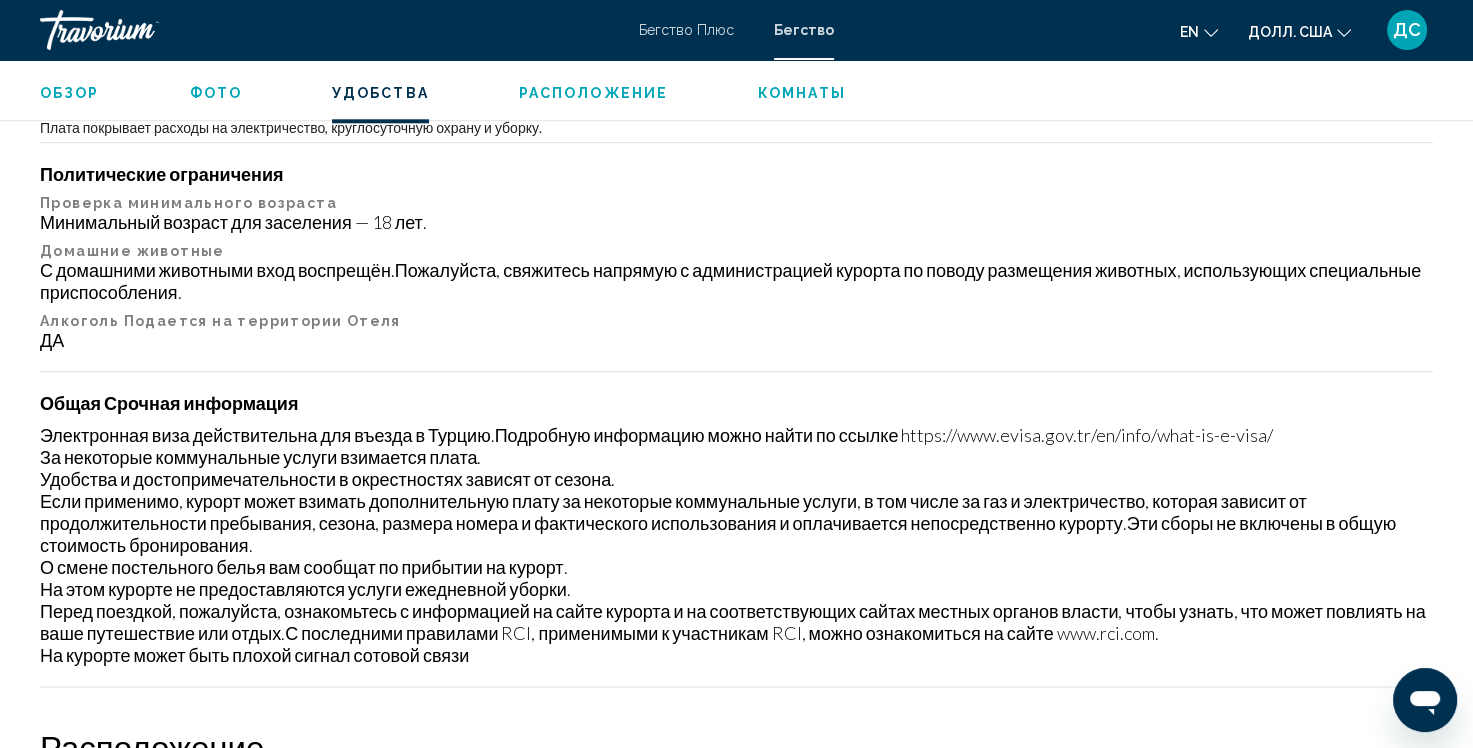 scroll, scrollTop: 2280, scrollLeft: 0, axis: vertical 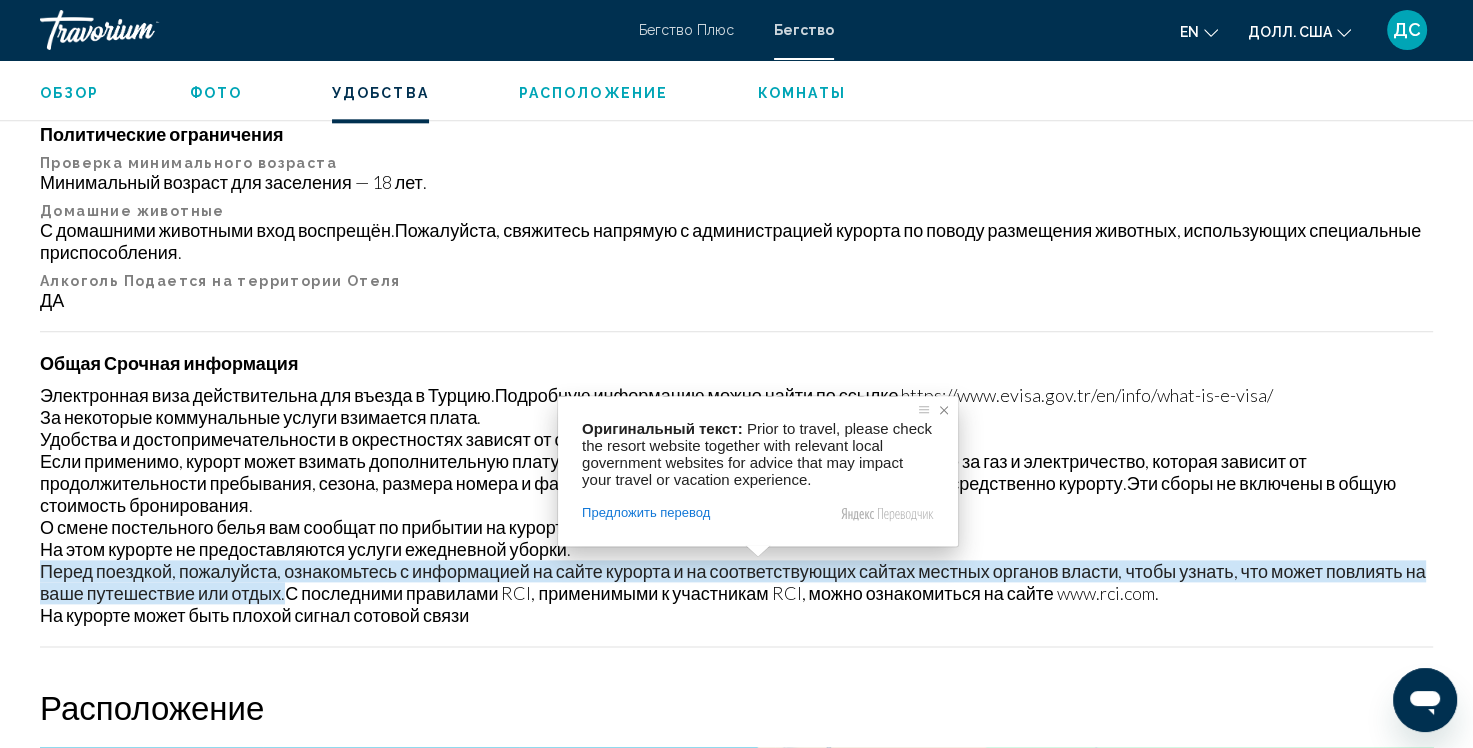 click at bounding box center (944, 410) 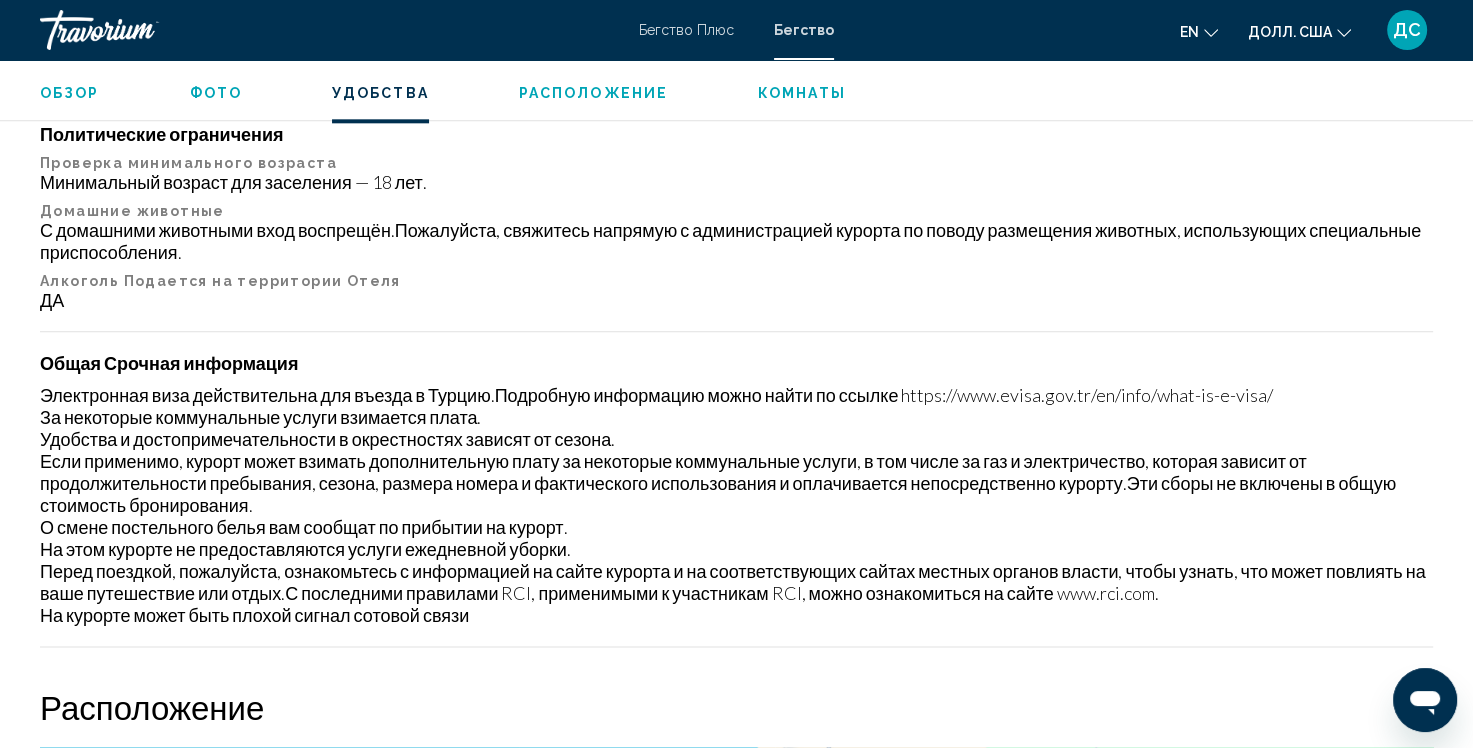 scroll, scrollTop: 2320, scrollLeft: 0, axis: vertical 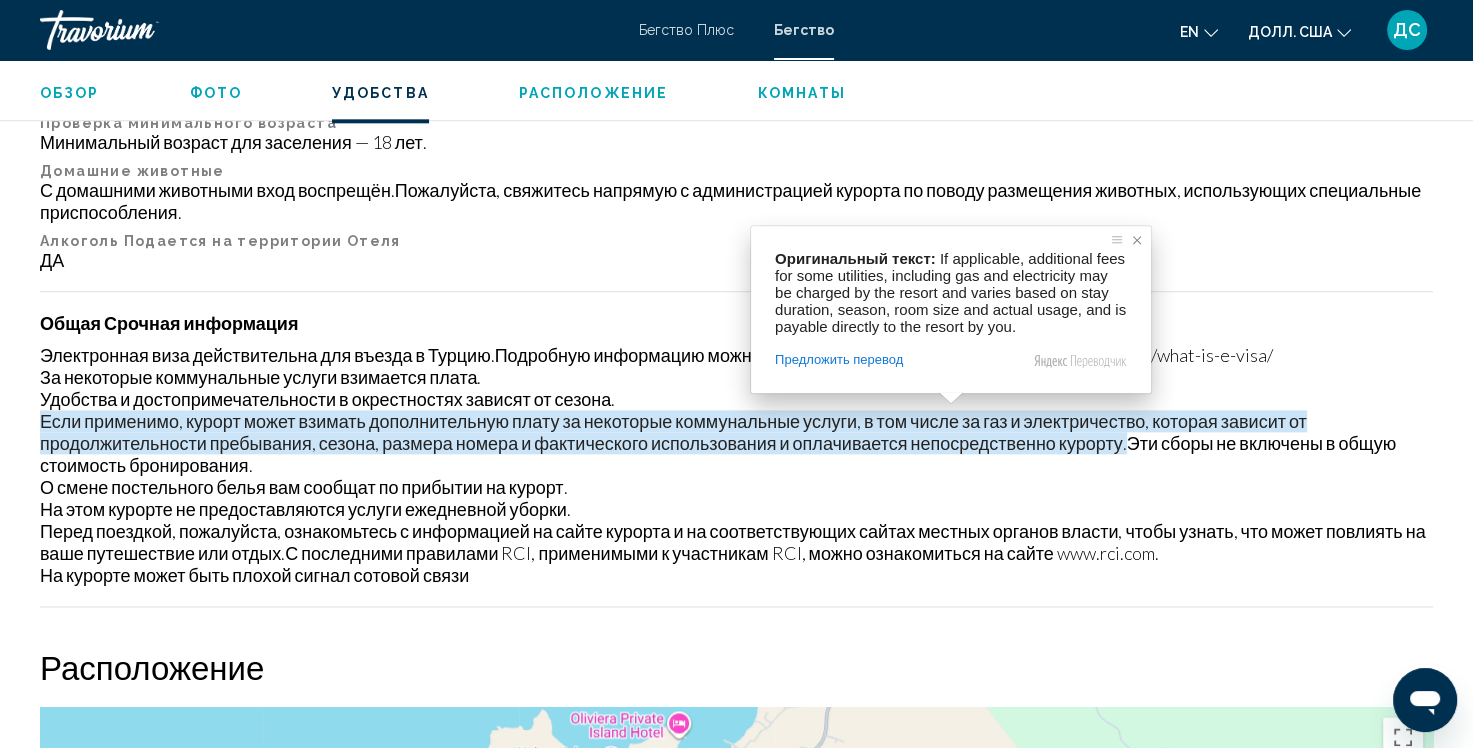 click at bounding box center [1137, 240] 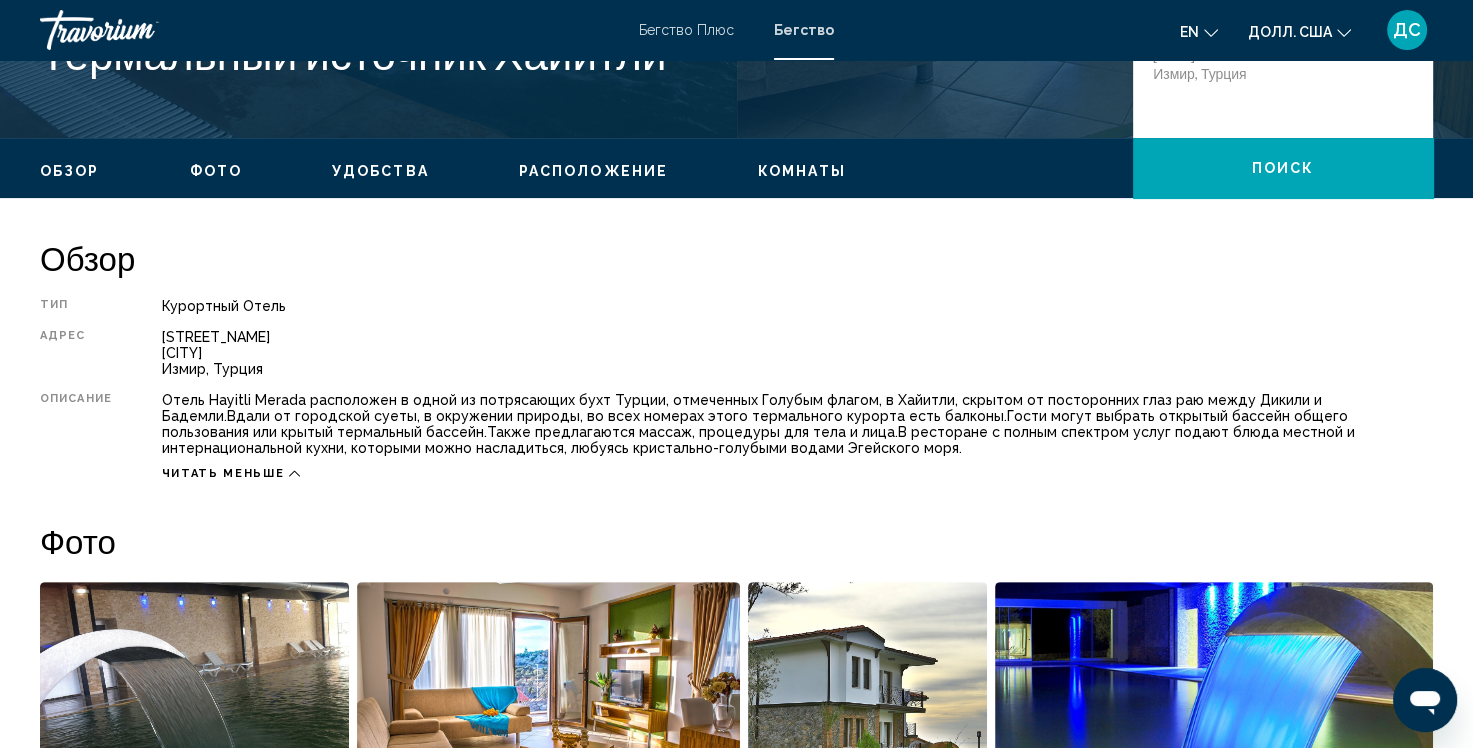 scroll, scrollTop: 520, scrollLeft: 0, axis: vertical 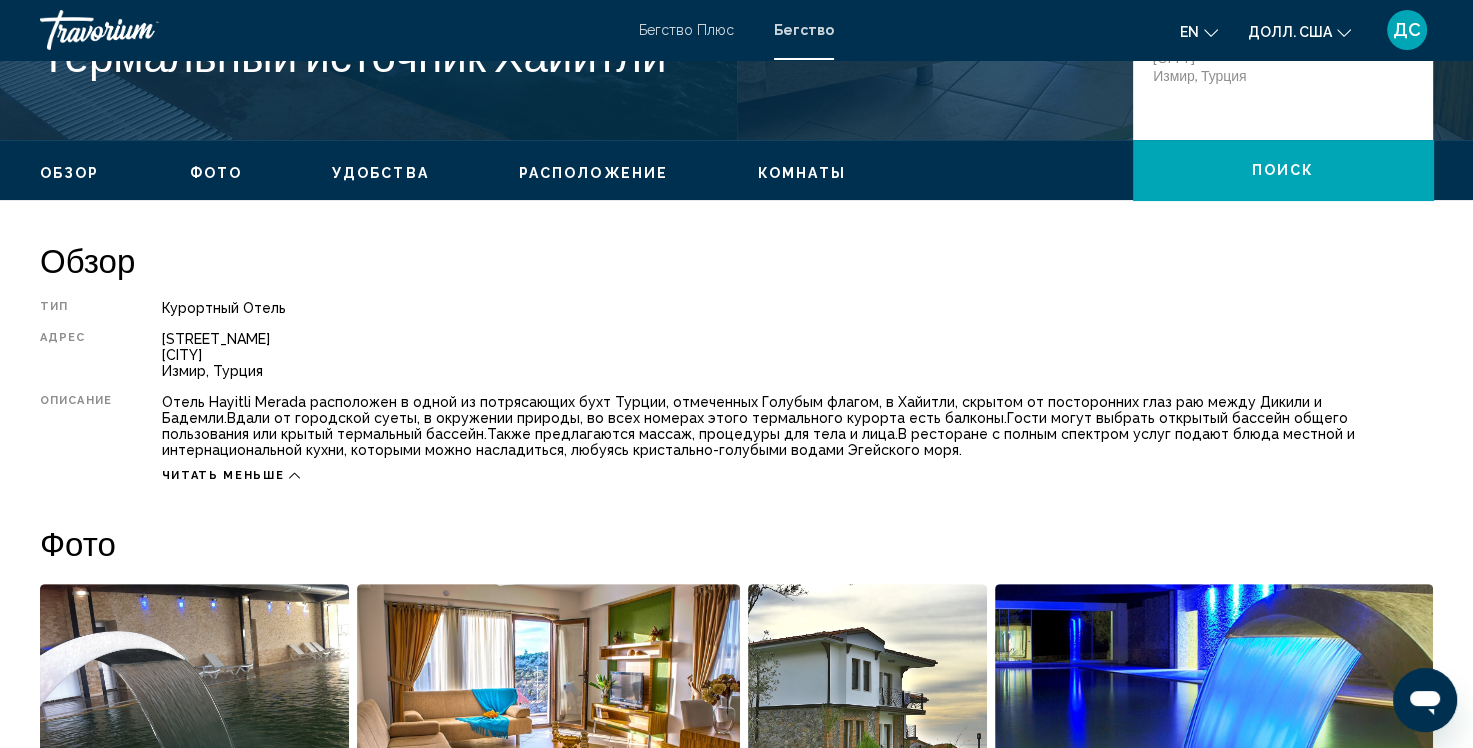 click on "Читать меньше" at bounding box center [231, 475] 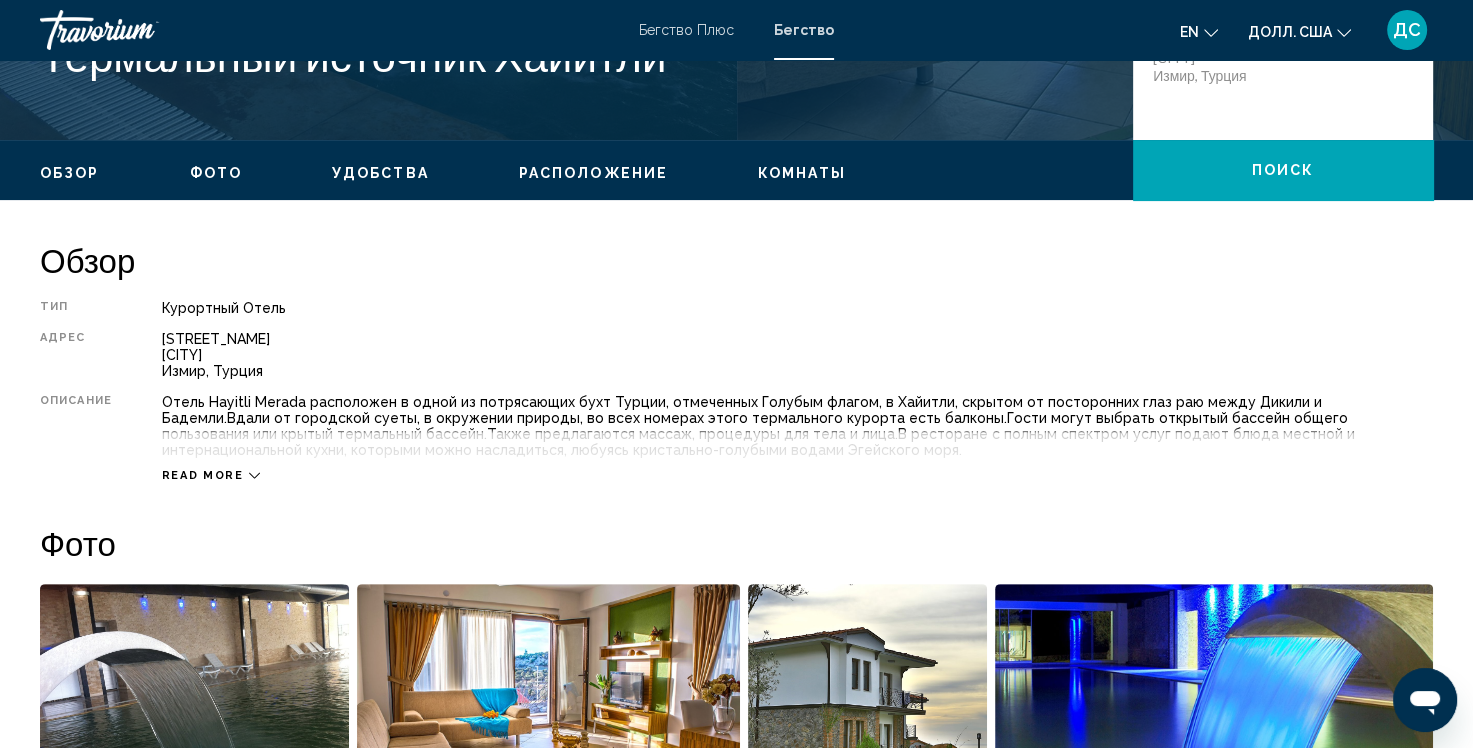 scroll, scrollTop: 266, scrollLeft: 0, axis: vertical 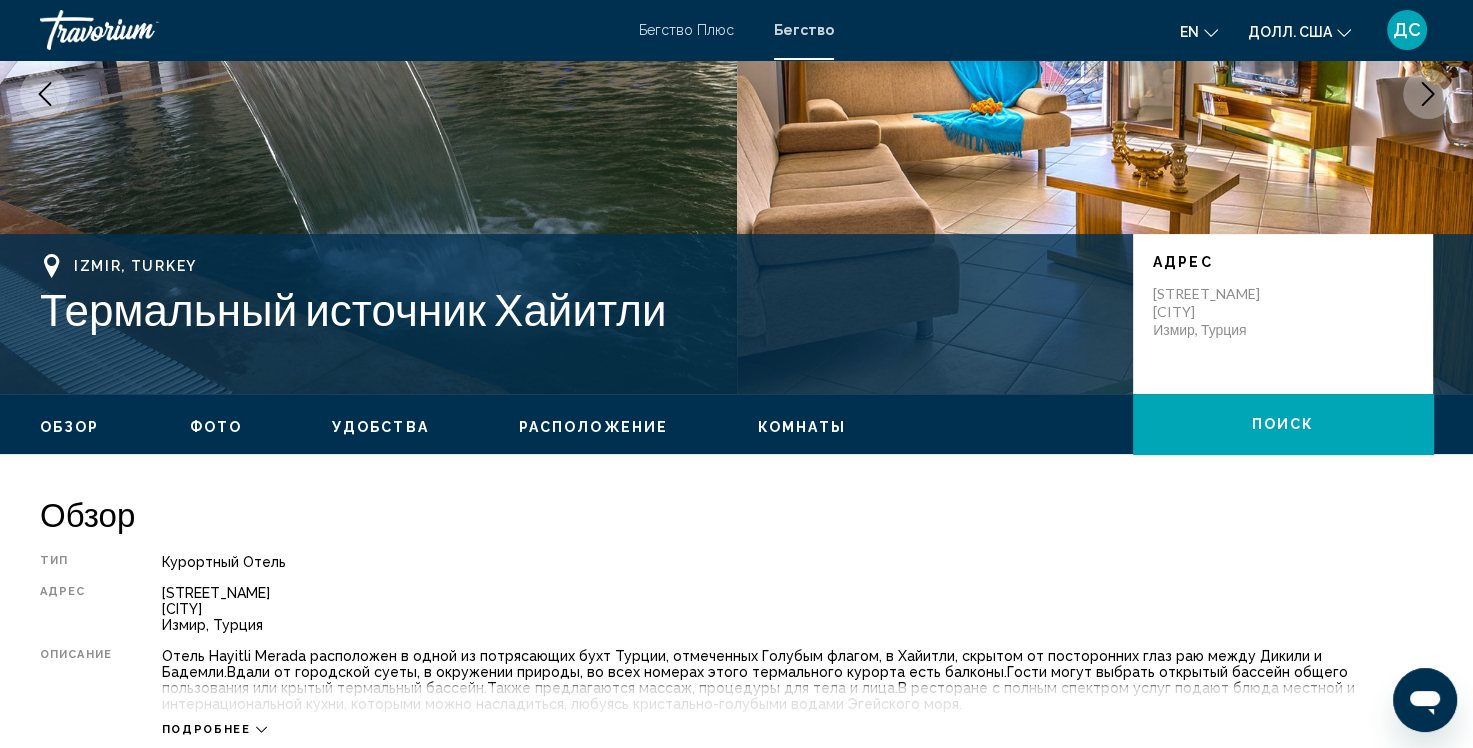 click on "Подробнее" at bounding box center [214, 729] 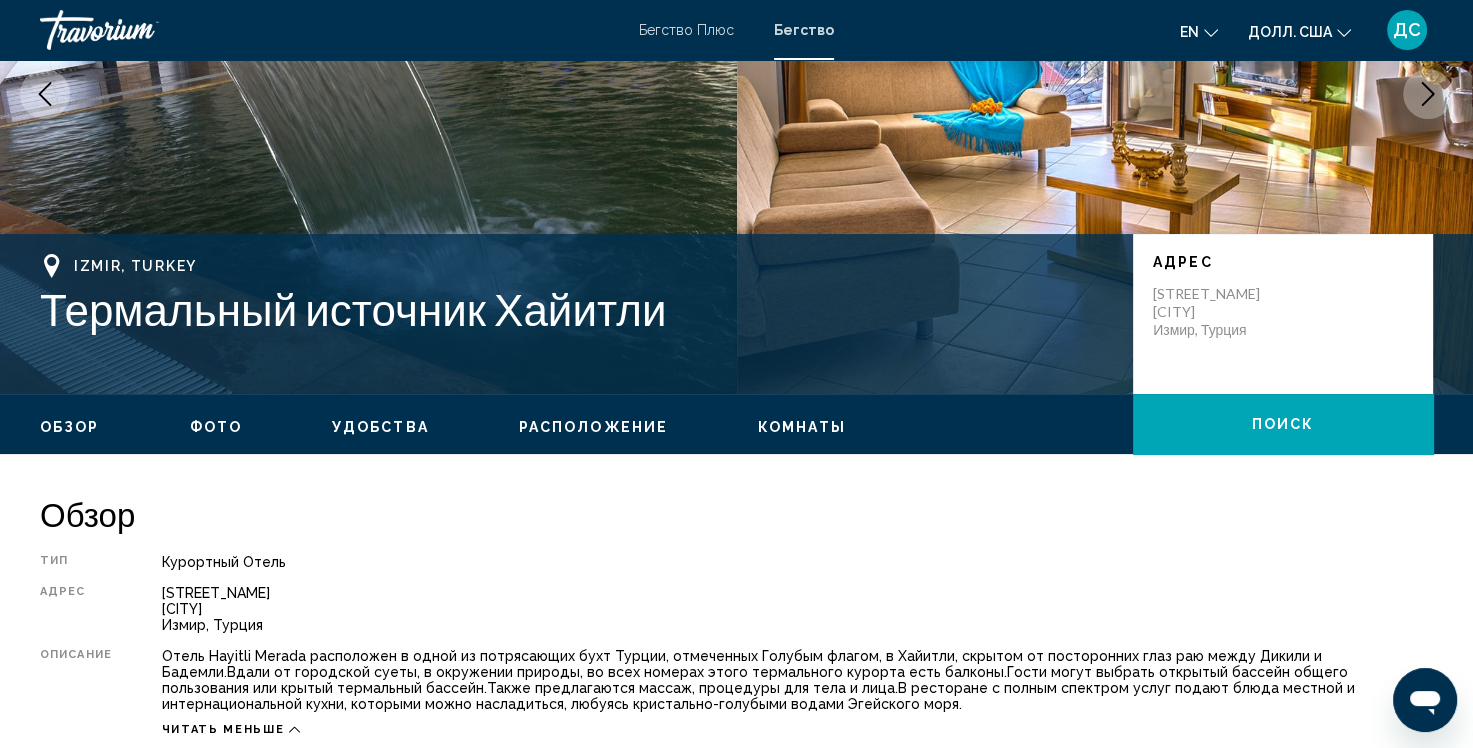 click 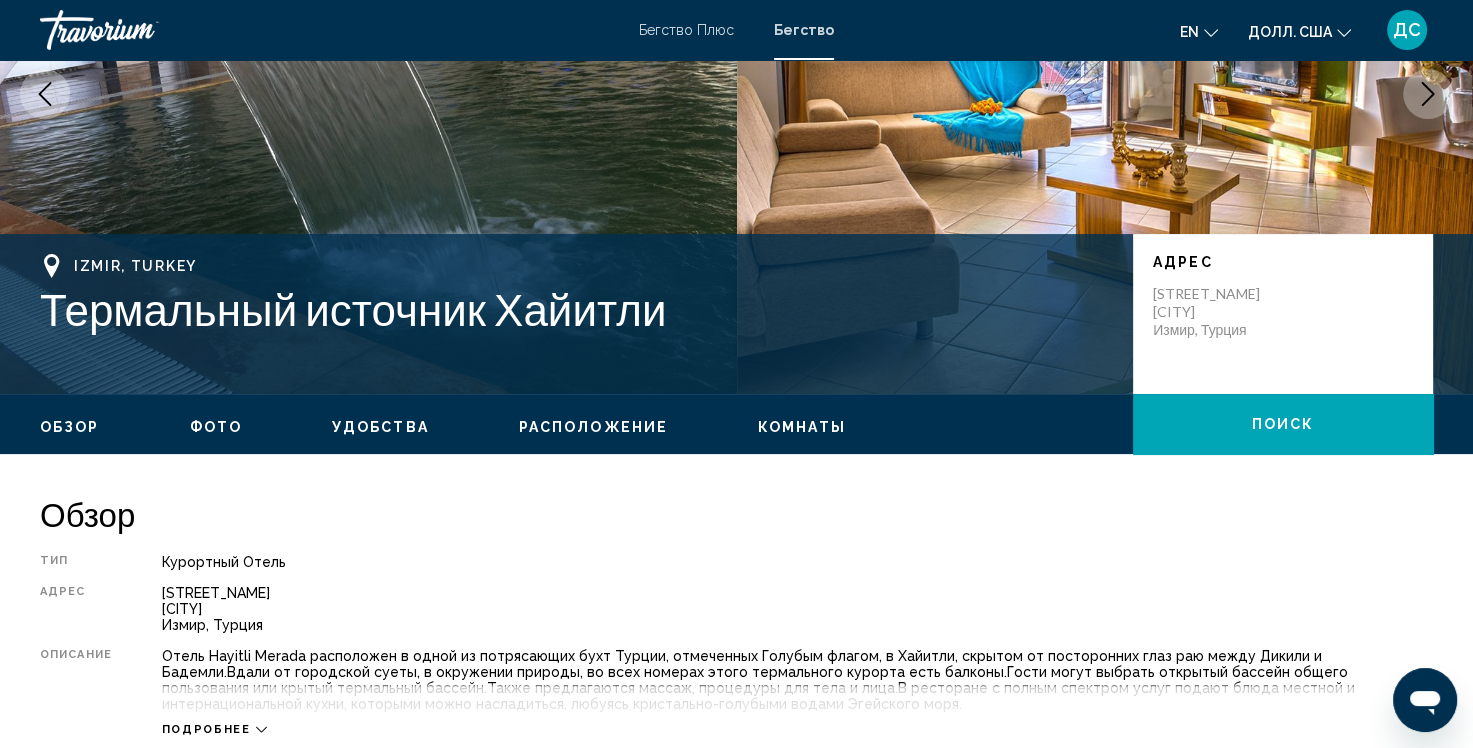 click on "Подробнее" at bounding box center [797, 709] 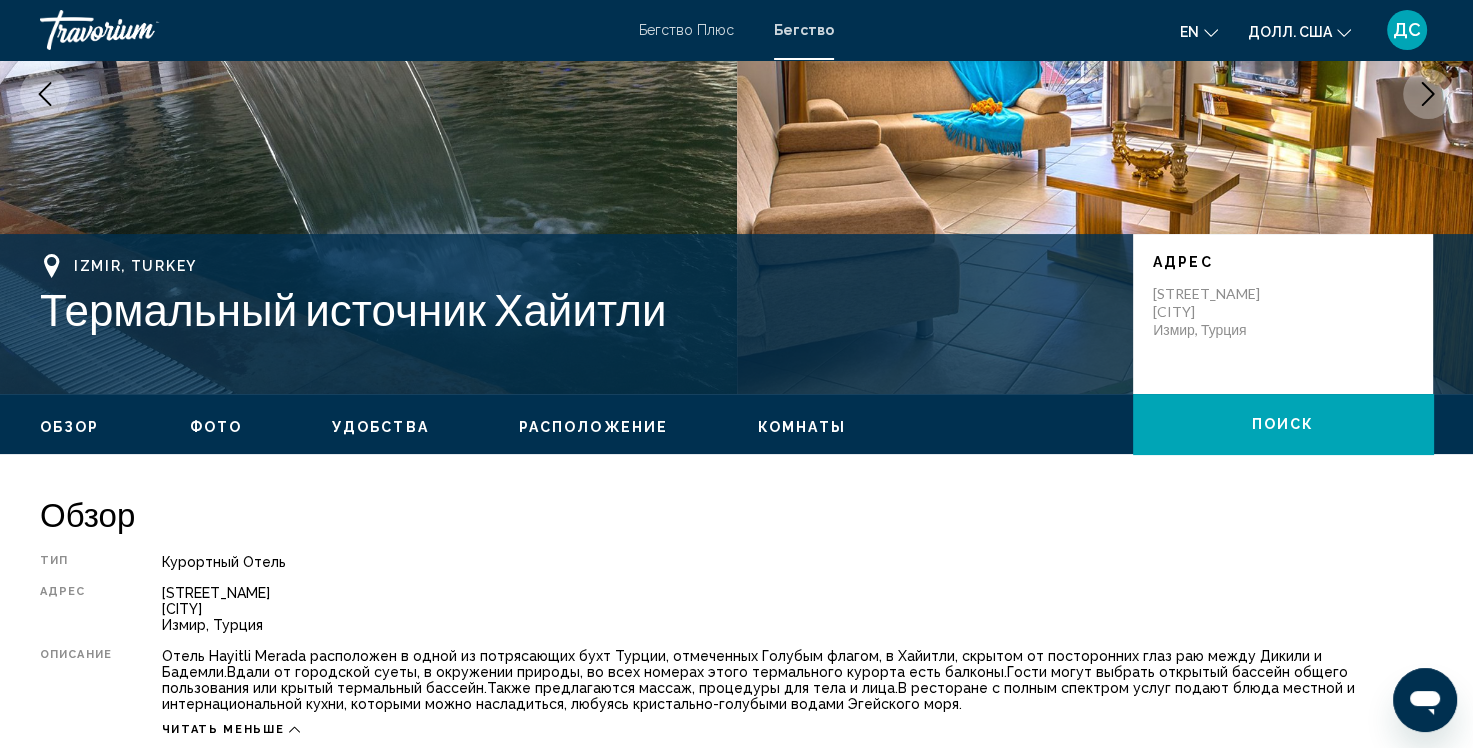 click on "Обзор Тип Курортный отель All-Inclusive No All-Inclusive Адрес [STREET_NAME] [CITY] [STATE], [COUNTRY] Описание Отель [BRAND_NAME] расположен в одной из потрясающих бухт Турции, отмеченной Голубым флагом, в [CITY], скрытом от посторонних глаз раю между Дикили и Бадемли.  Вдали от городской суеты, в окружении природы, во всех номерах этого термального курорта есть балконы.  Гости могут выбрать открытый бассейн общего пользования или крытый термальный бассейн.  Также предлагаются массаж, процедуры для тела и лица.  Читать меньше" at bounding box center [736, 615] 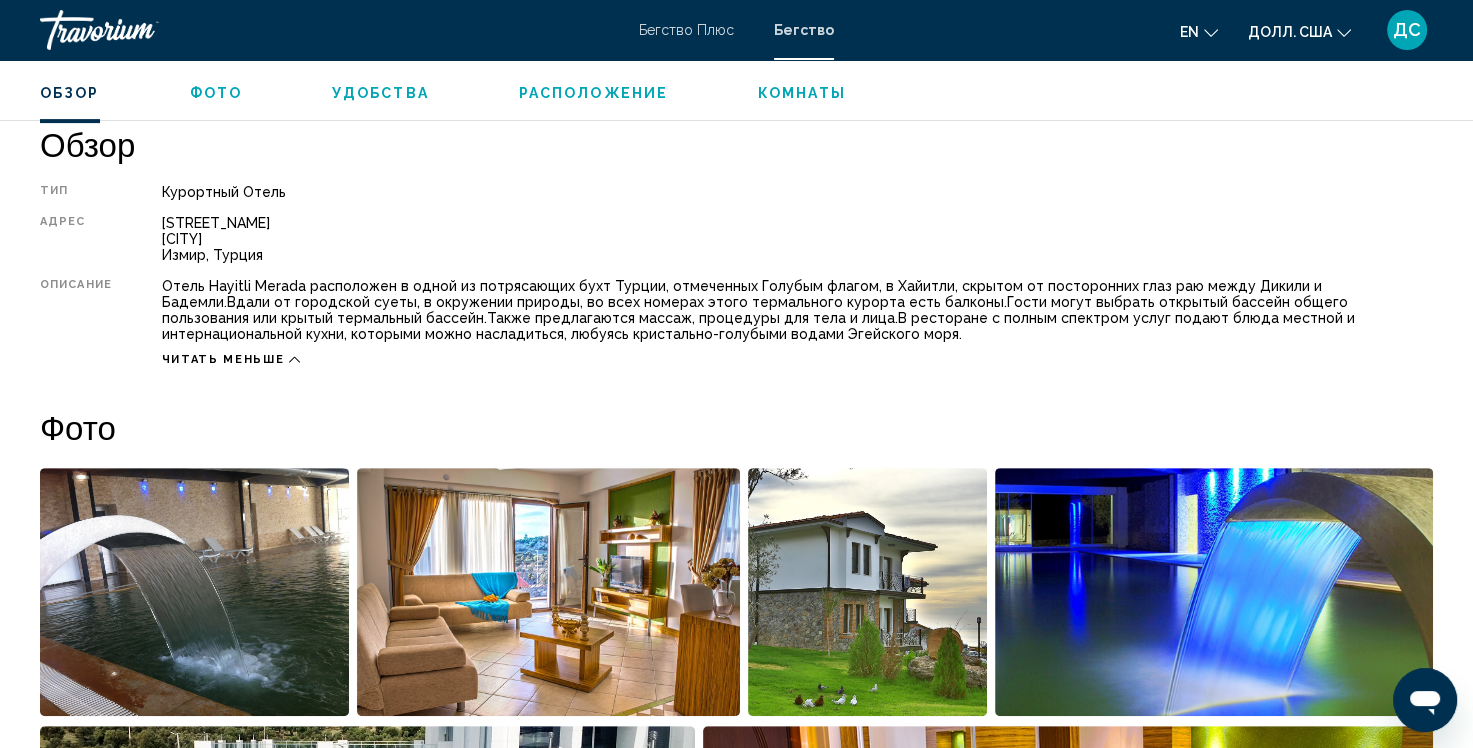 scroll, scrollTop: 640, scrollLeft: 0, axis: vertical 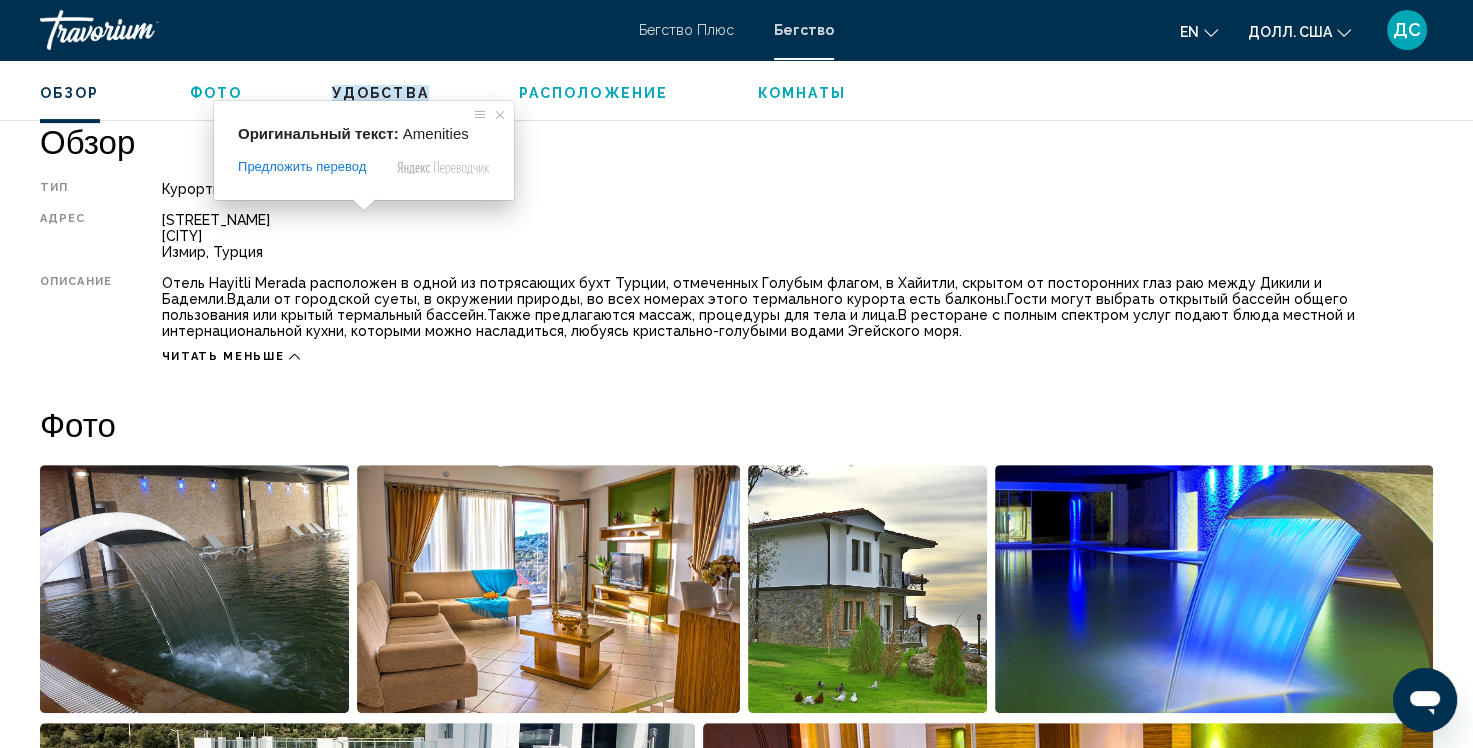 click on "Удобства" at bounding box center (380, 93) 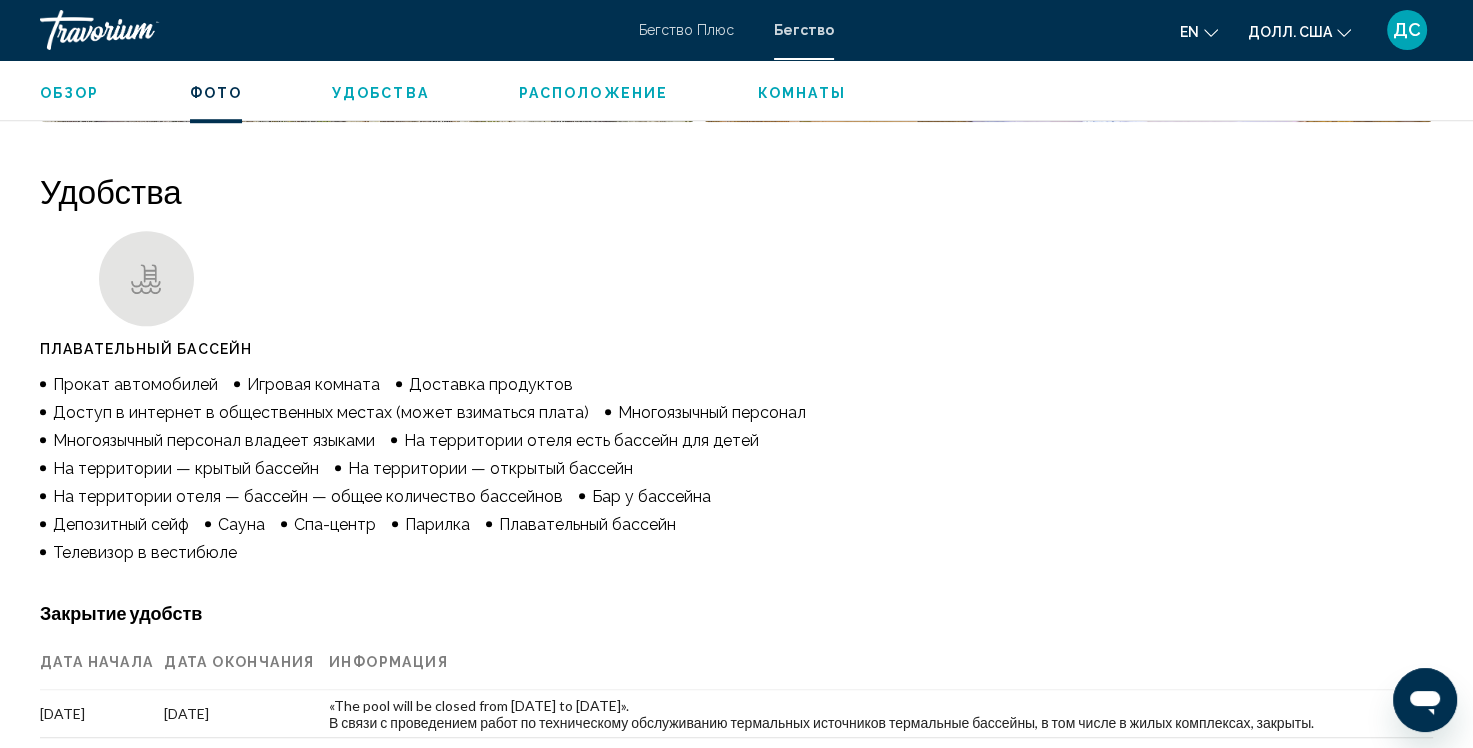 scroll, scrollTop: 1540, scrollLeft: 0, axis: vertical 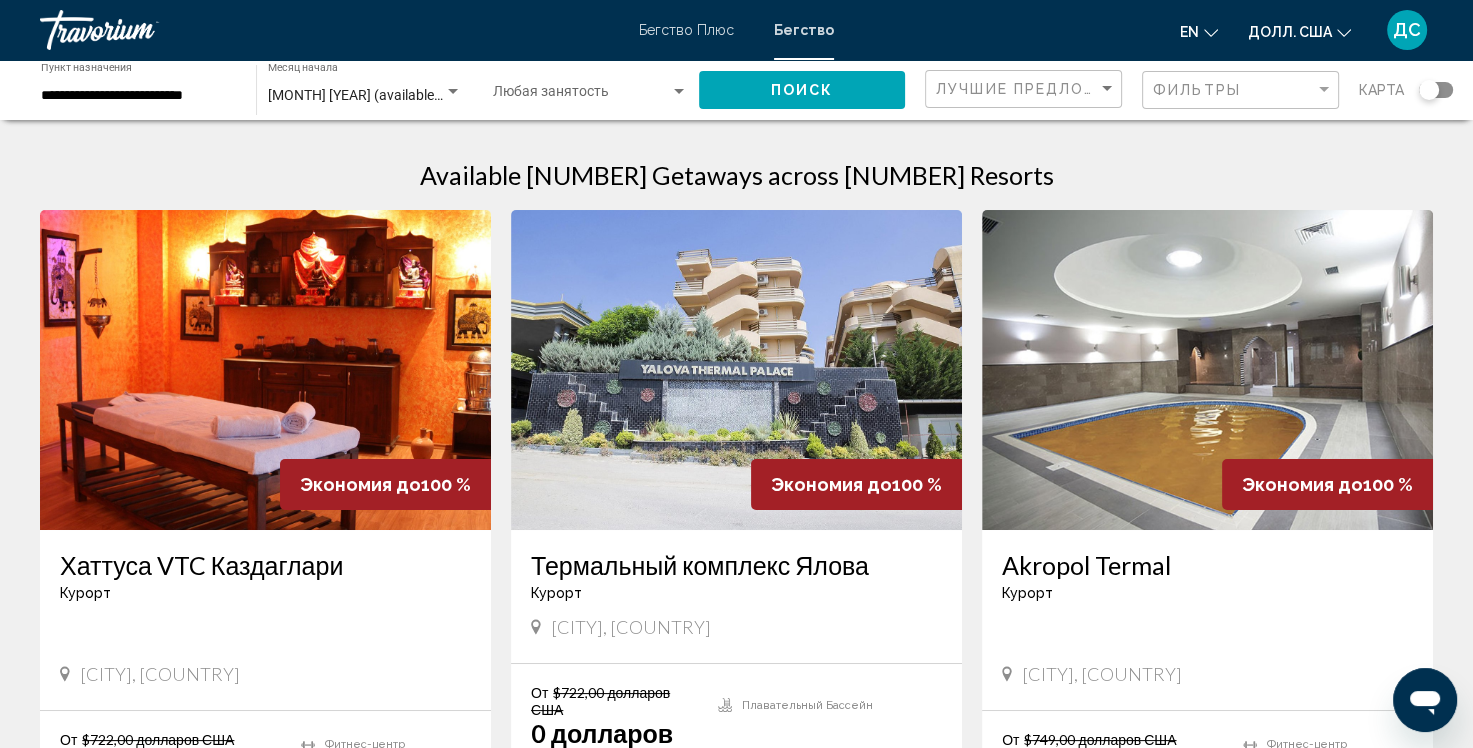click at bounding box center [736, 370] 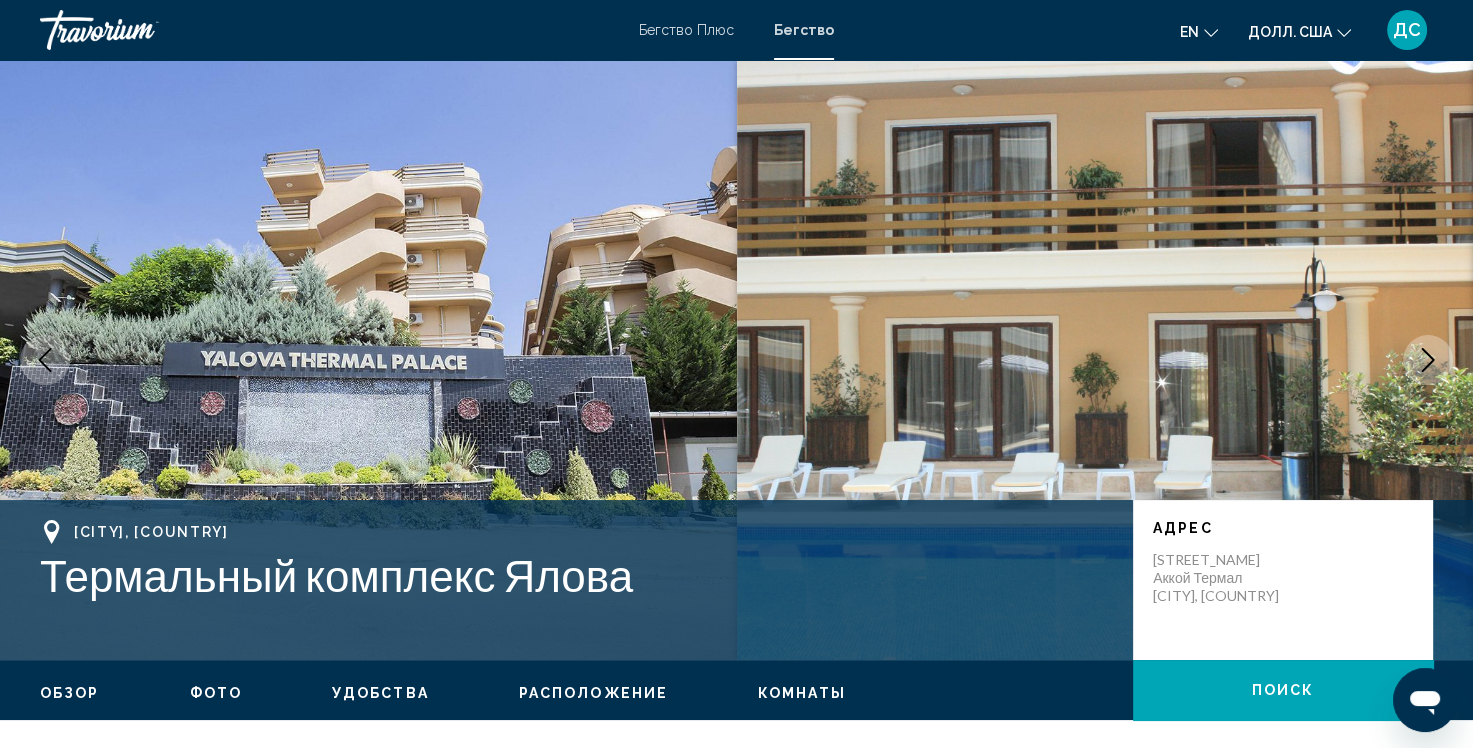 type 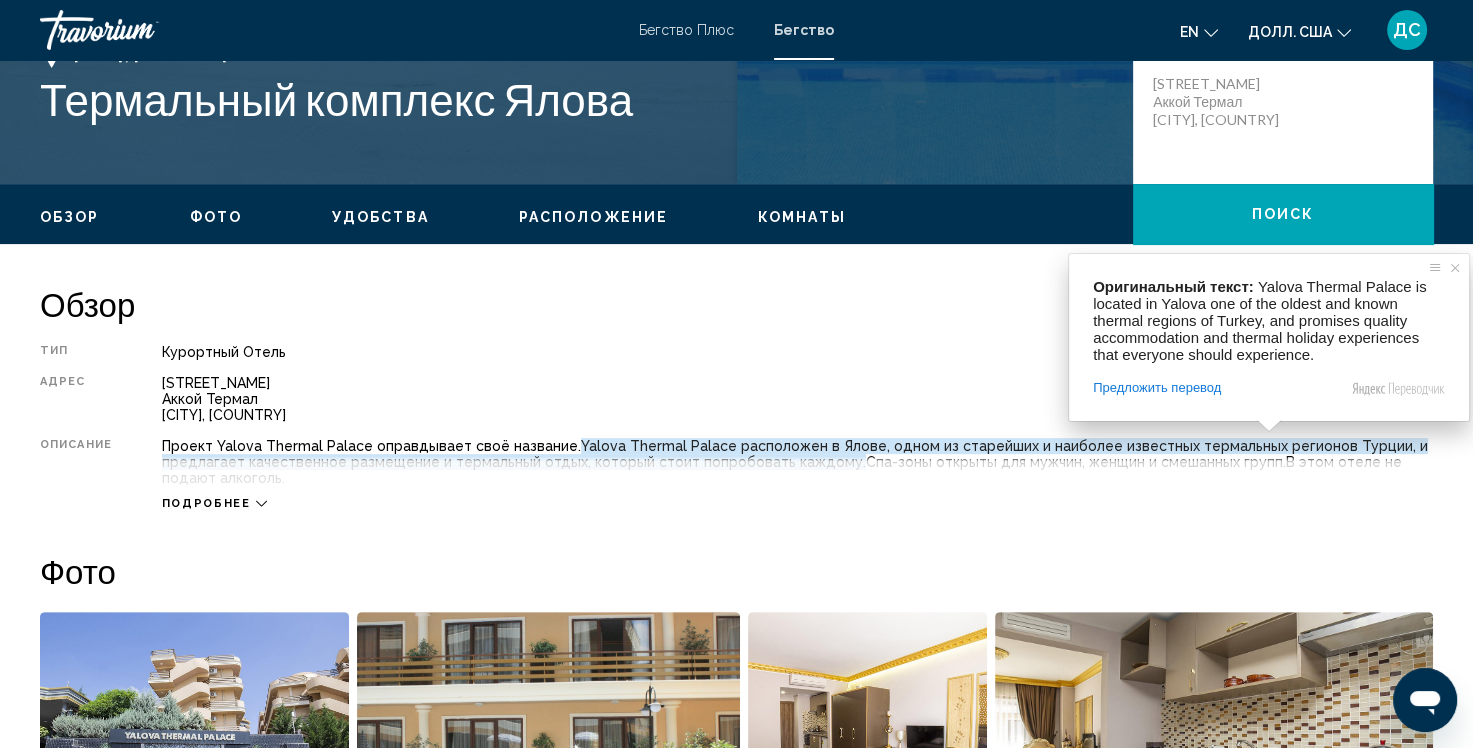 scroll, scrollTop: 480, scrollLeft: 0, axis: vertical 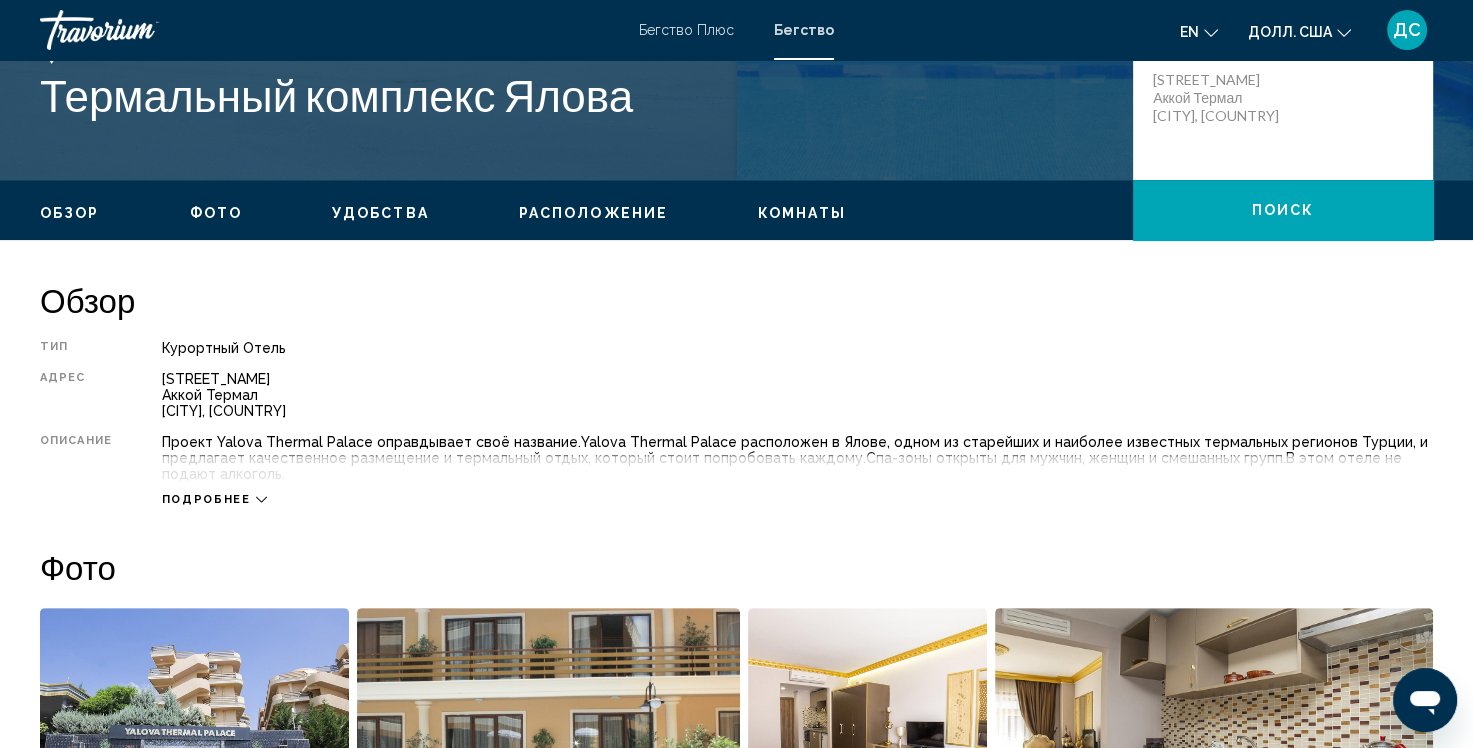 click on "Подробнее" at bounding box center (214, 499) 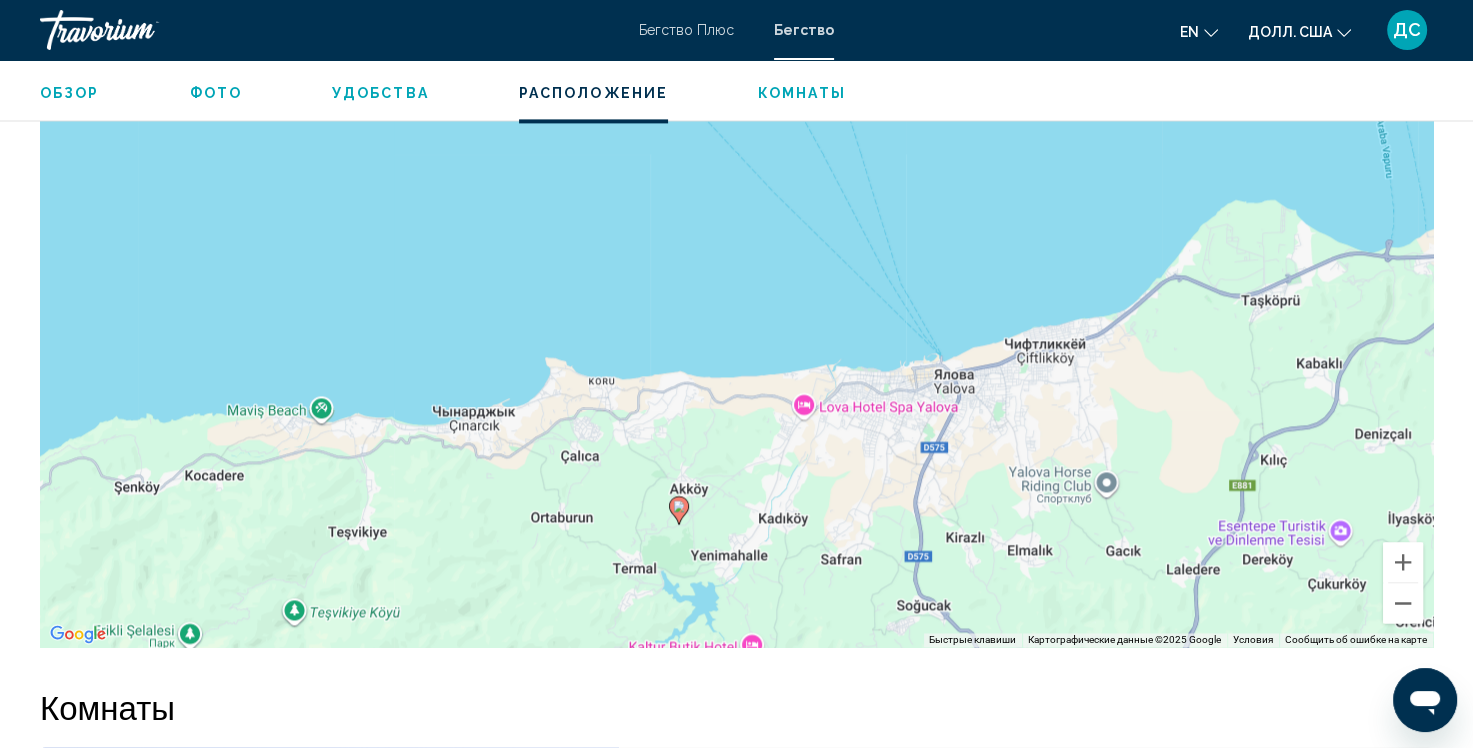 scroll, scrollTop: 2800, scrollLeft: 0, axis: vertical 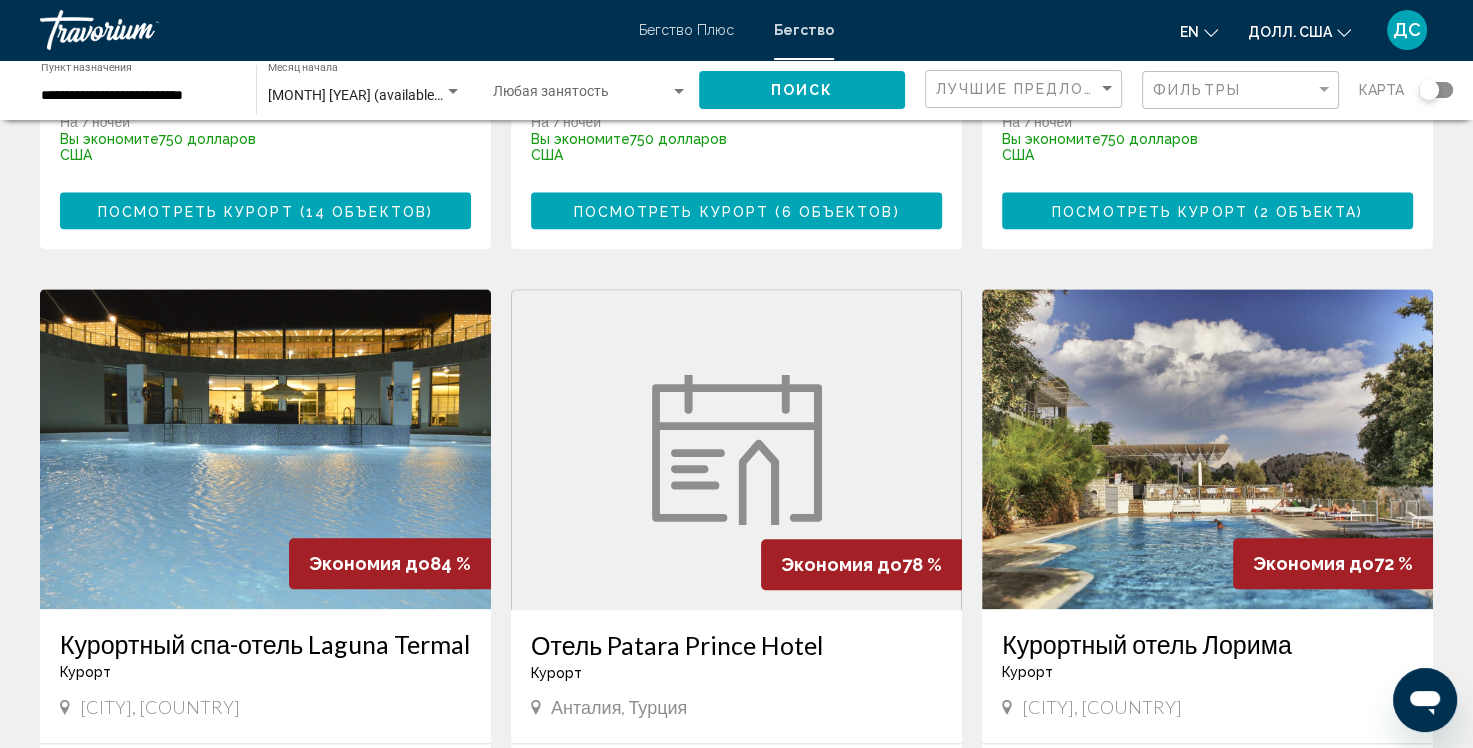 click at bounding box center (1207, 449) 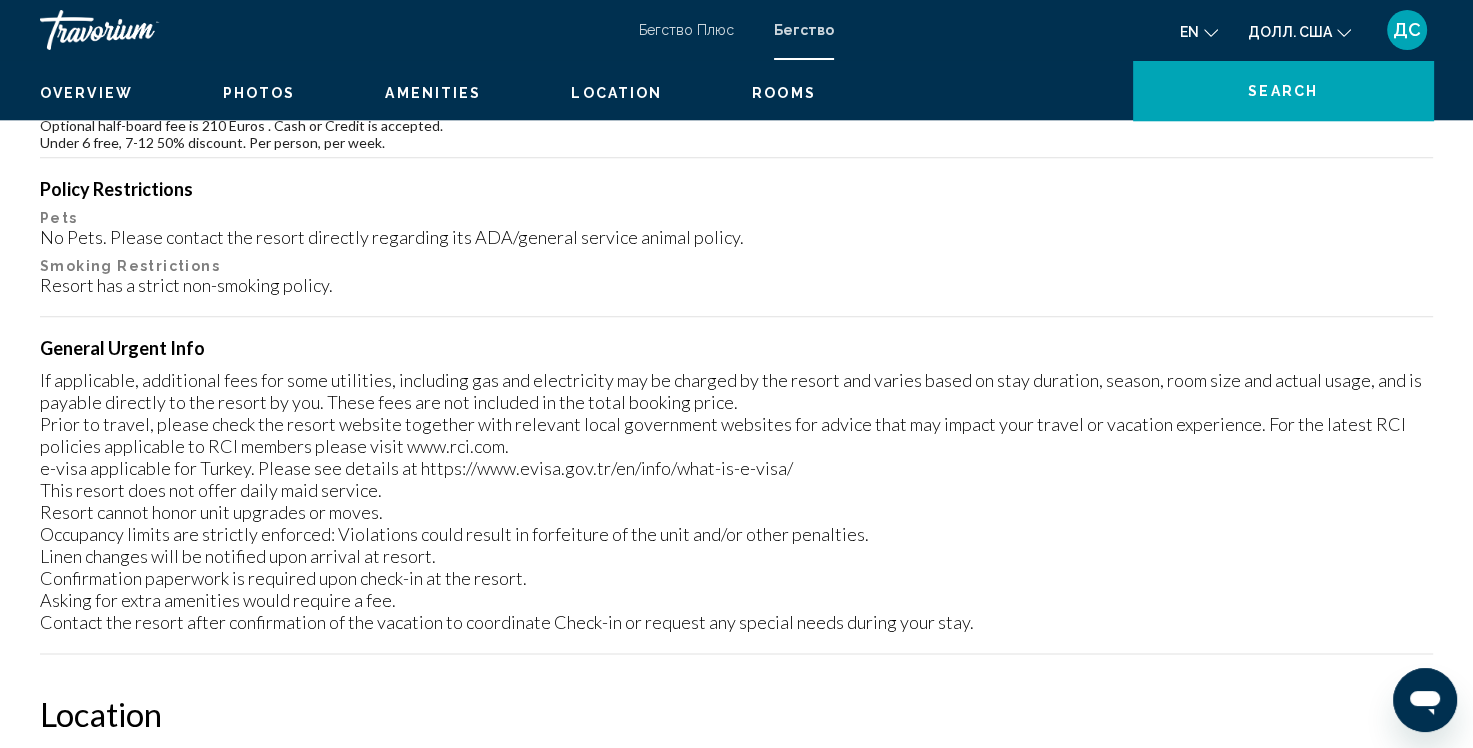 scroll, scrollTop: 0, scrollLeft: 0, axis: both 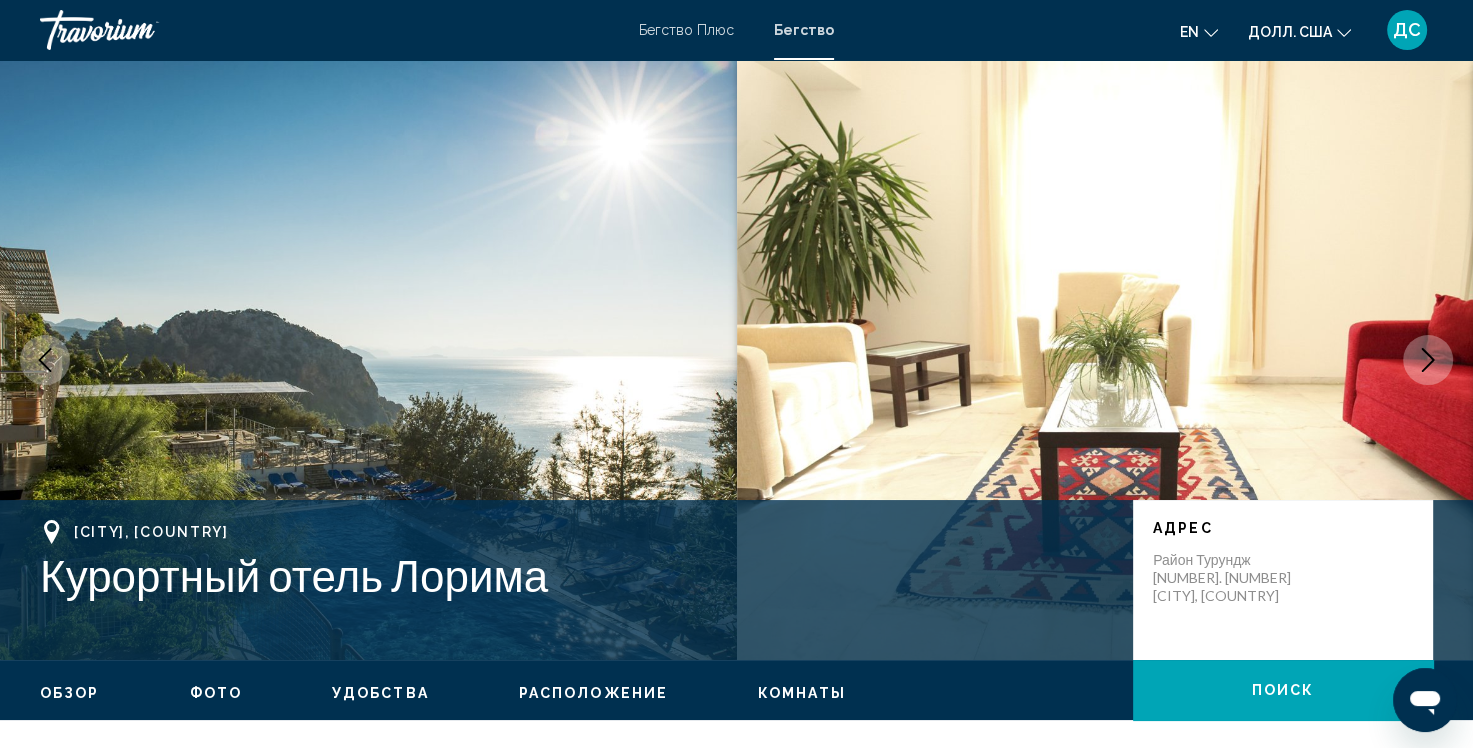type 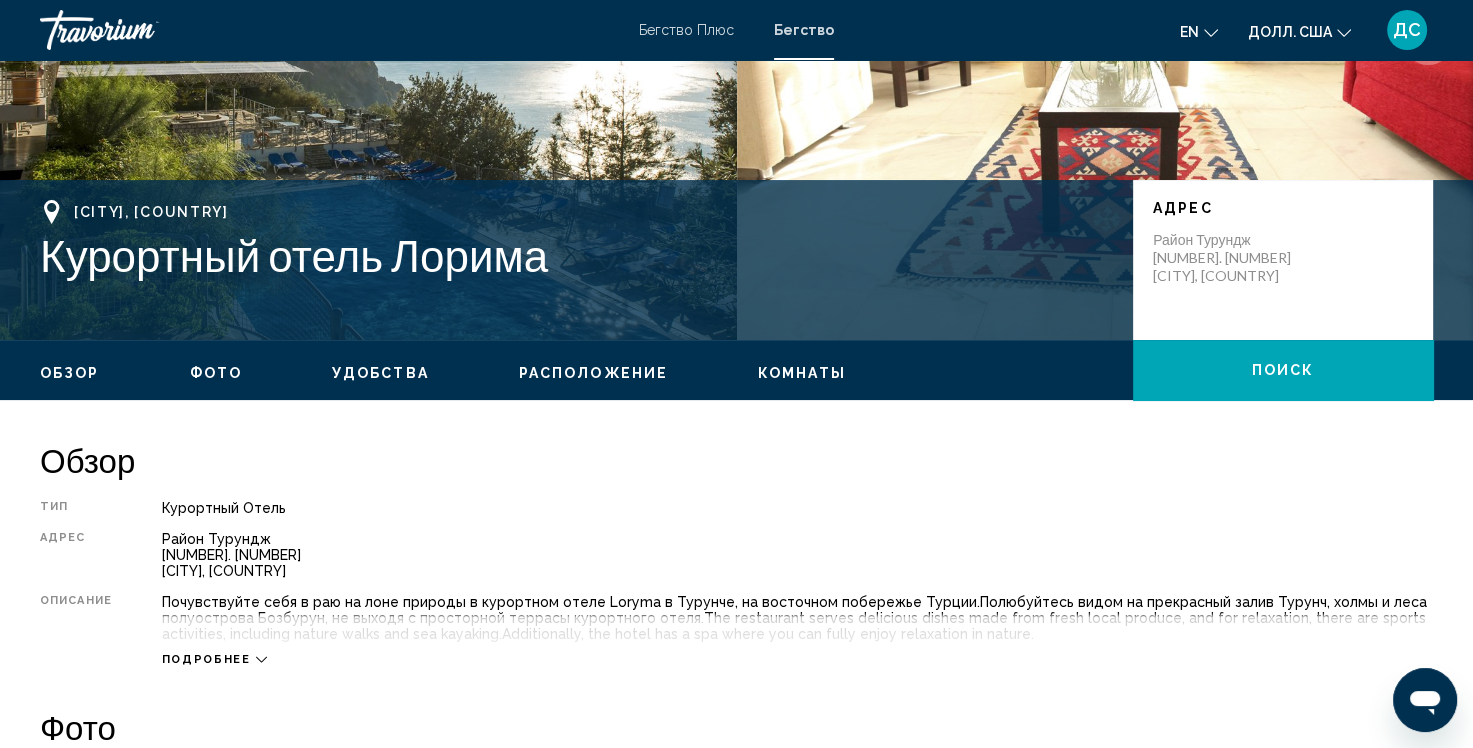 scroll, scrollTop: 315, scrollLeft: 0, axis: vertical 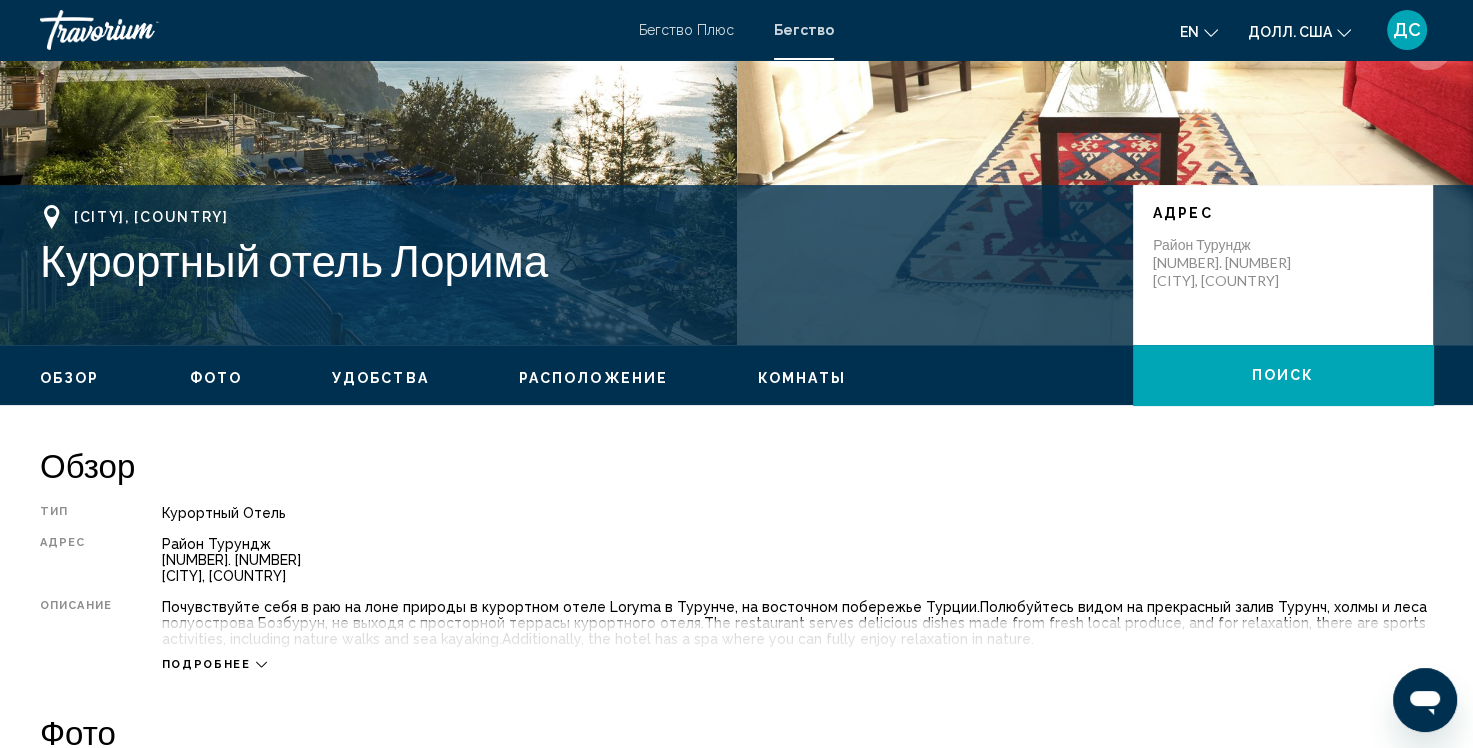 click on "[CITY], [COUNTRY] [DESCRIPTION] [DESCRIPTION] [DESCRIPTION]" at bounding box center [736, 4389] 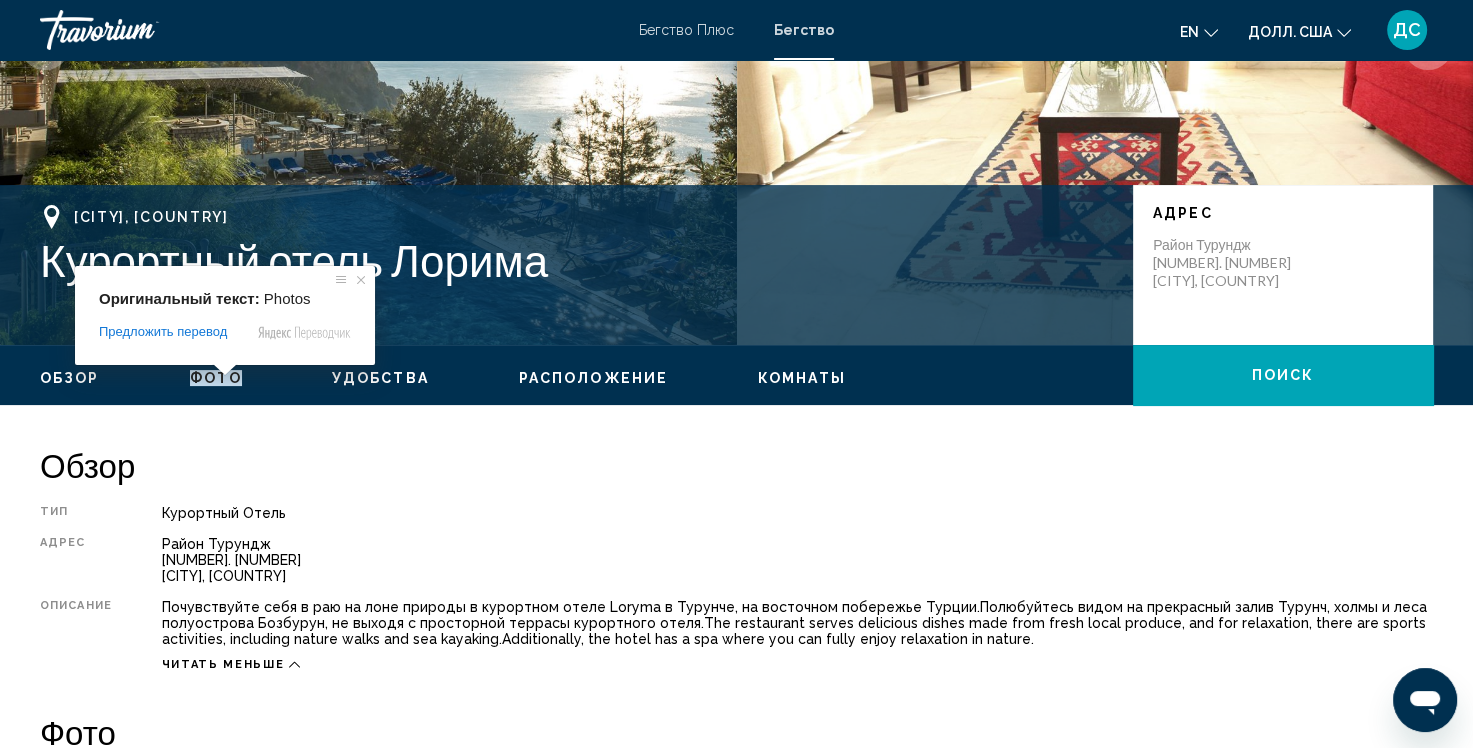click at bounding box center [225, 370] 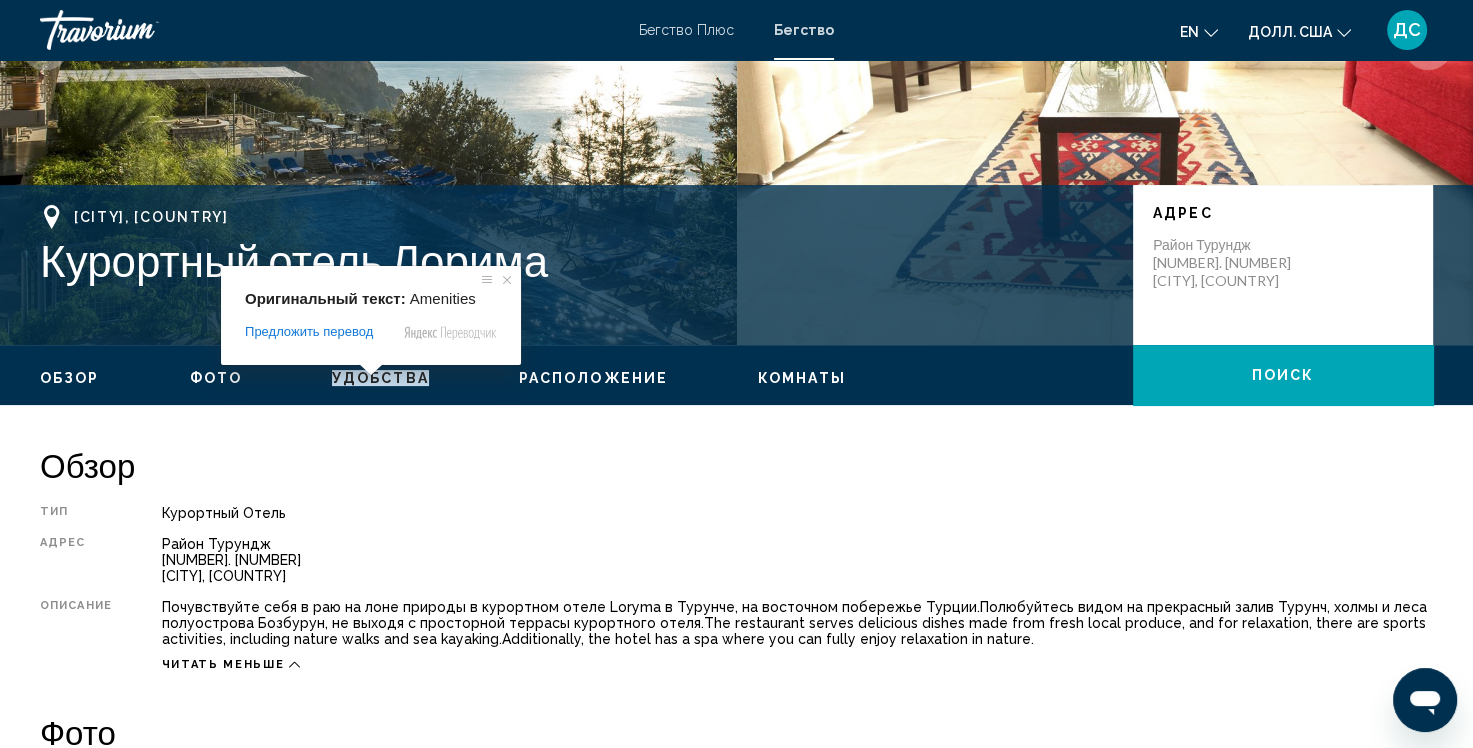 click on "Удобства" at bounding box center (380, 378) 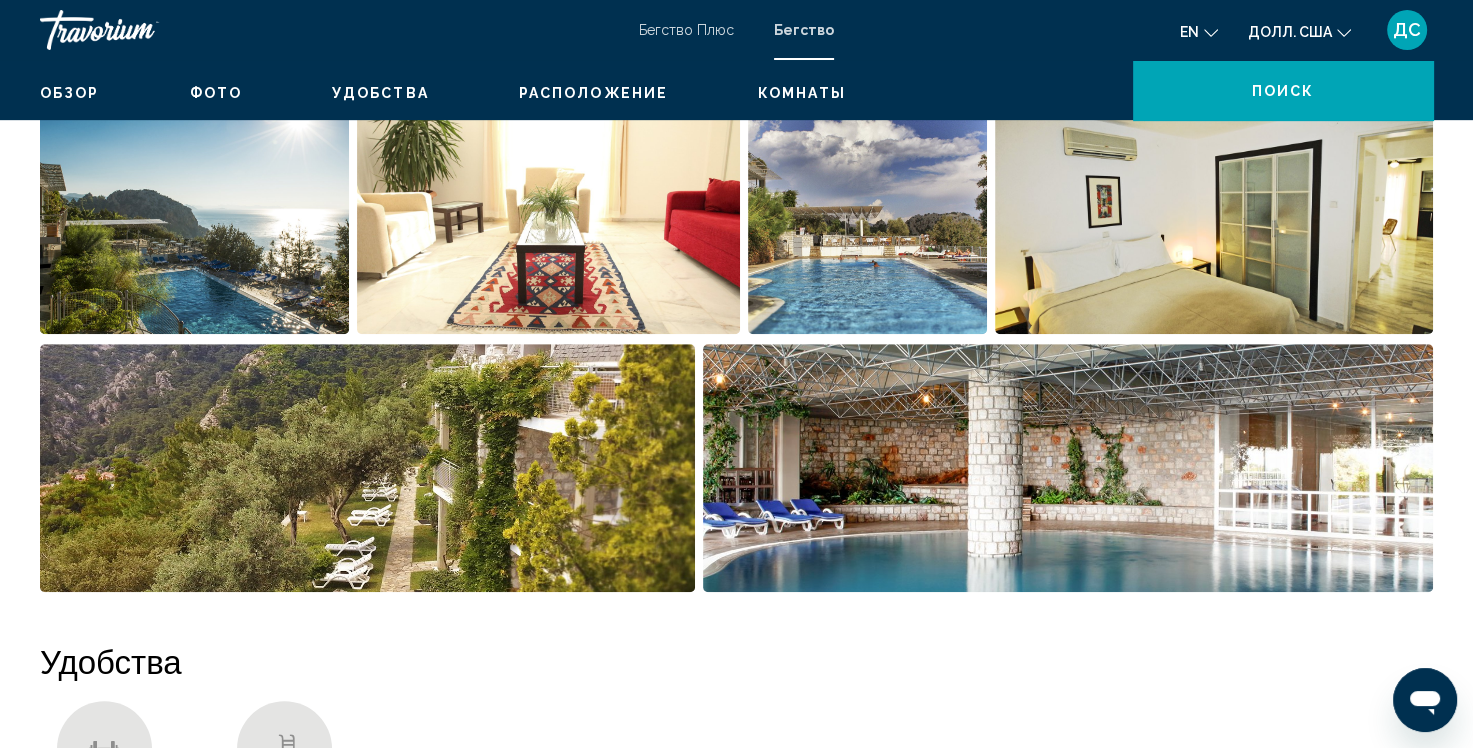 click on "Обзор Тип Курортный отель All-Inclusive No All-Inclusive Адрес [STREET_NAME] [CITY] [STATE], [COUNTRY] Описание Почувствуйте себя в раю на лоне природы в курортном отеле Loryma в Турунче, на восточном побережье Турции.  Полюбуйтесь видом на прекрасный залив Турунч, холмы и леса полуострова Бозбурун, не выходя с просторной террасы курортного отеля.  В ресторане подают вкусные блюда из свежих местных продуктов, а для отдыха предлагаются спортивные мероприятия, в том числе прогулки на природе и катание на морских каяках.  Читать меньше
Фото Удобства" at bounding box center [736, 3702] 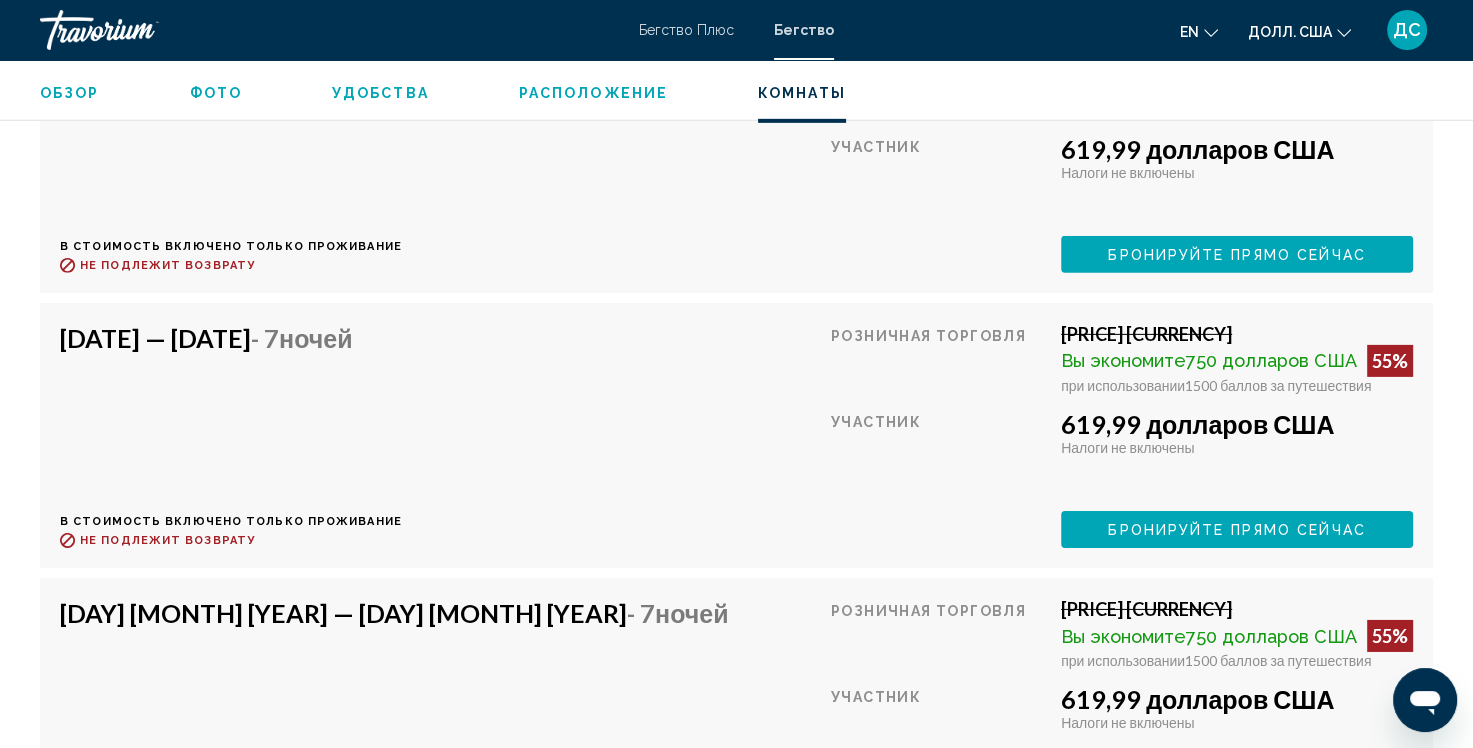 scroll, scrollTop: 6123, scrollLeft: 0, axis: vertical 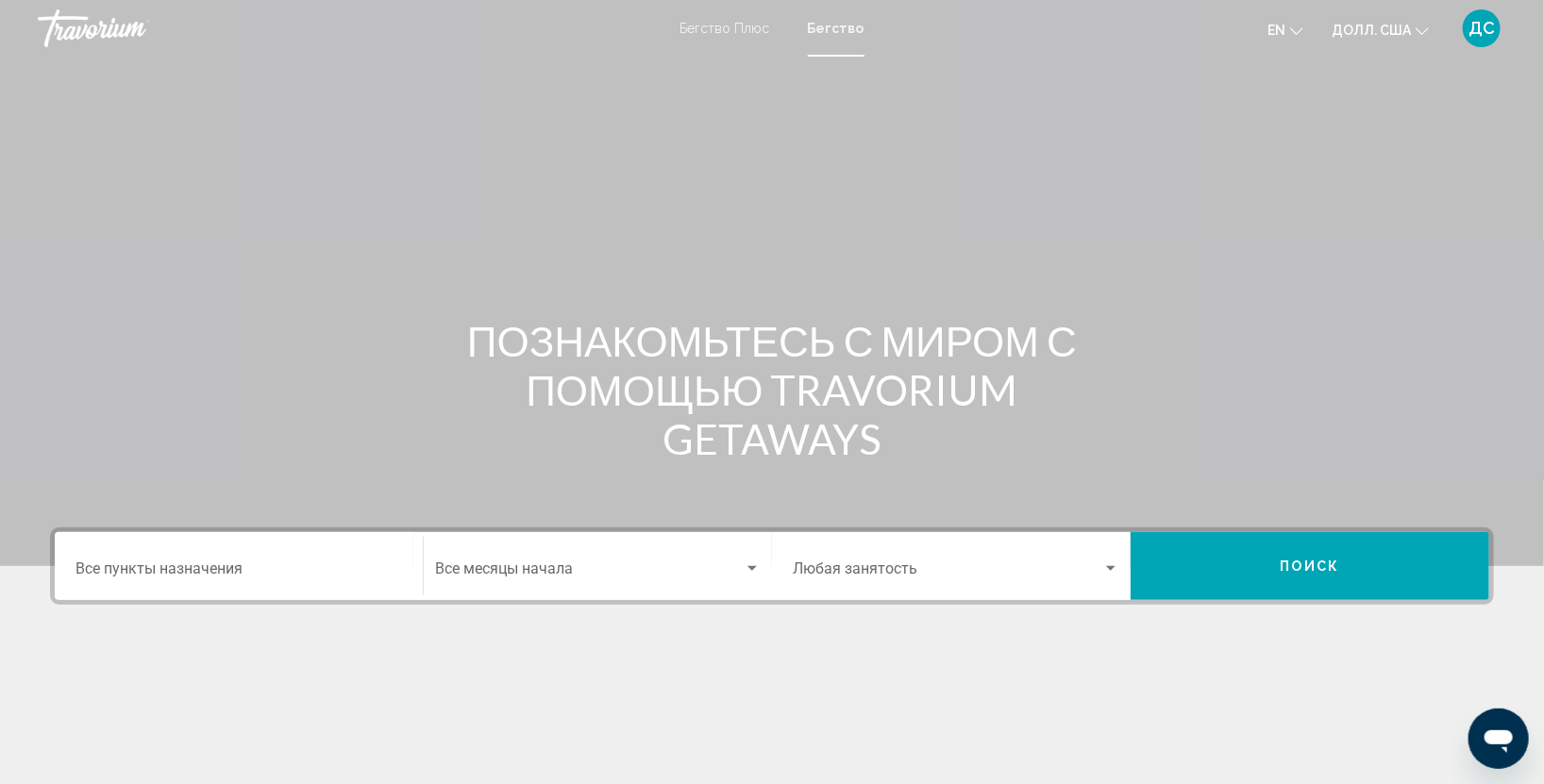 click on "Пункт назначения Все пункты назначения" at bounding box center (239, 566) 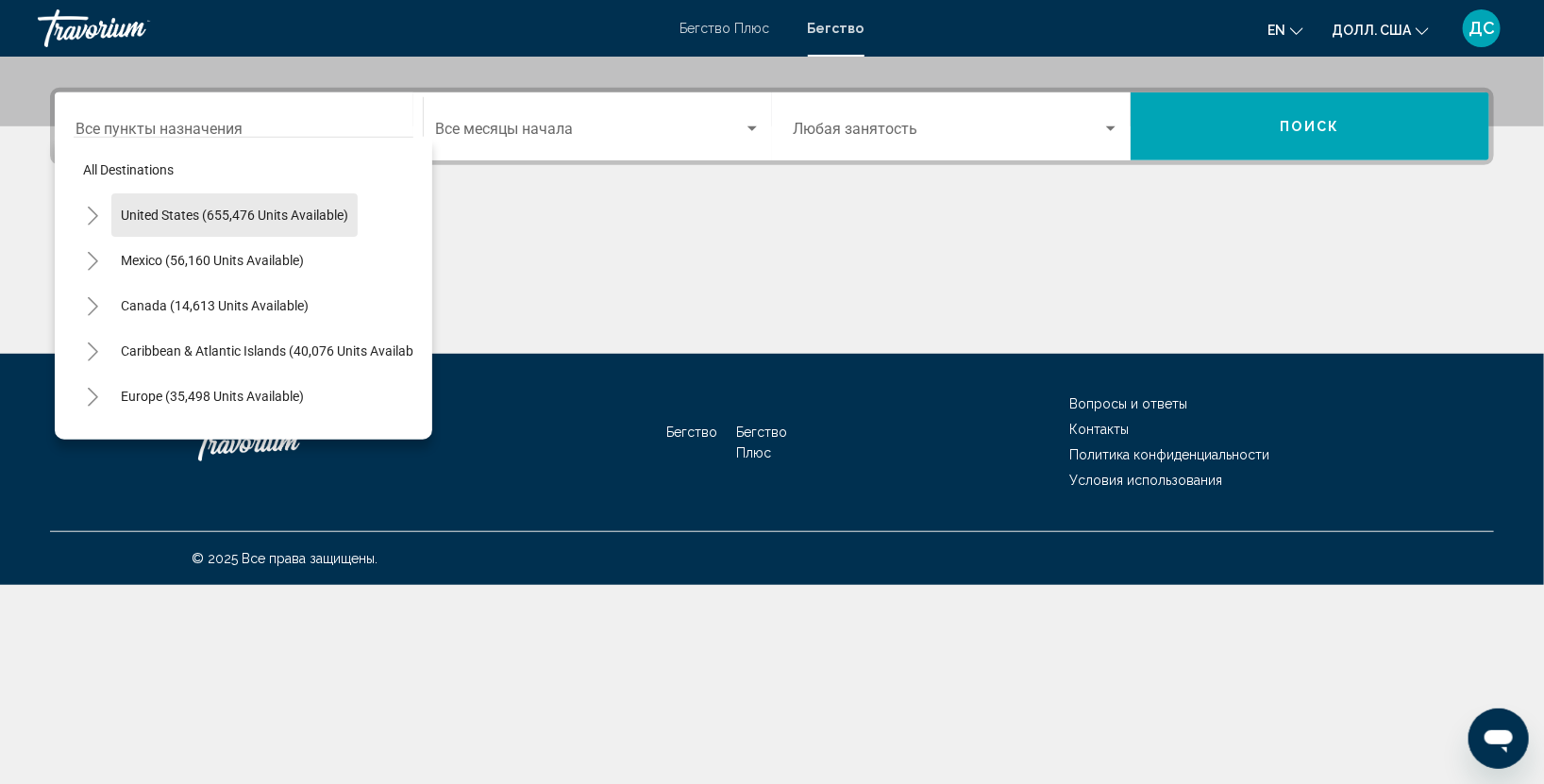 click on "Перейти к основному контенту Бегство Плюс  Бегство en
English Español Français Italiano Português русский Долл. США
USD ($) MXN (Mex$) CAD (Can$) GBP (£) EUR (€) AUD (A$) NZD (NZ$) CNY (CN¥) ДС Вход  ПОЗНАКОМЬТЕСЬ С МИРОМ С ПОМОЩЬЮ TRAVORIUM GETAWAYS Пункт назначения Все пункты назначения  All destinations
United States ([UNITS] units available)
Mexico ([UNITS] units available)
Canada ([UNITS] units available)
Caribbean & Atlantic Islands ([UNITS] units available)
Europe ([UNITS] units available)
Australia ([UNITS] units available)
South Pacific and Oceania ([UNITS] units available)
South America ([UNITS] units available)" at bounding box center (772, -48) 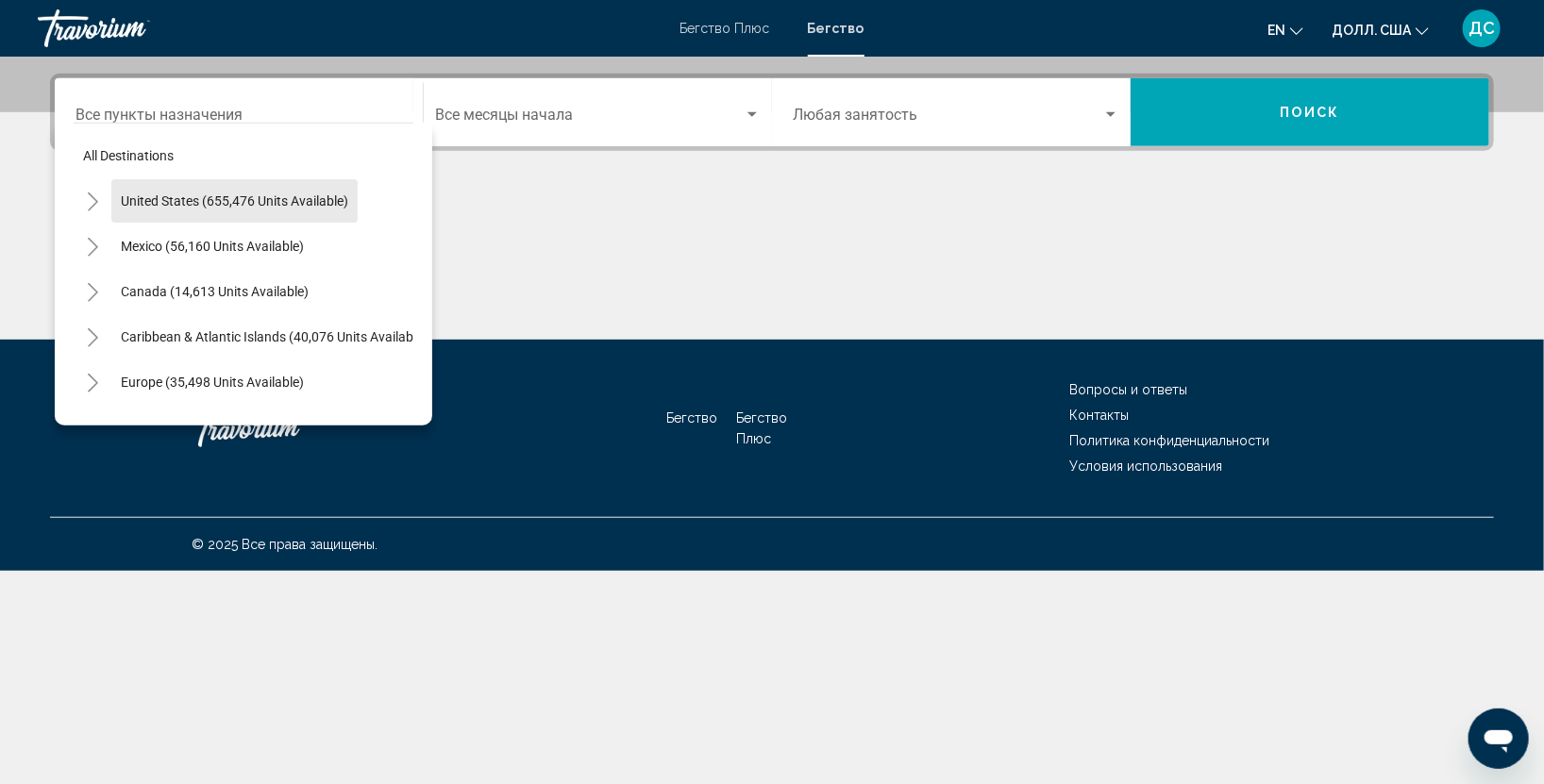 scroll, scrollTop: 465, scrollLeft: 0, axis: vertical 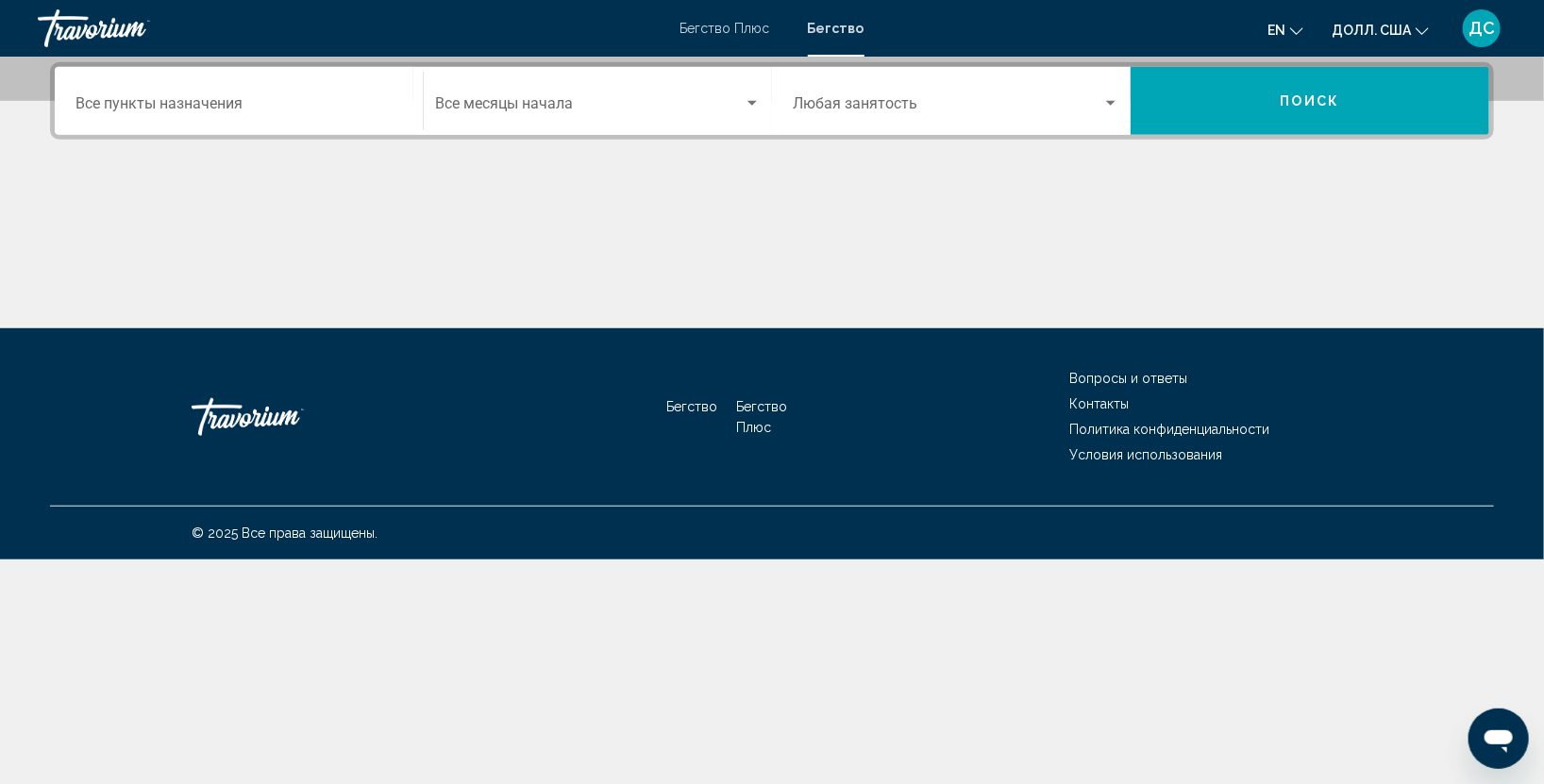 click on "Пункт назначения Все пункты назначения" at bounding box center (239, 101) 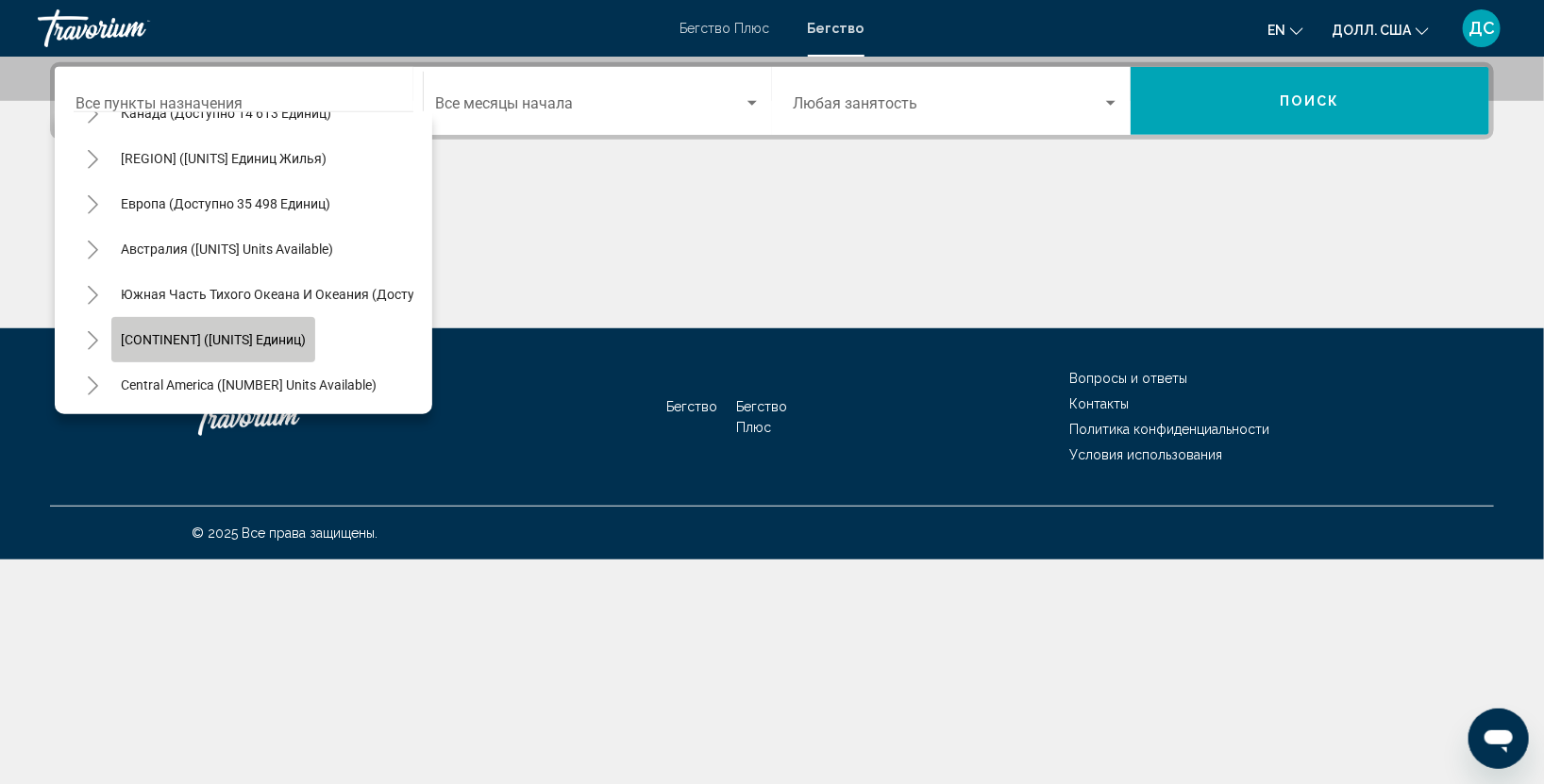 click on "Все пункты назначения
Соединённые Штаты ([UNITS] единиц в наличии)
Мексика (доступно [UNITS] единиц)
Канада (доступно [UNITS] единиц)
Карибские и атлантические острова (доступно [UNITS] единиц жилья)
Европа (доступно [UNITS] единиц)
Австралия (доступно [UNITS] единиц)
Южная часть Тихого океана и Океания (доступно [UNITS] единиц)
Южная Америка (доступно [UNITS] единиц)
Центральная Америка (доступно [UNITS] единиц)
Азия (доступно [UNITS] единиц)" at bounding box center (243, 249) 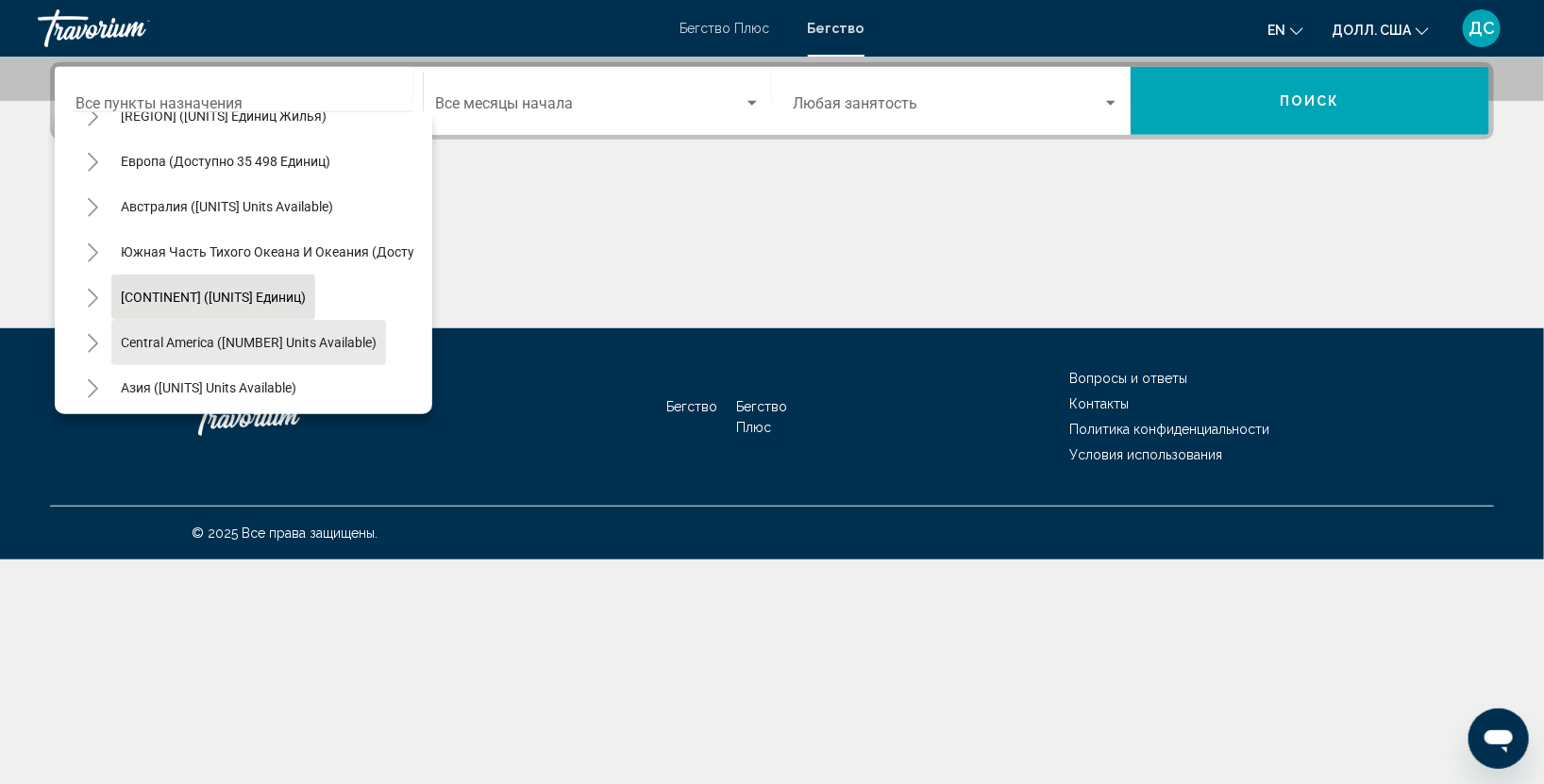 click on "Все пункты назначения
Соединённые Штаты ([UNITS] единиц в наличии)
Мексика (доступно [UNITS] единиц)
Канада (доступно [UNITS] единиц)
Карибские и атлантические острова (доступно [UNITS] единиц жилья)
Европа (доступно [UNITS] единиц)
Австралия (доступно [UNITS] единиц)
Южная часть Тихого океана и Океания (доступно [UNITS] единиц)
Южная Америка (доступно [UNITS] единиц)
Центральная Америка (доступно [UNITS] единиц)
Азия (доступно [UNITS] единиц)" at bounding box center [243, 259] 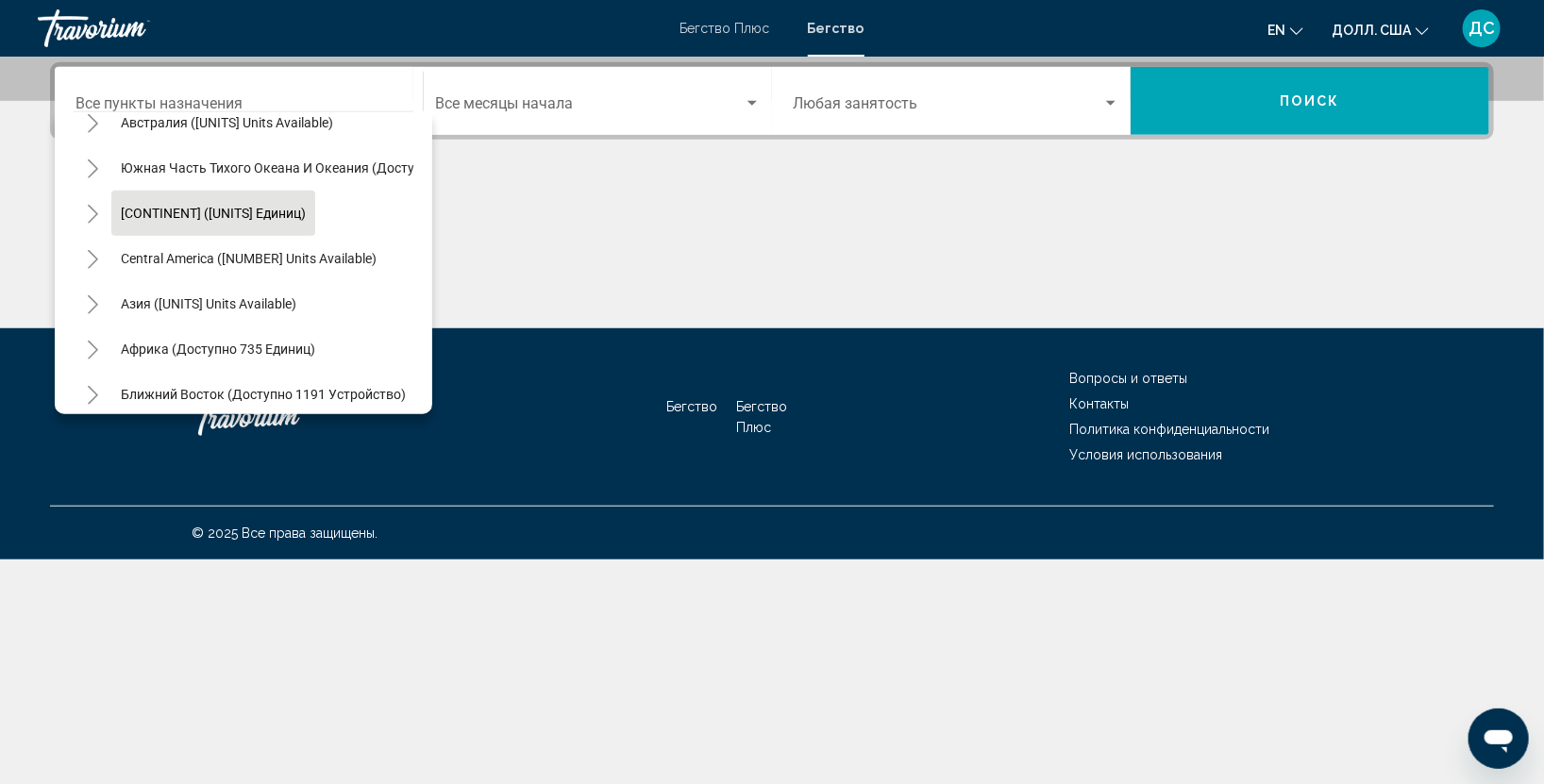 scroll, scrollTop: 313, scrollLeft: 0, axis: vertical 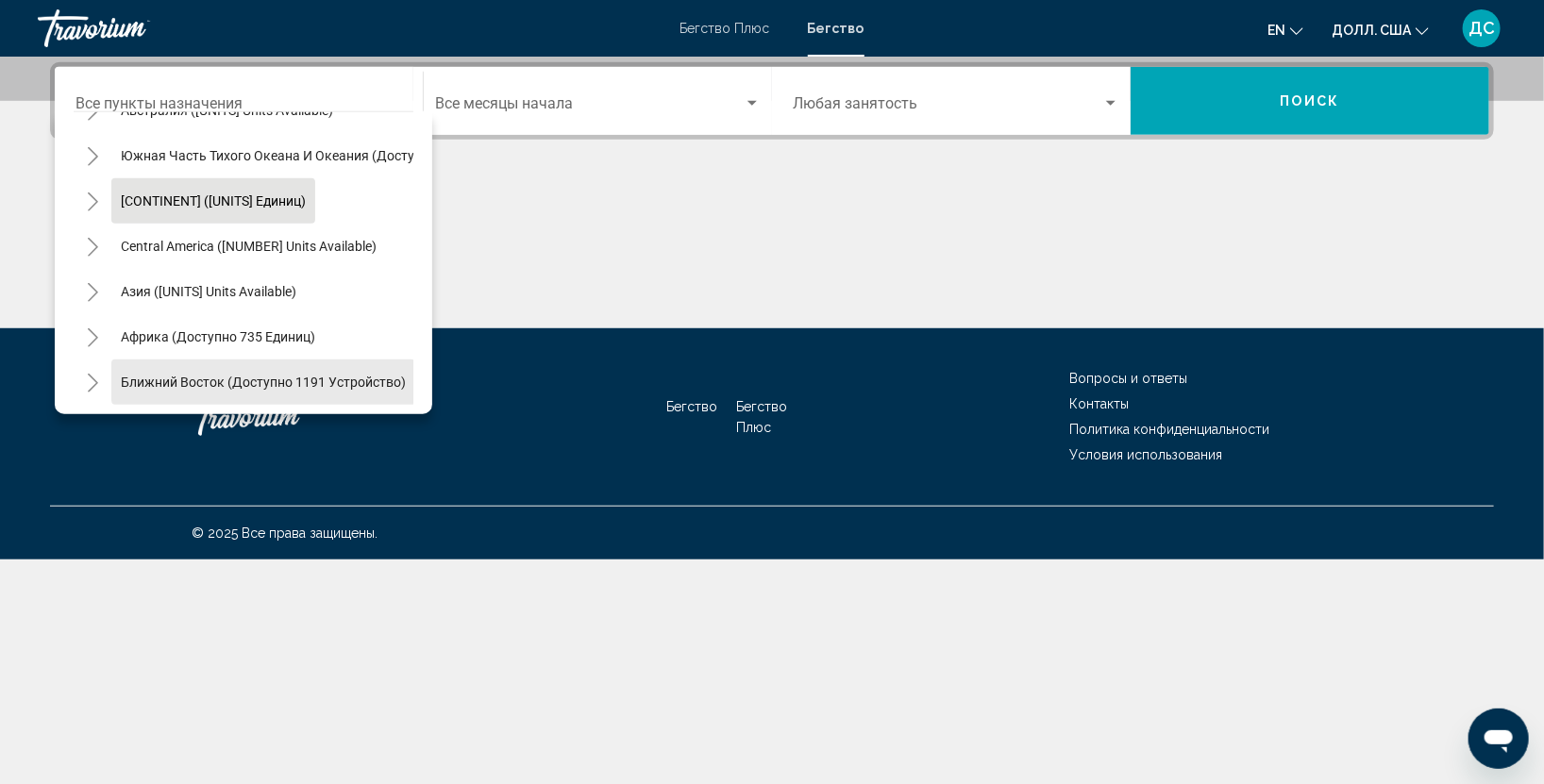 click on "Ближний Восток (доступно 1191 устройство)" 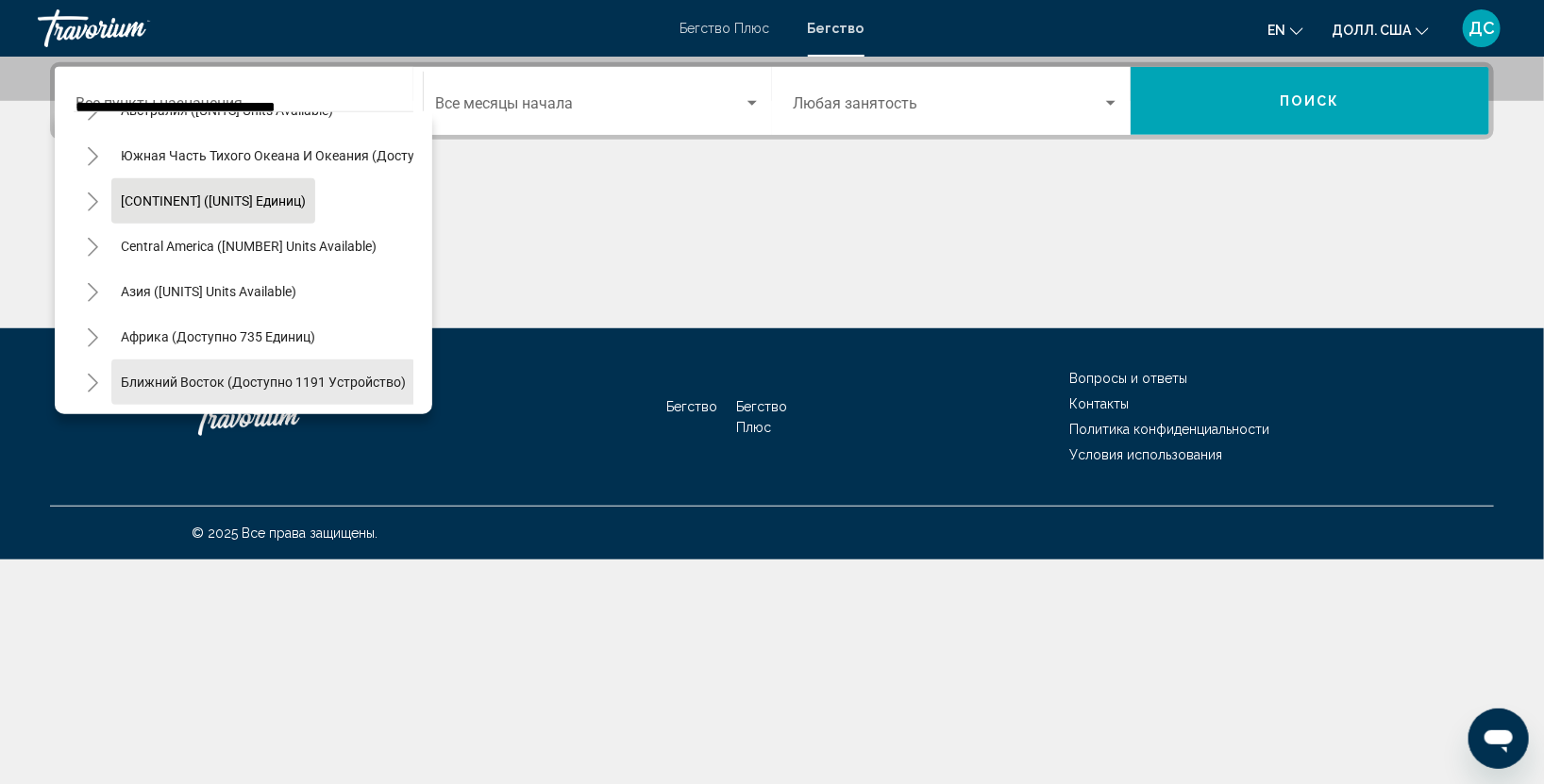 scroll, scrollTop: 0, scrollLeft: 0, axis: both 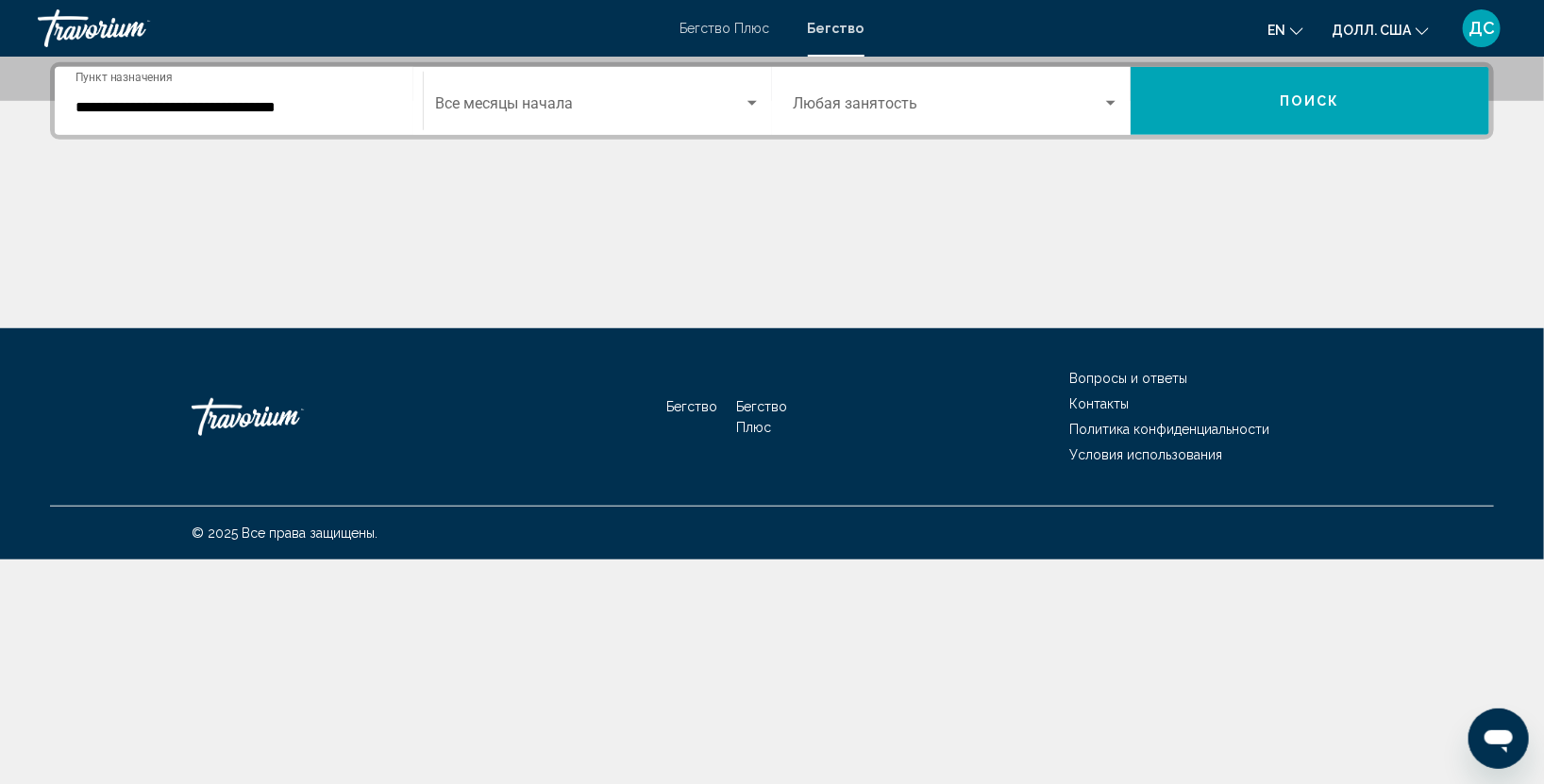 click on "**********" at bounding box center (239, 101) 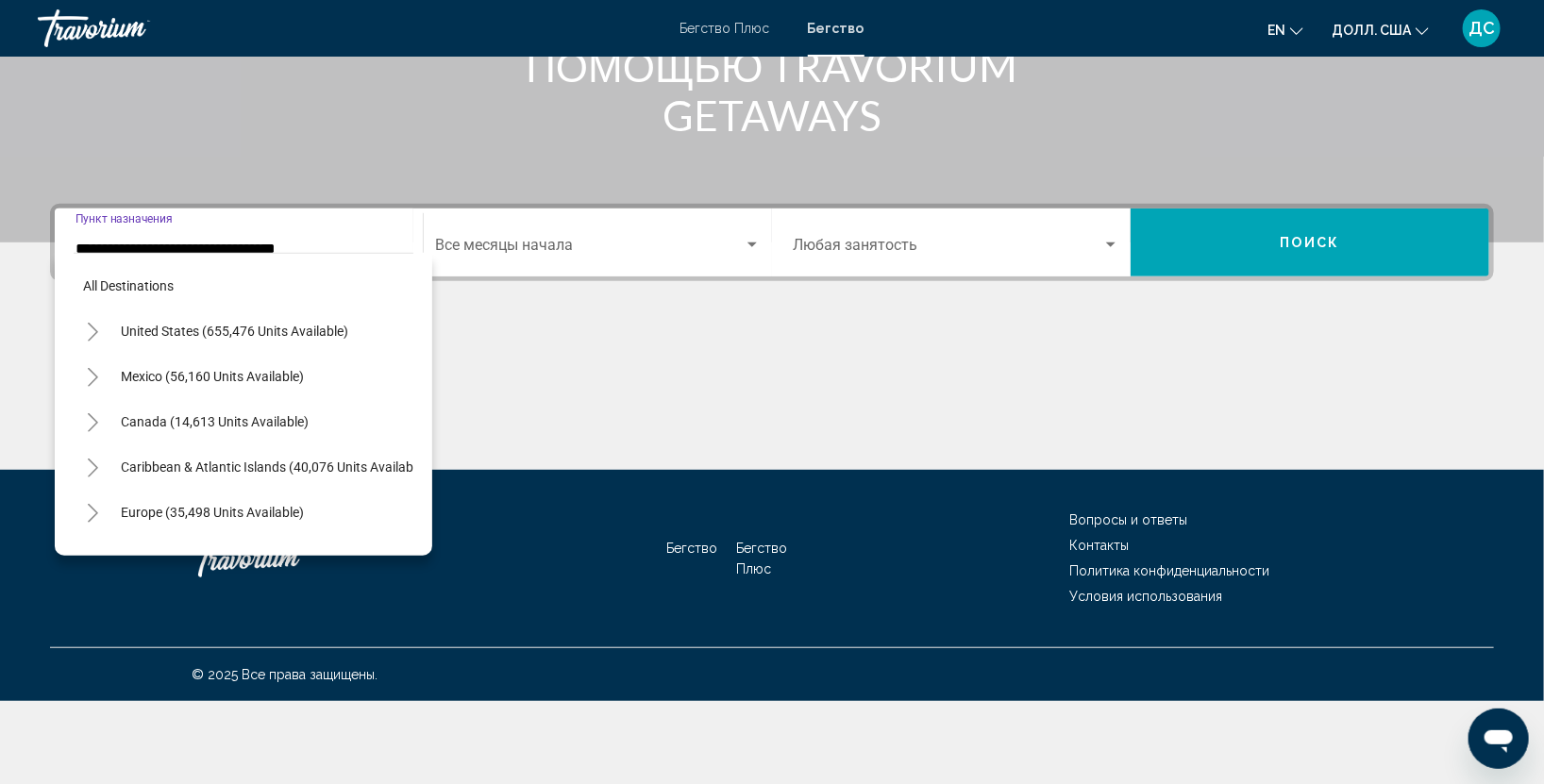 scroll, scrollTop: 437, scrollLeft: 0, axis: vertical 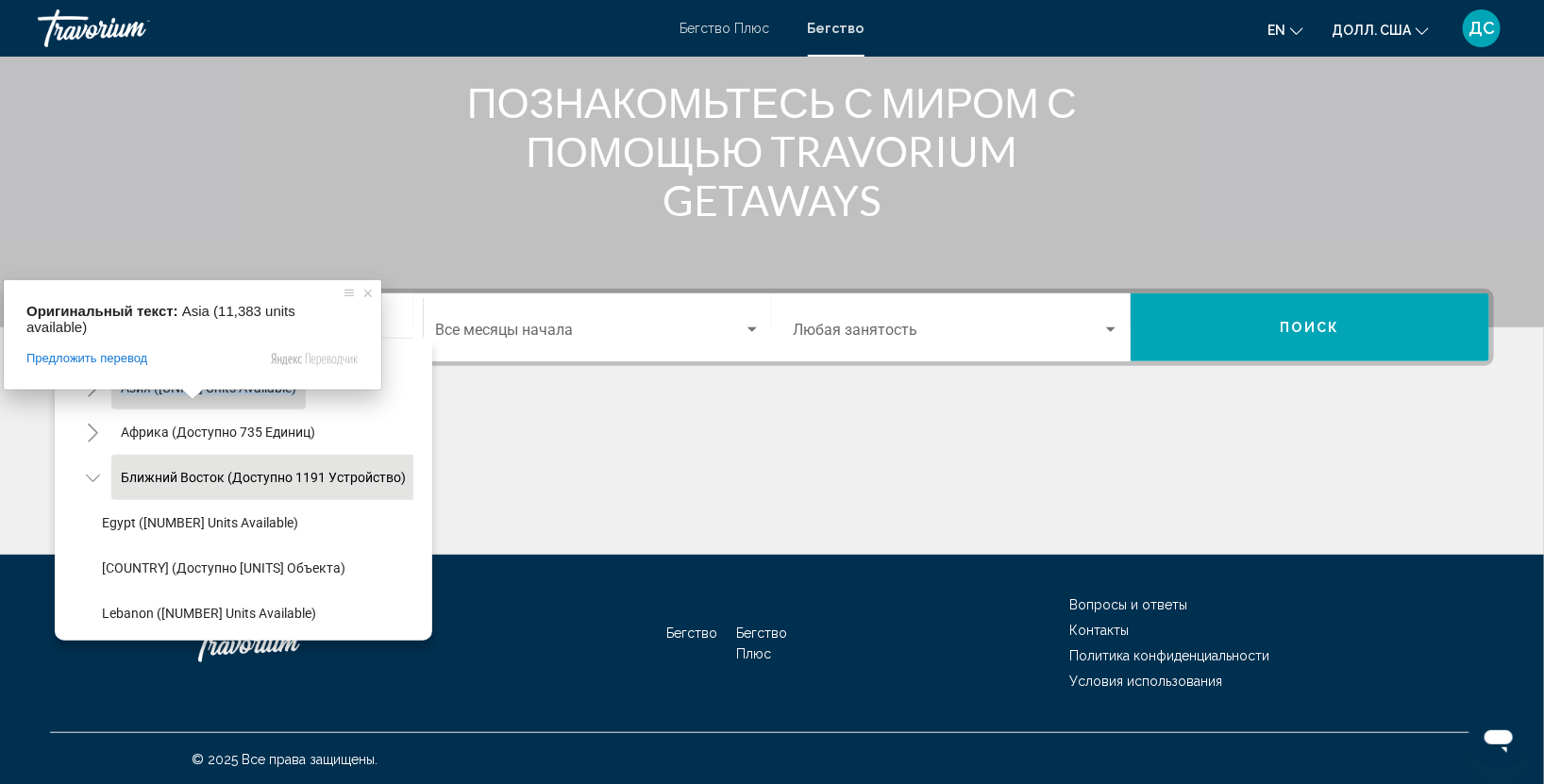 click on "Оригинальный текст:" at bounding box center [102, 310] 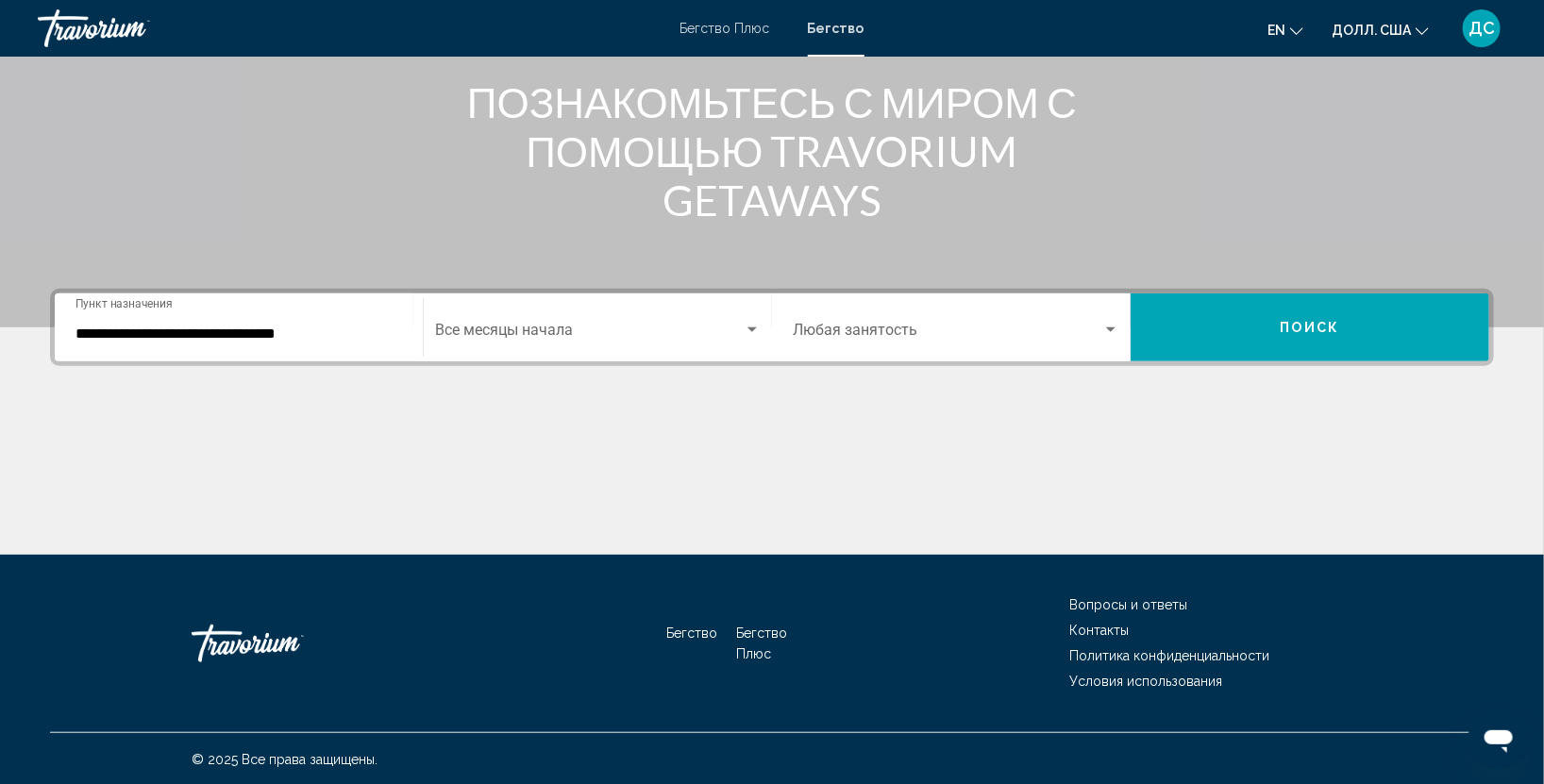 click on "**********" at bounding box center [239, 327] 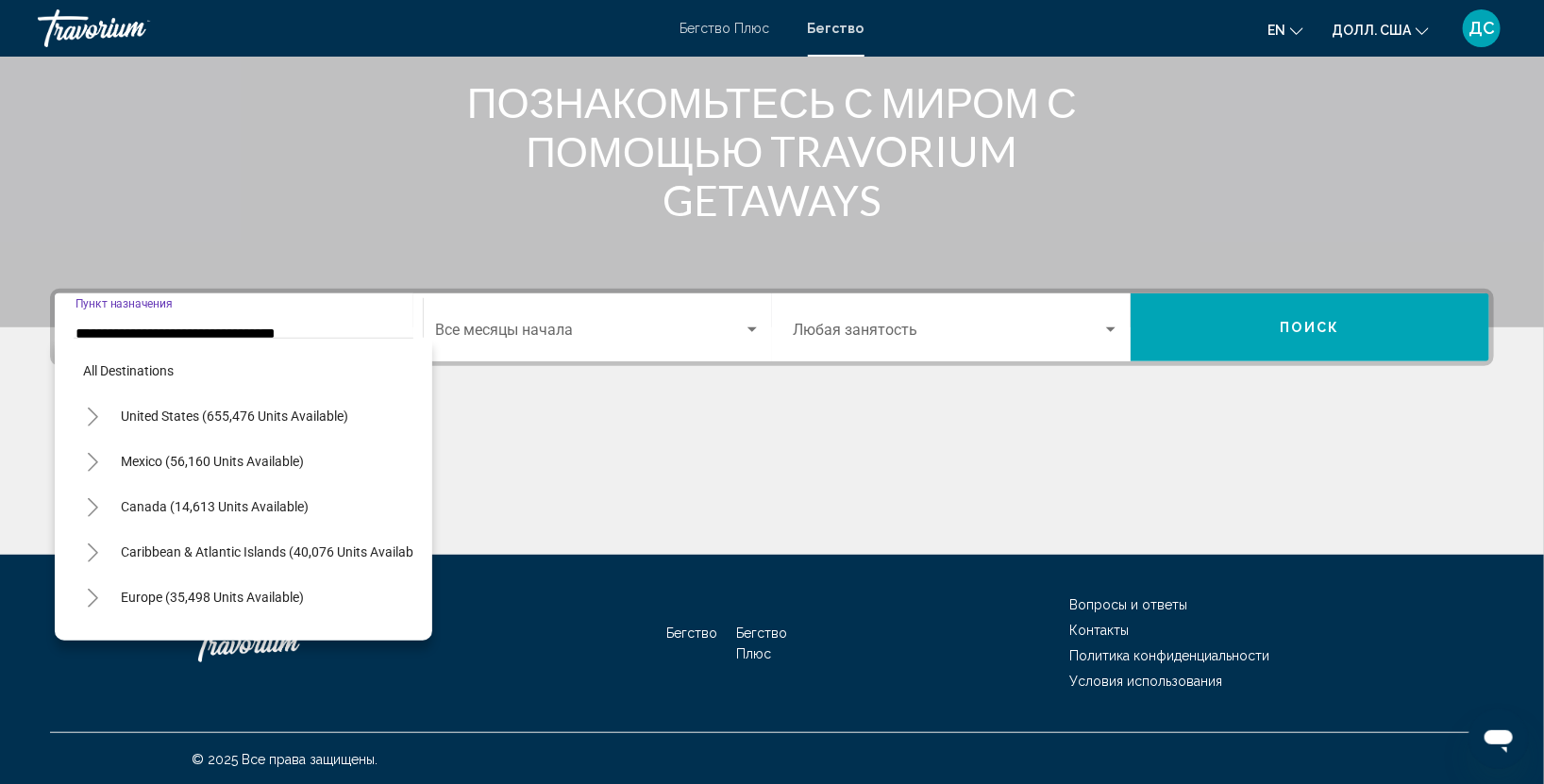 scroll, scrollTop: 437, scrollLeft: 0, axis: vertical 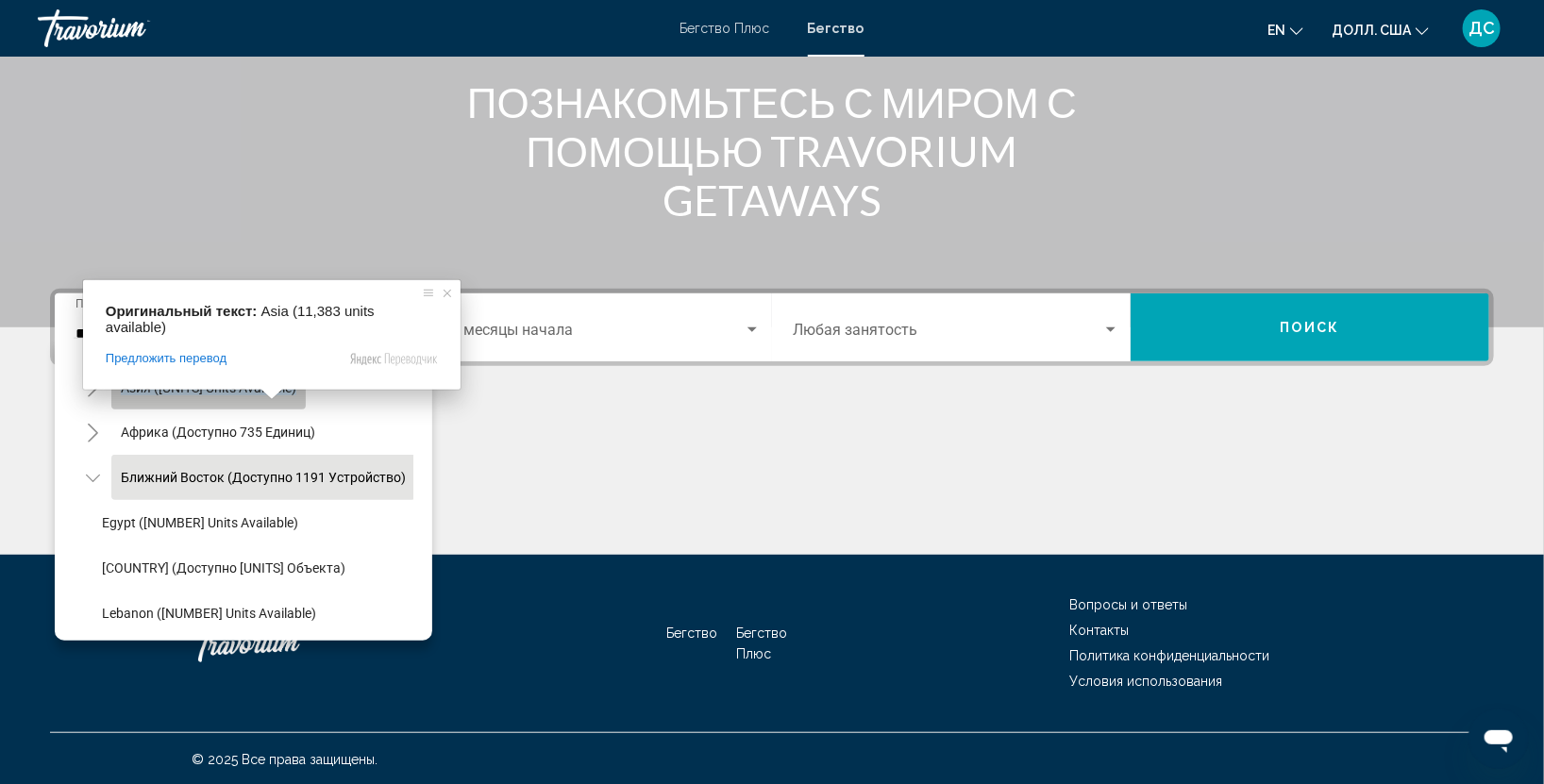 click on "Азия ([UNITS] units available)" 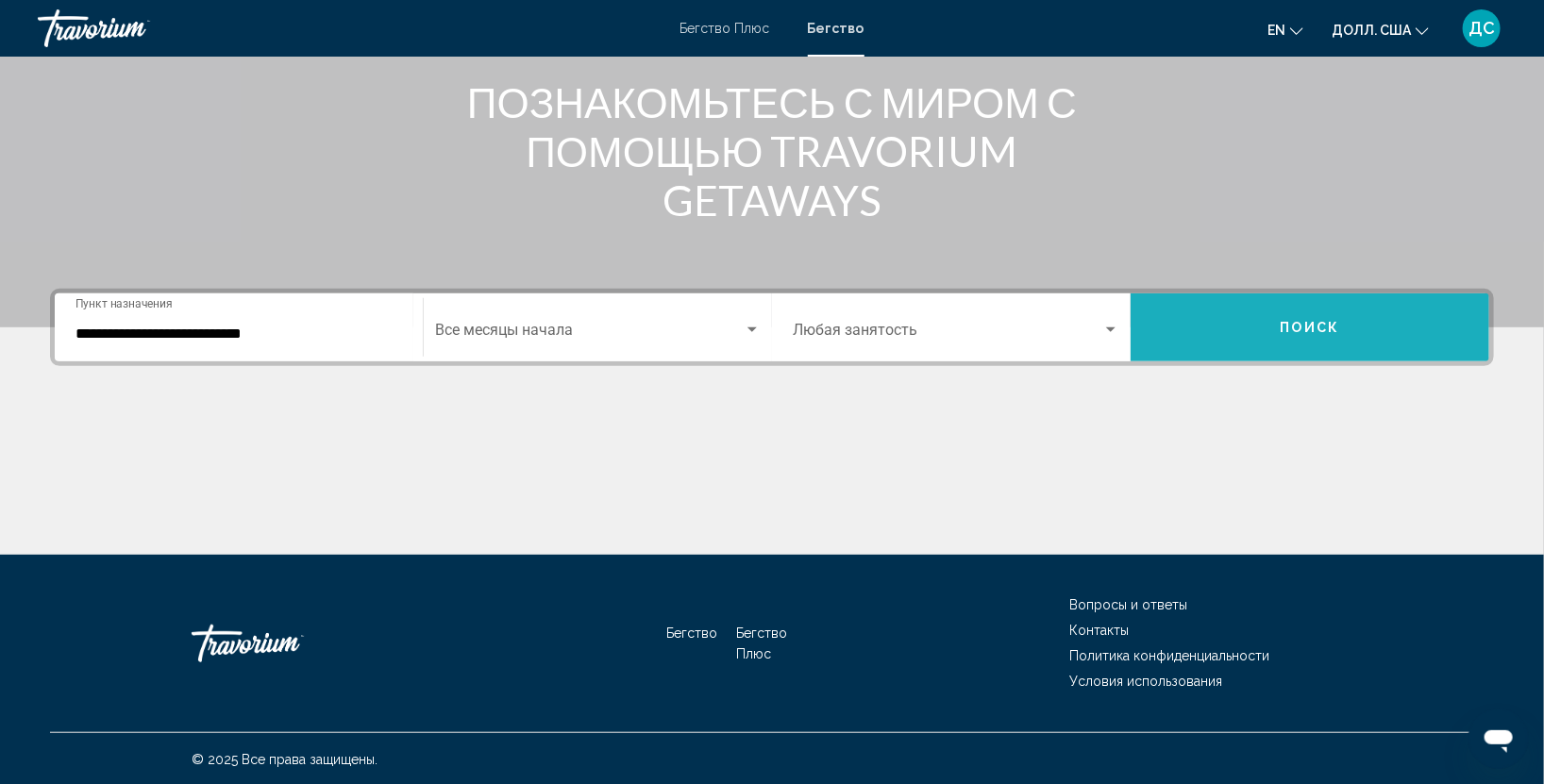 click on "Поиск" at bounding box center (1310, 327) 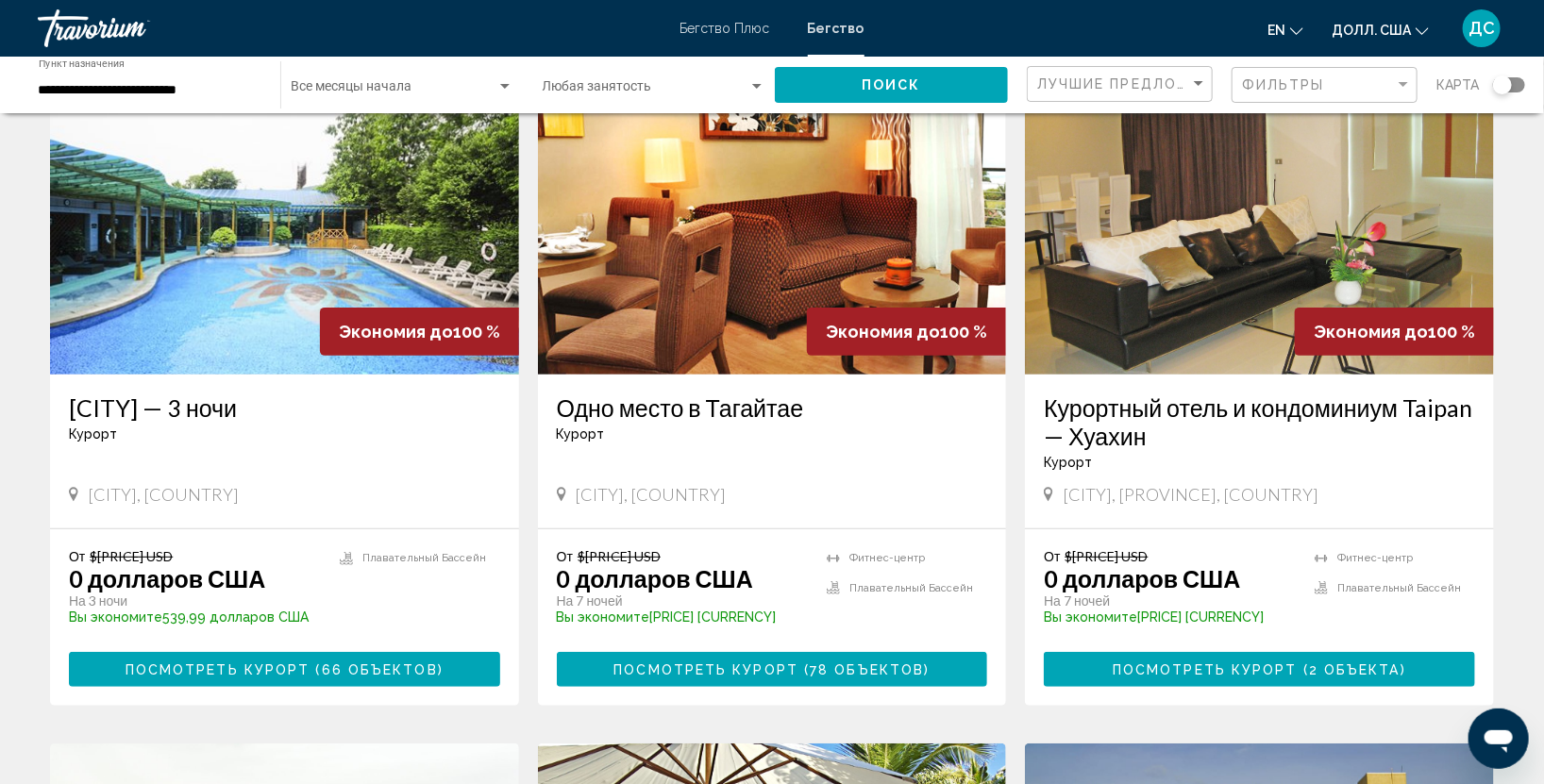 scroll, scrollTop: 167, scrollLeft: 0, axis: vertical 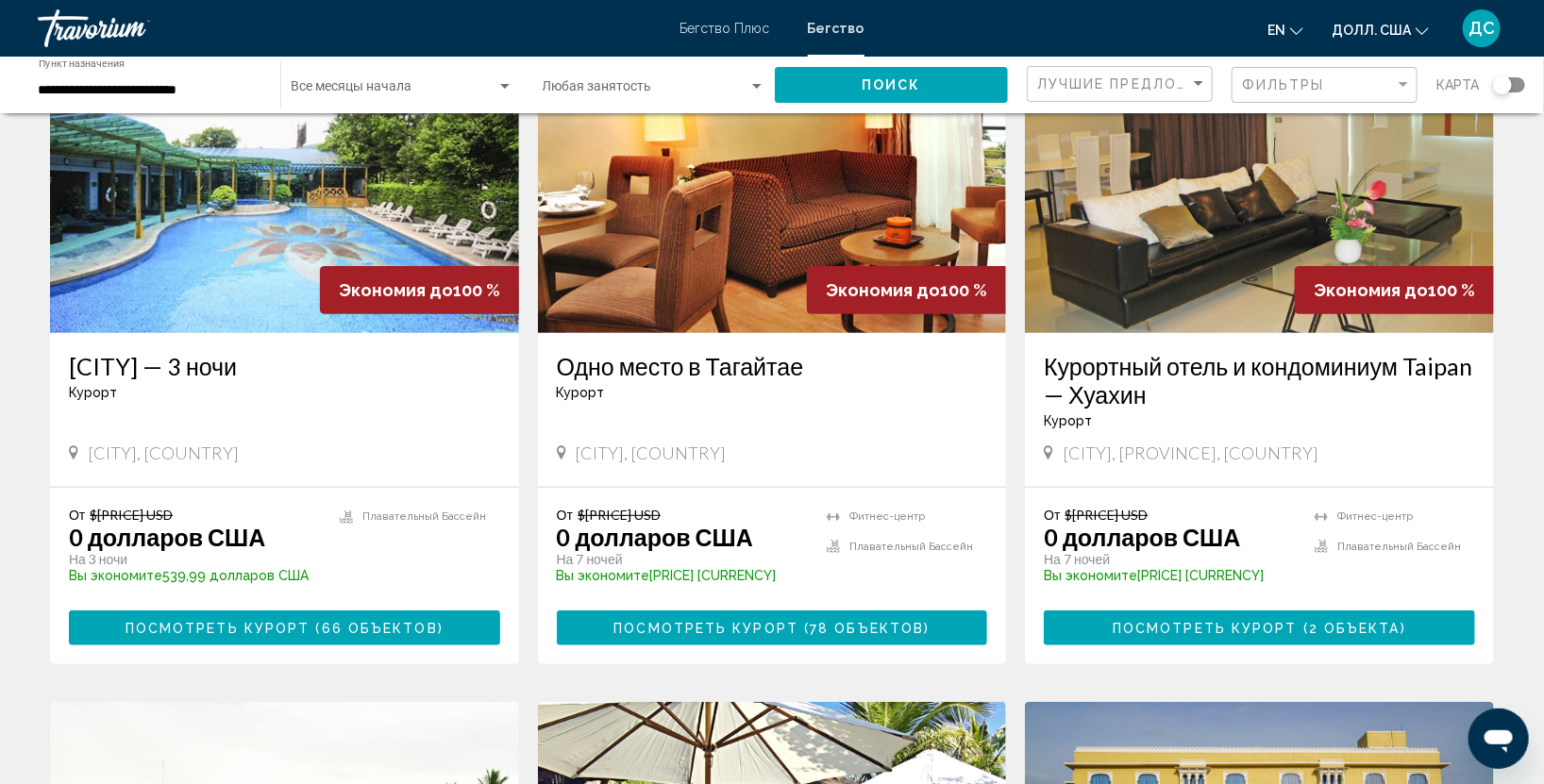 click on "Экономия до" at bounding box center [1370, 290] 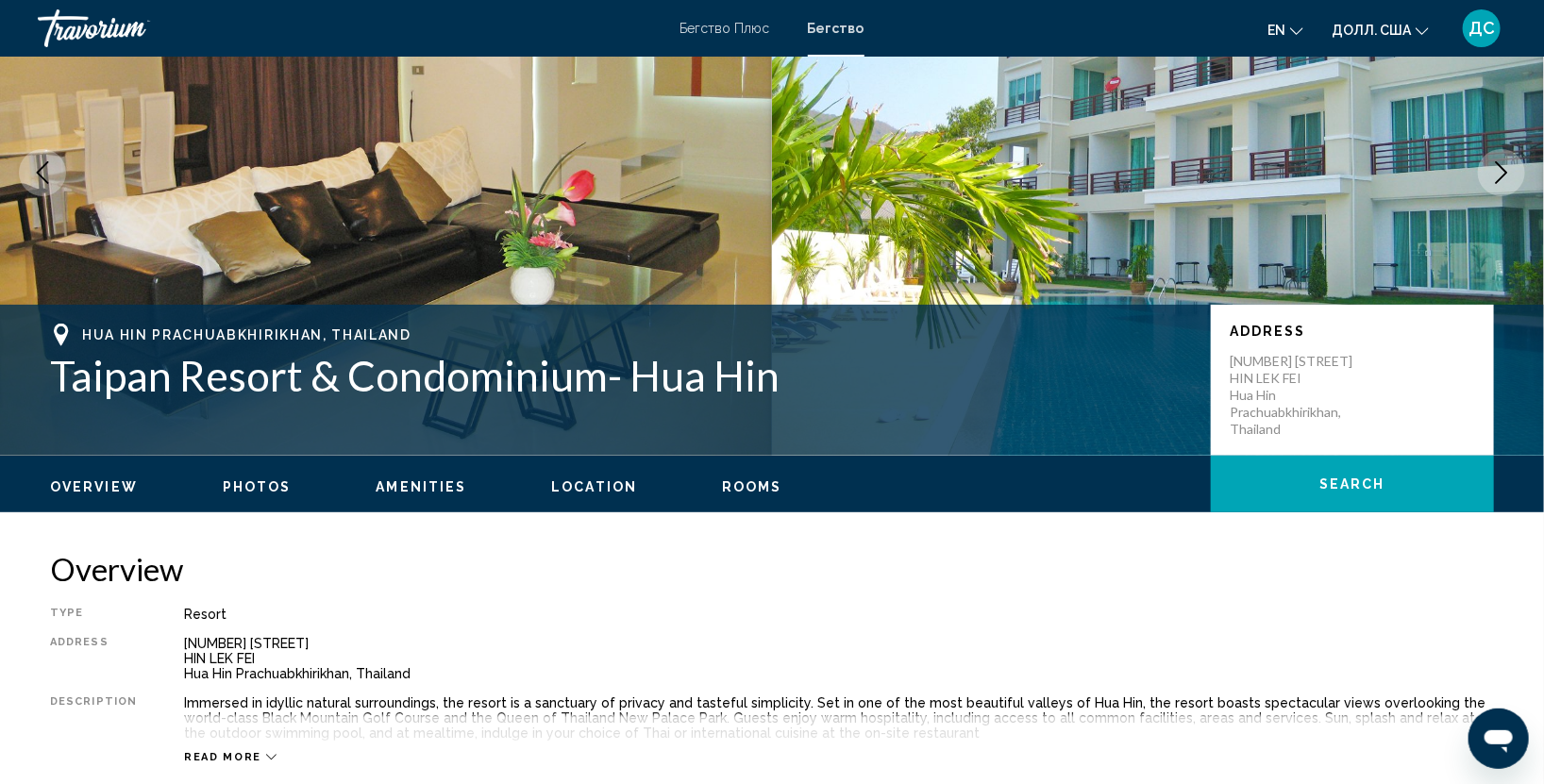scroll, scrollTop: 0, scrollLeft: 0, axis: both 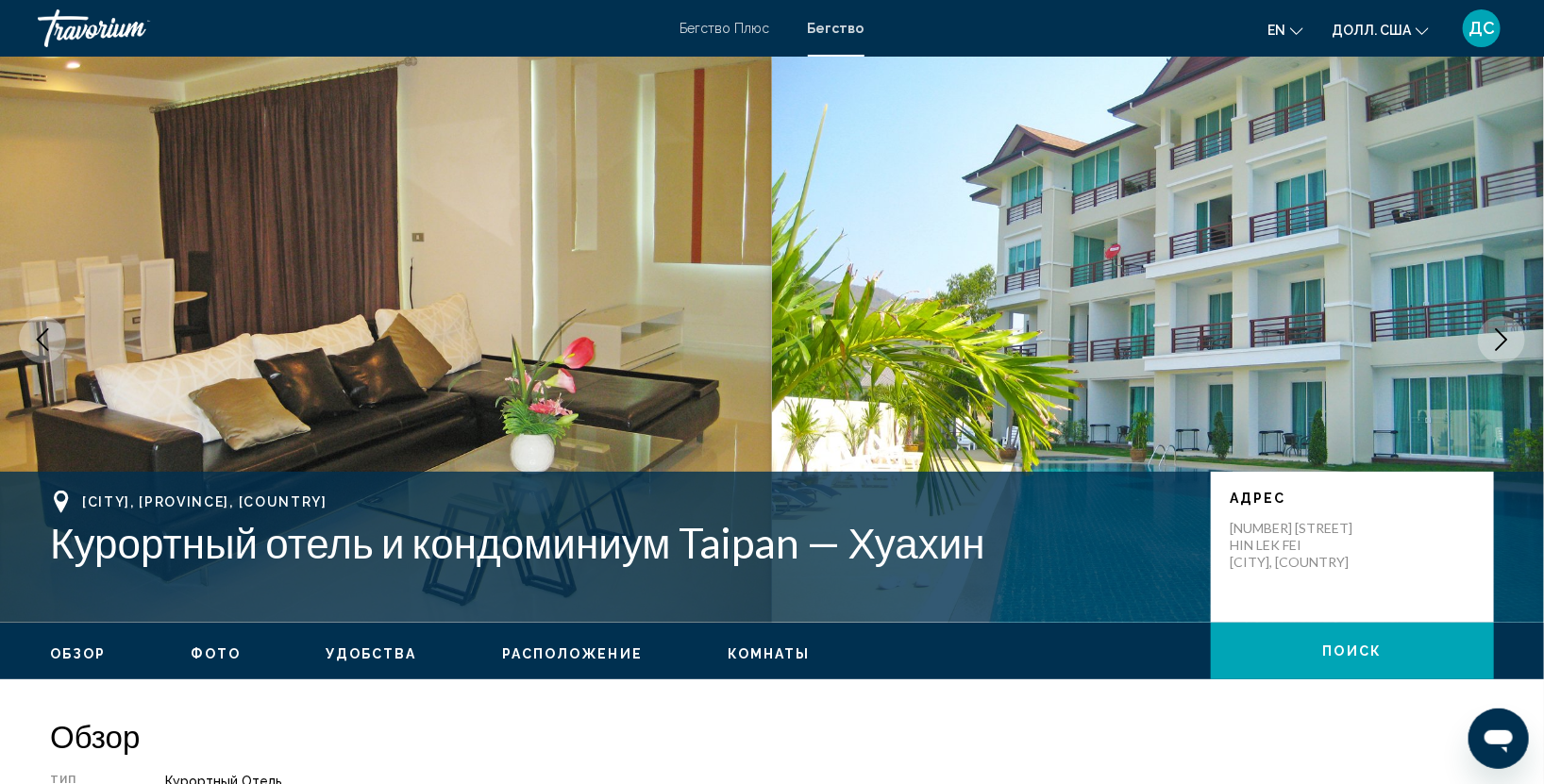 type 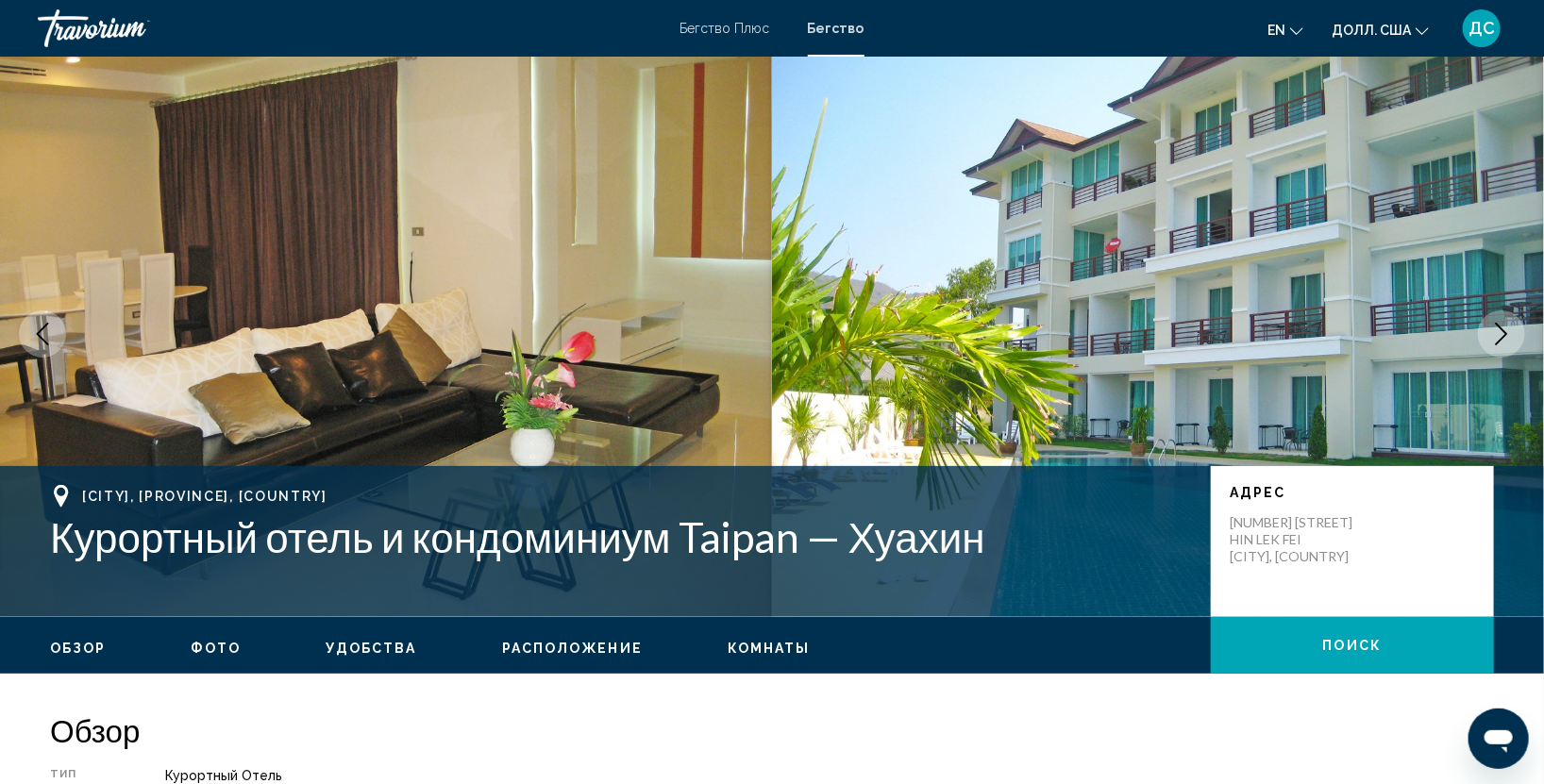 scroll, scrollTop: 0, scrollLeft: 0, axis: both 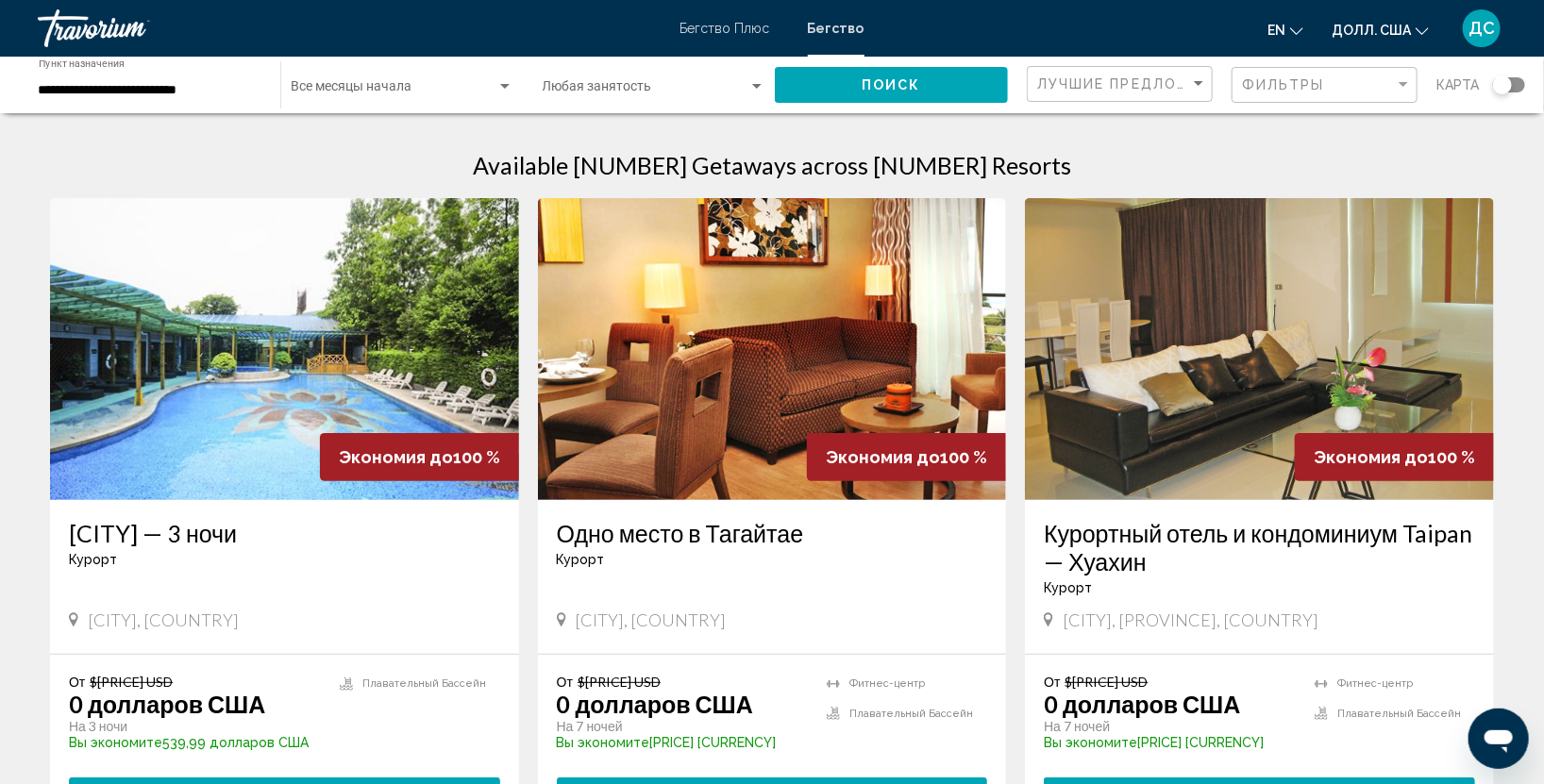 click on "Месяц начала Все месяцы начала" 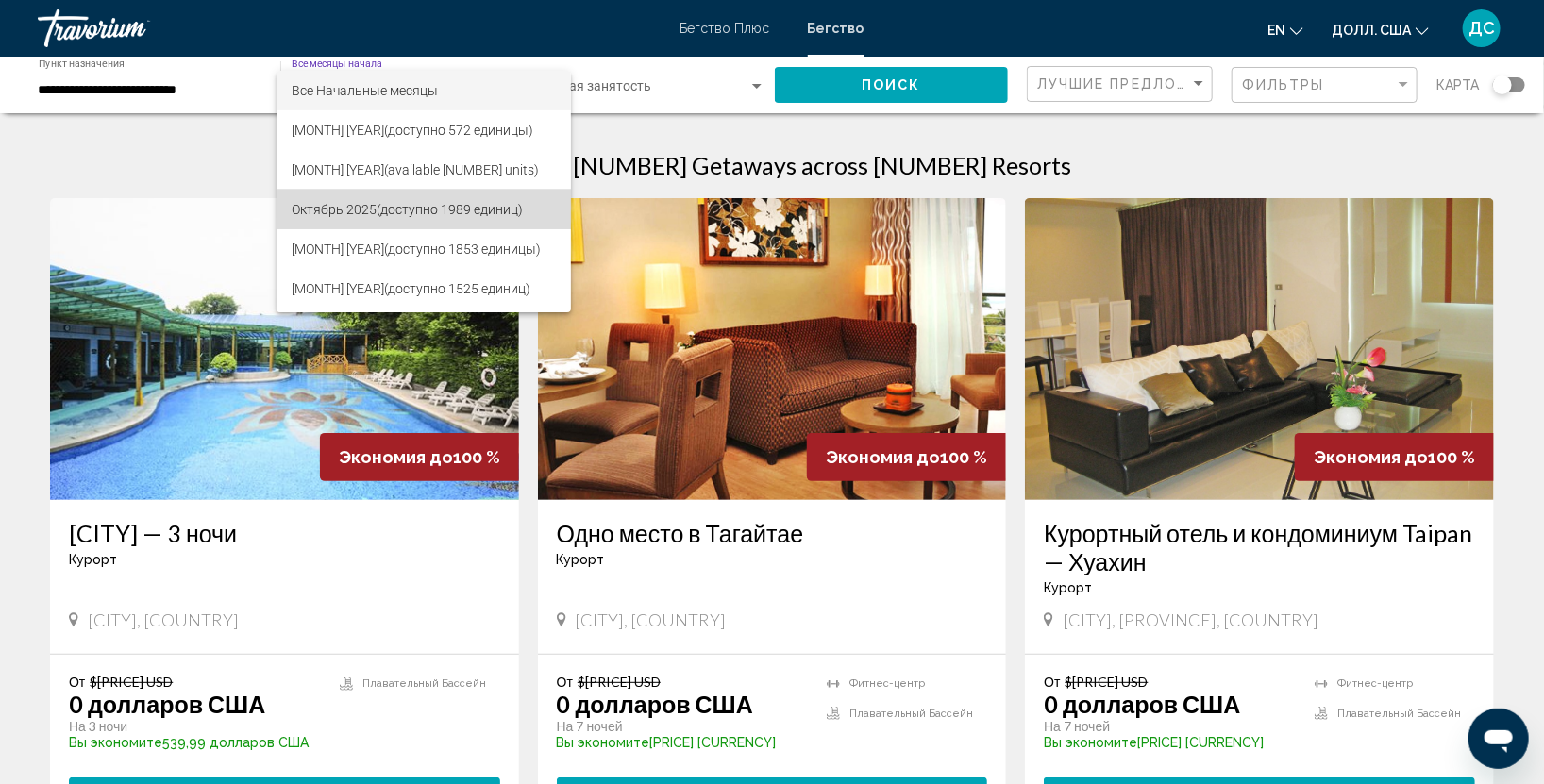 click on "[MONTH] [YEAR]   (available [NUMBER] units)" at bounding box center (424, 209) 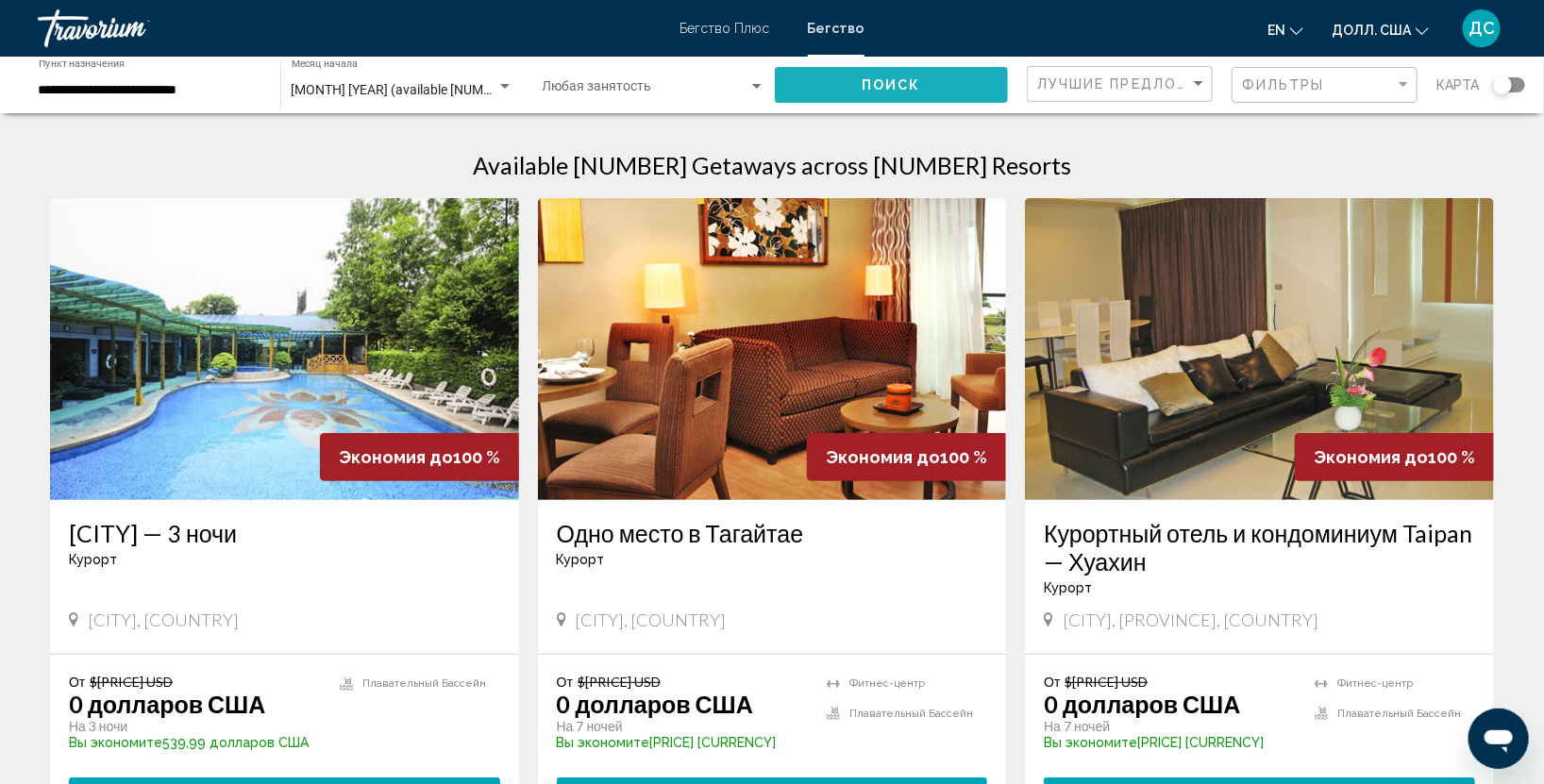 click on "Поиск" 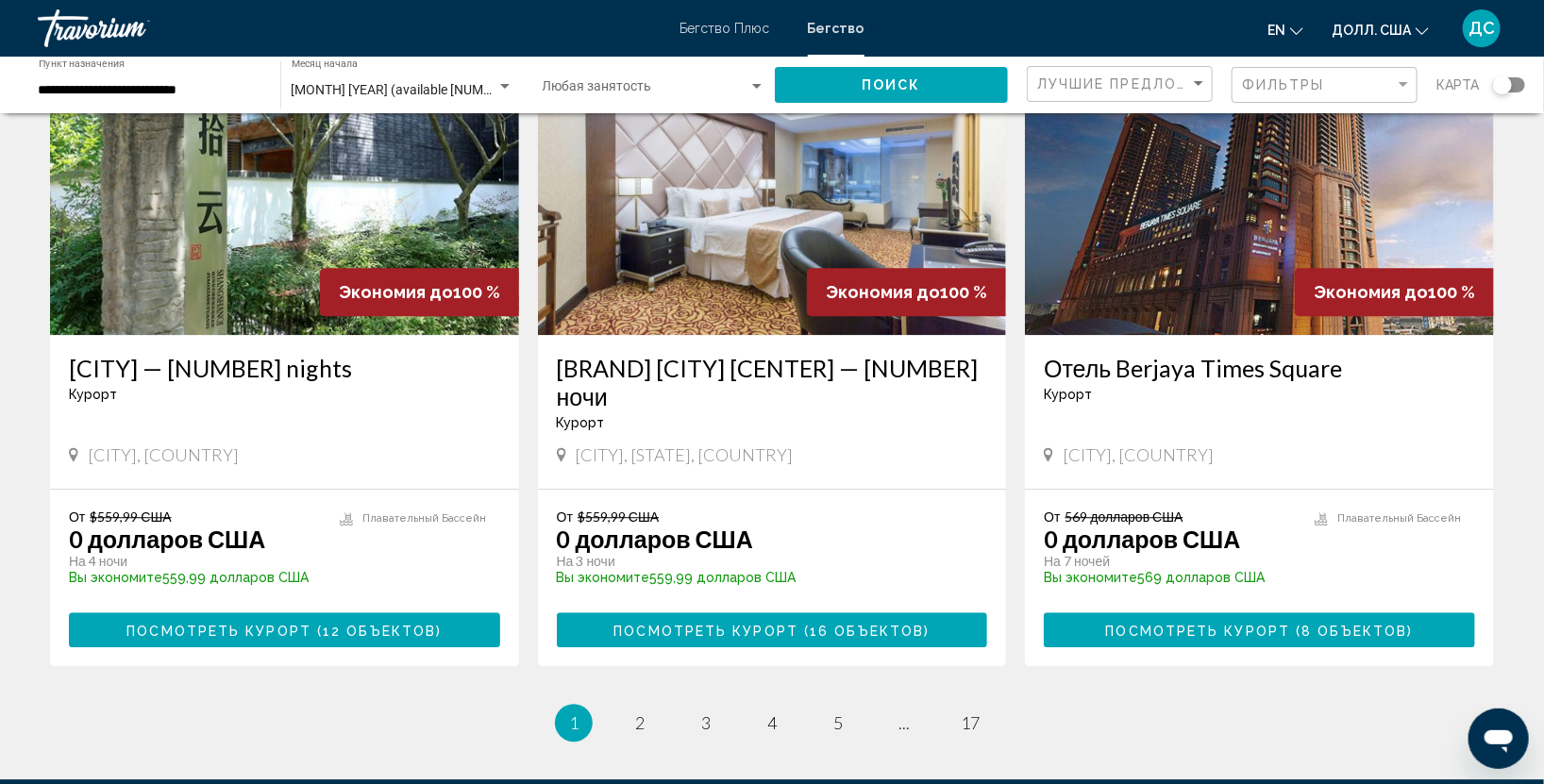 scroll, scrollTop: 2166, scrollLeft: 0, axis: vertical 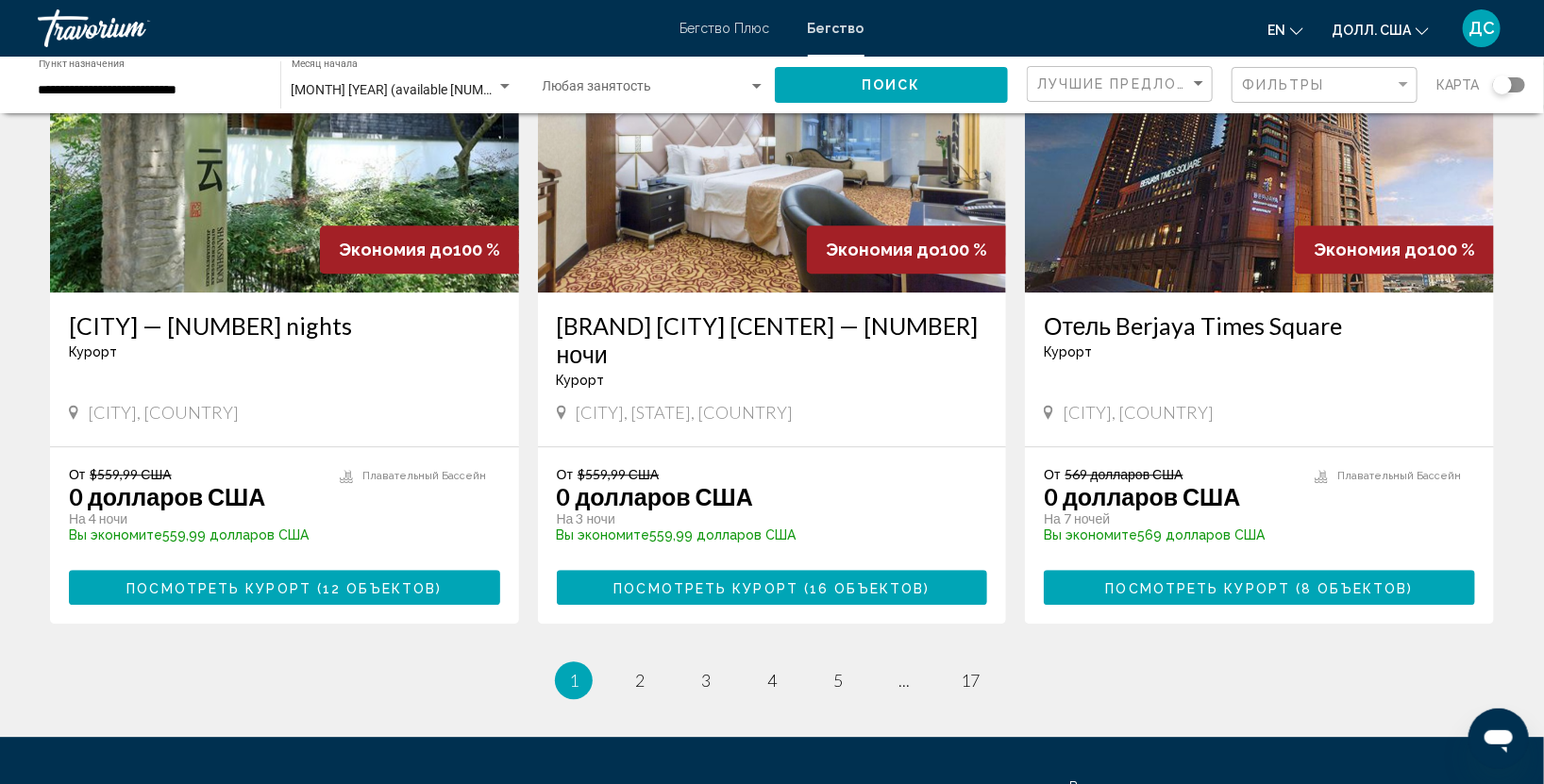 click at bounding box center (1259, 142) 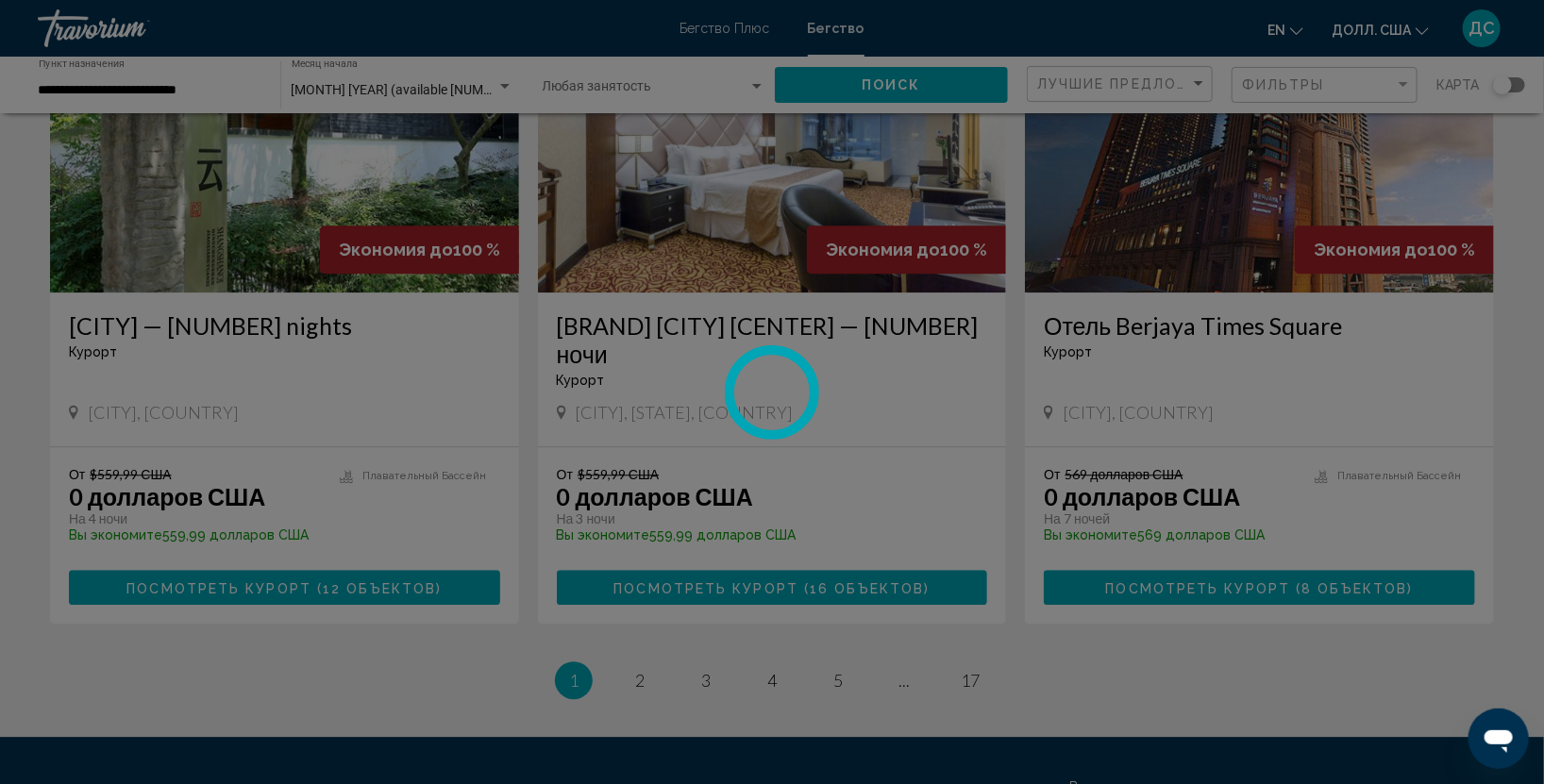 scroll, scrollTop: 0, scrollLeft: 0, axis: both 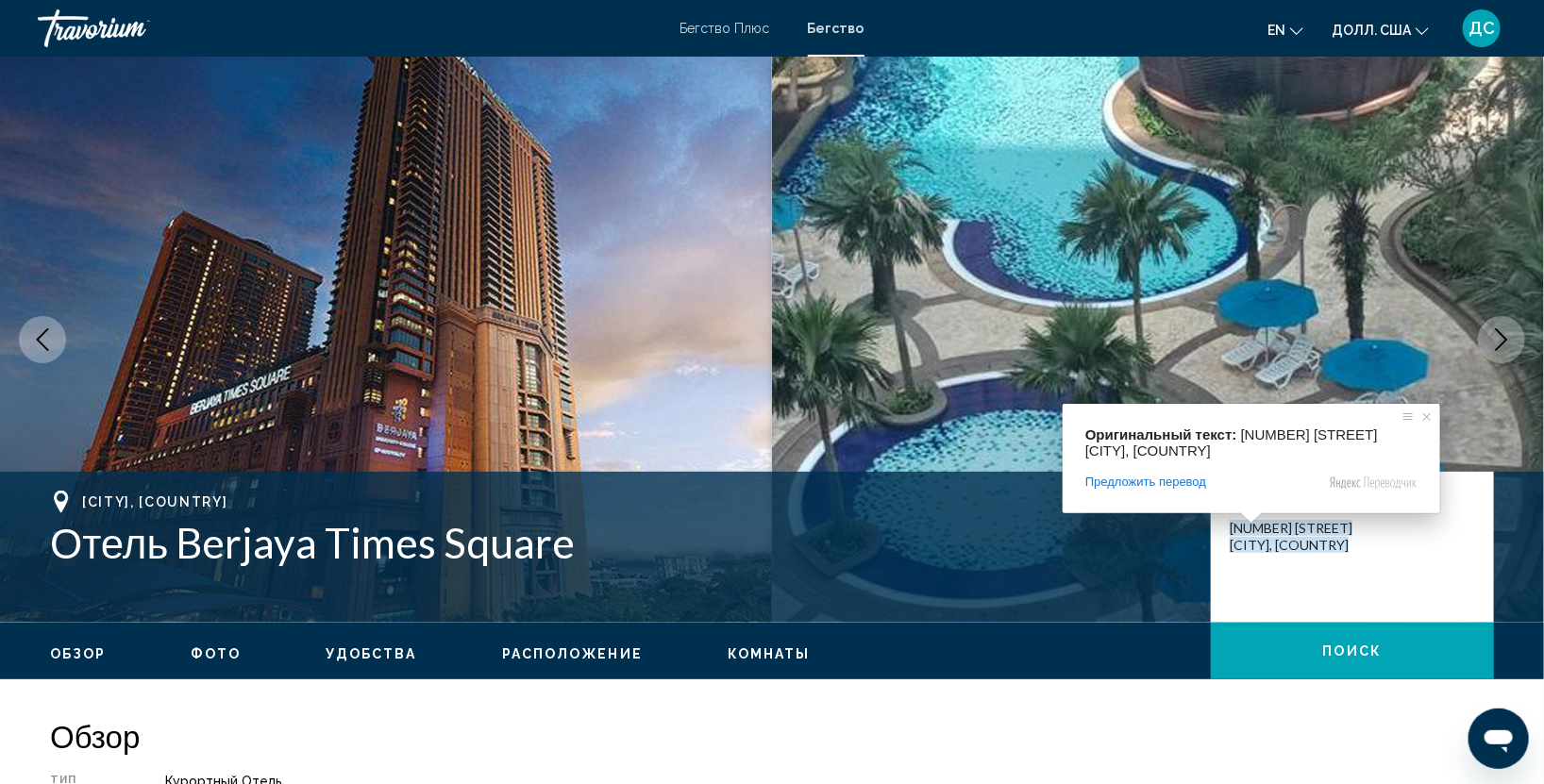 type 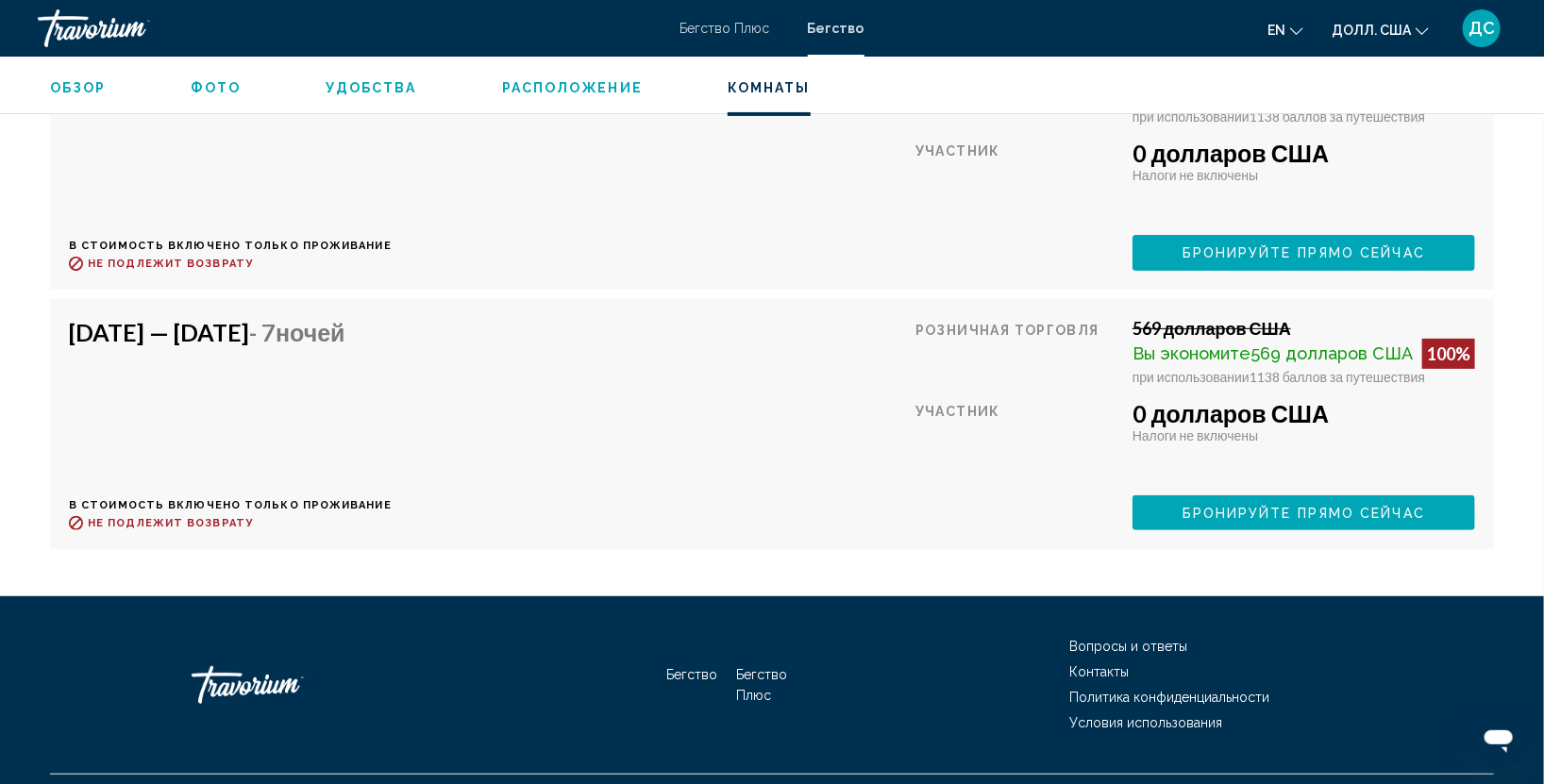 scroll, scrollTop: 3645, scrollLeft: 0, axis: vertical 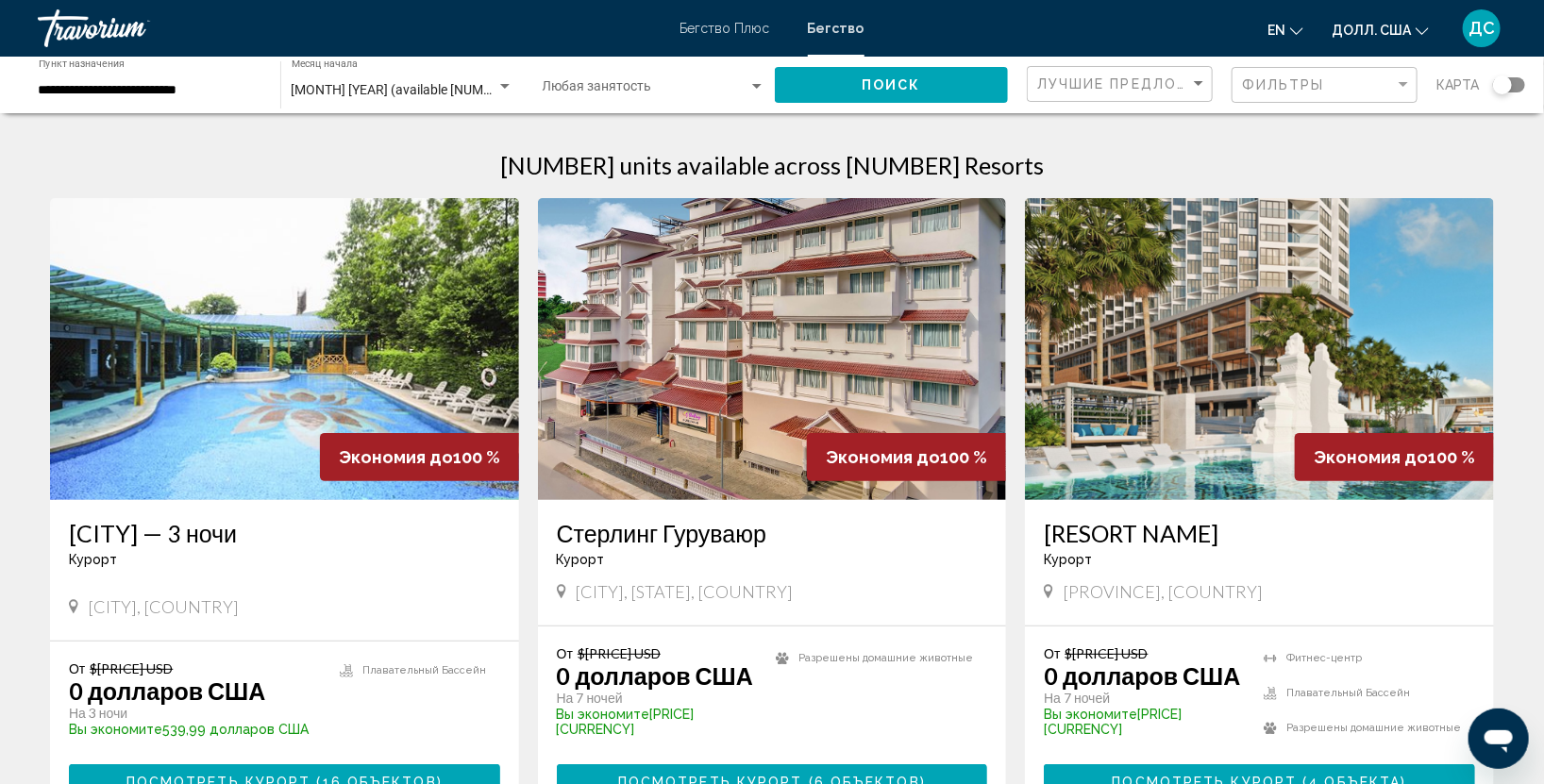 click on "[MONTH] [YEAR] (available [NUMBER] units)  Месяц начала Все месяцы начала" 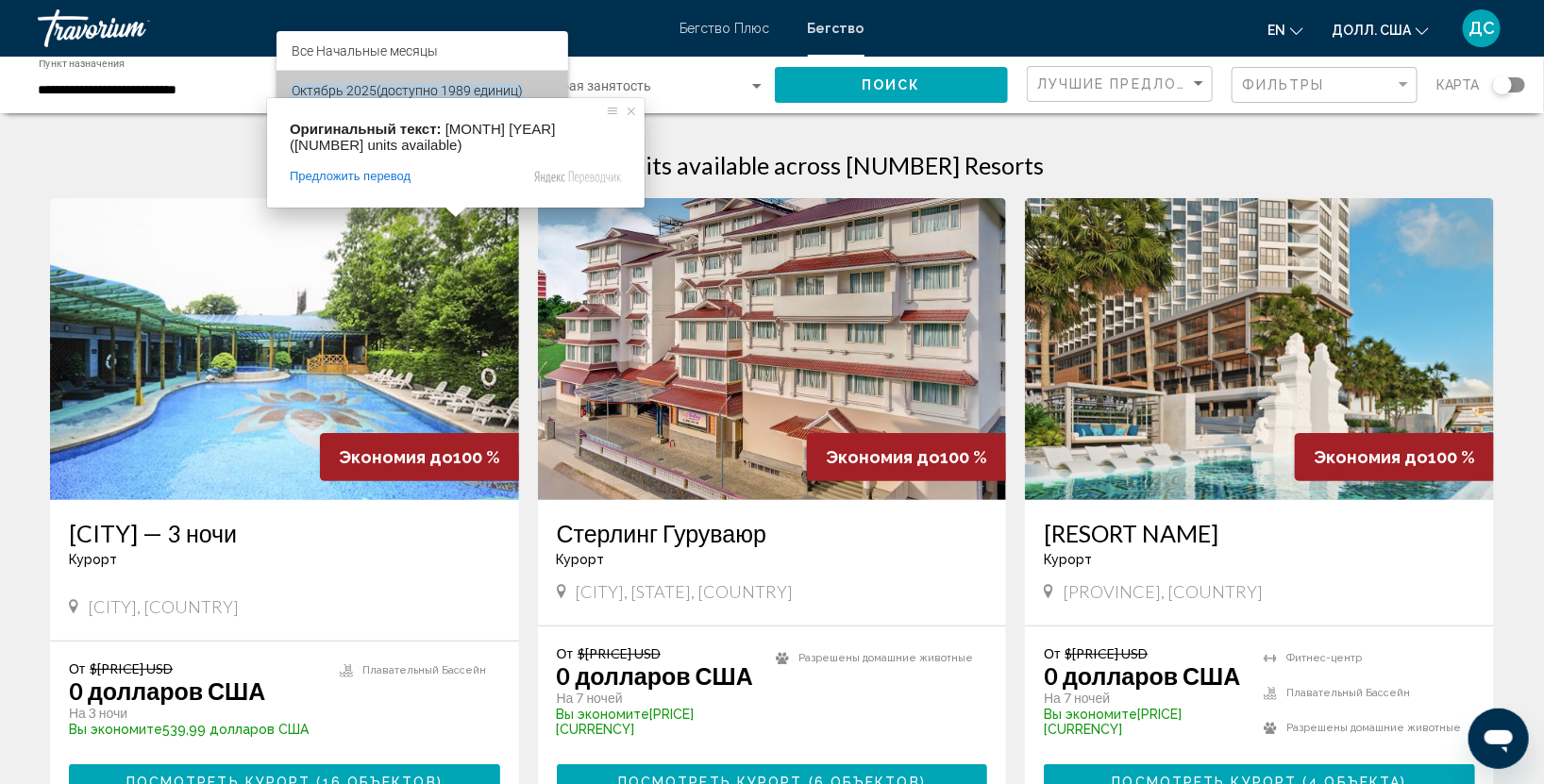 click on "(доступно 1989 единиц)" at bounding box center (449, 91) 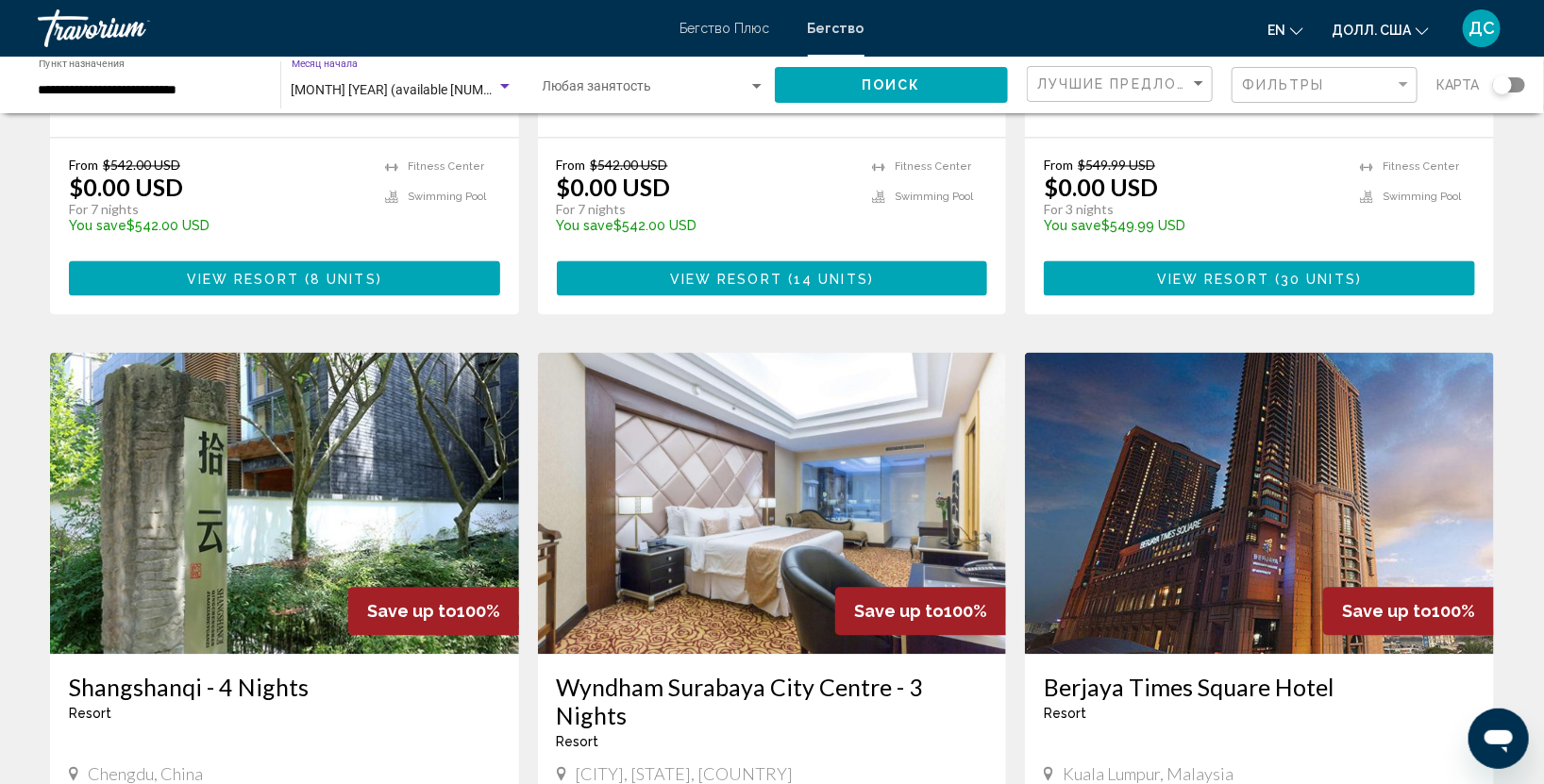 scroll, scrollTop: 1827, scrollLeft: 0, axis: vertical 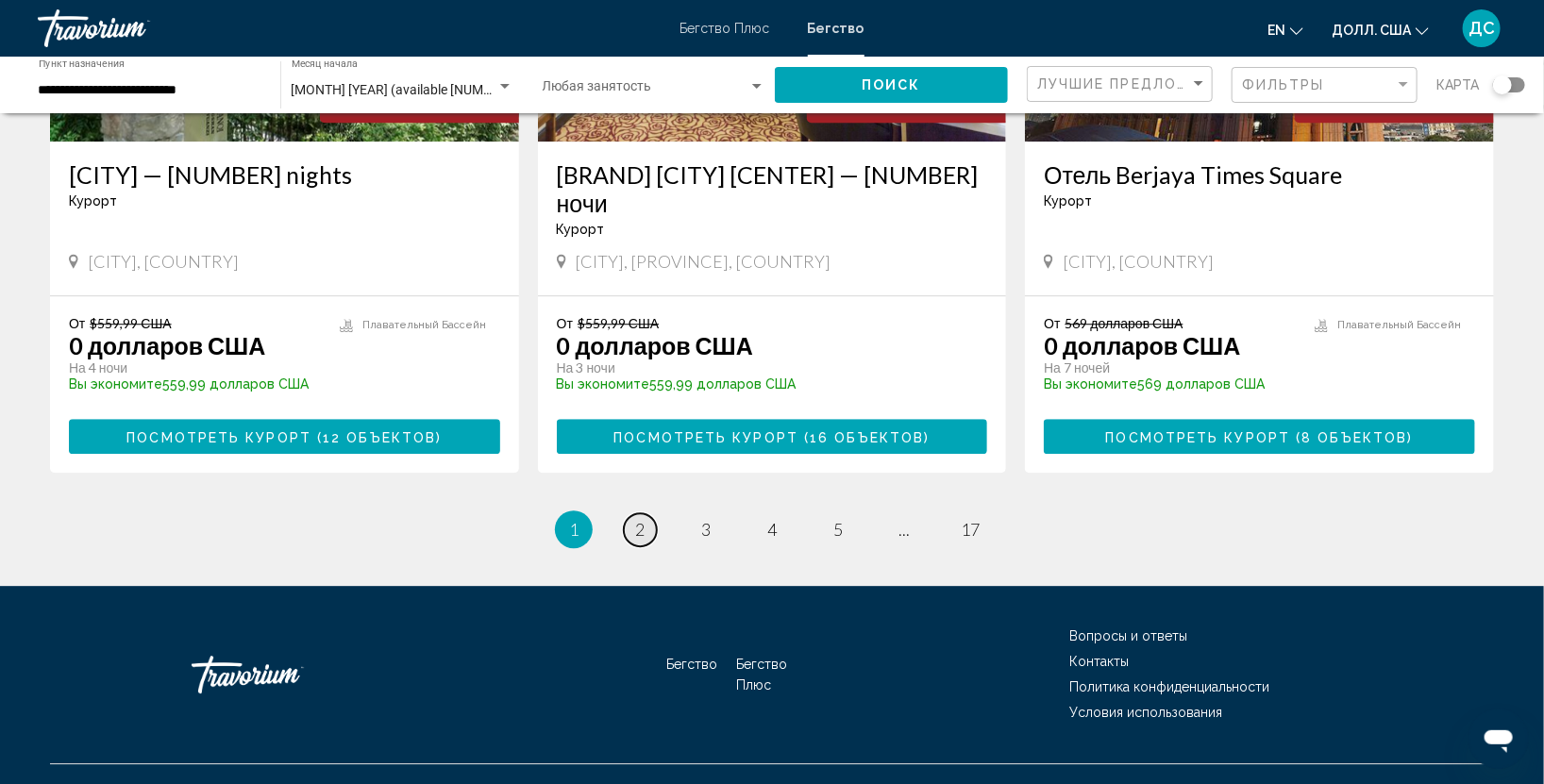 click on "страница  2" at bounding box center [640, 529] 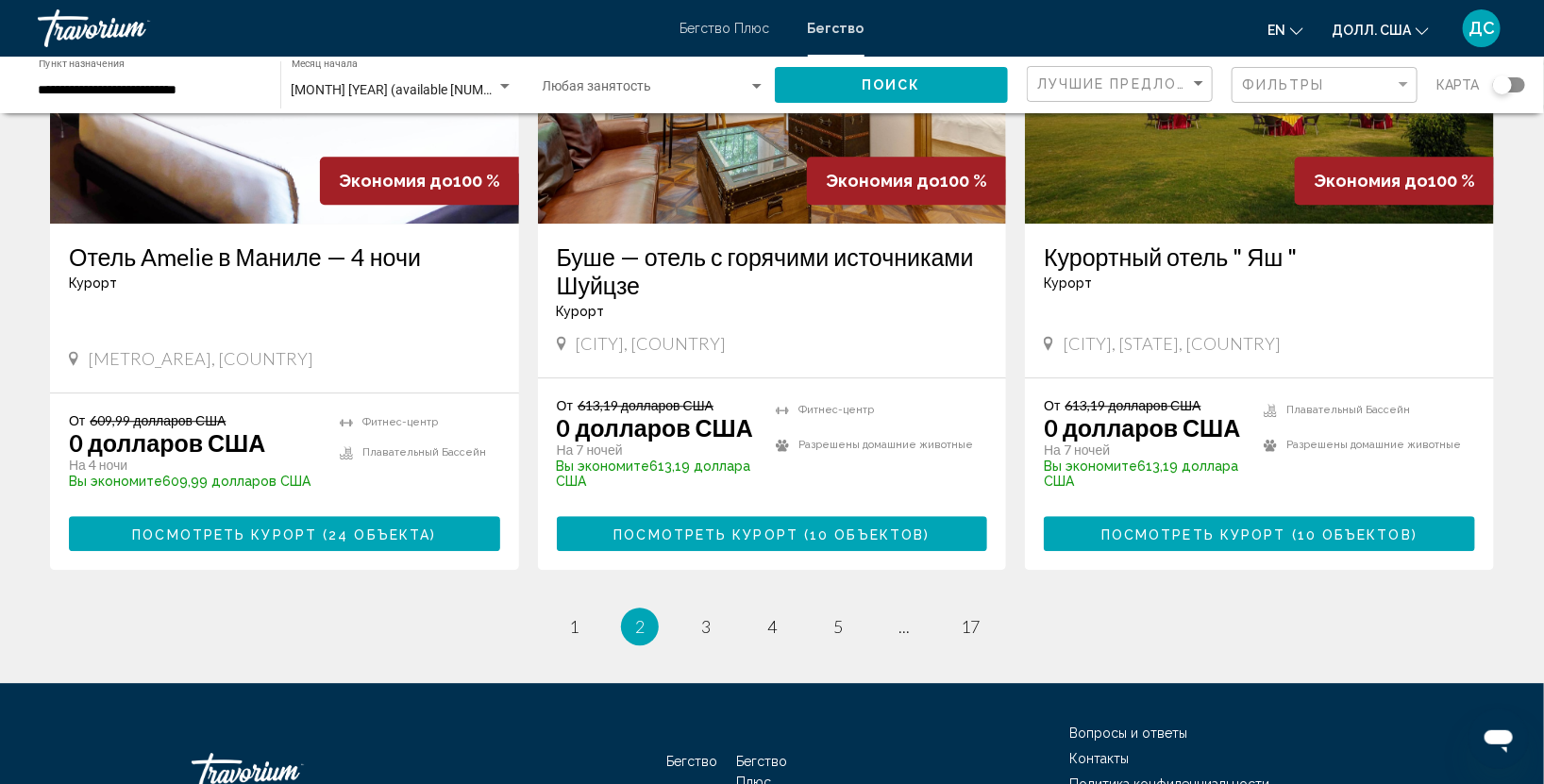 scroll, scrollTop: 2264, scrollLeft: 0, axis: vertical 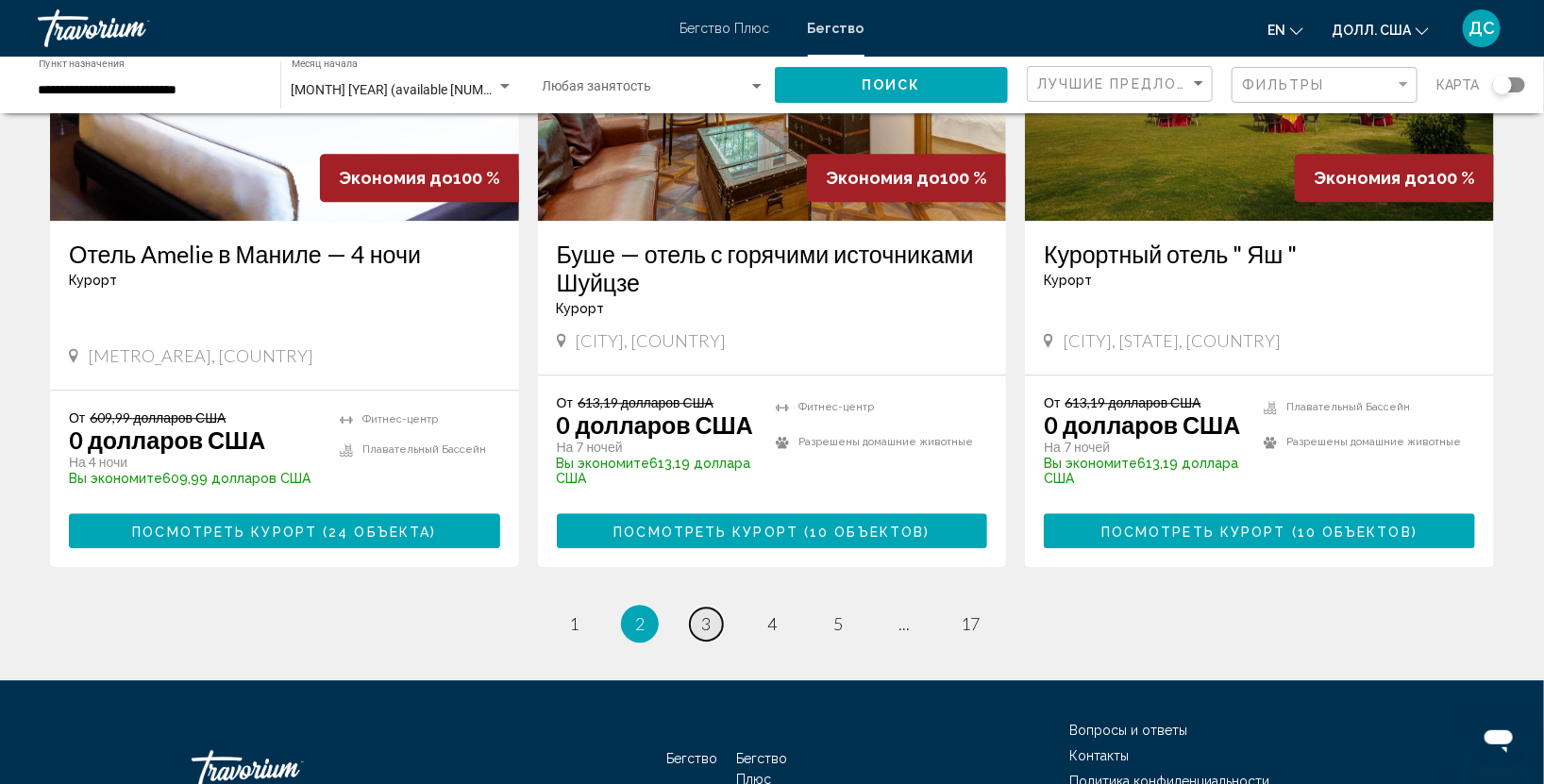 click on "страница  3" at bounding box center (706, 624) 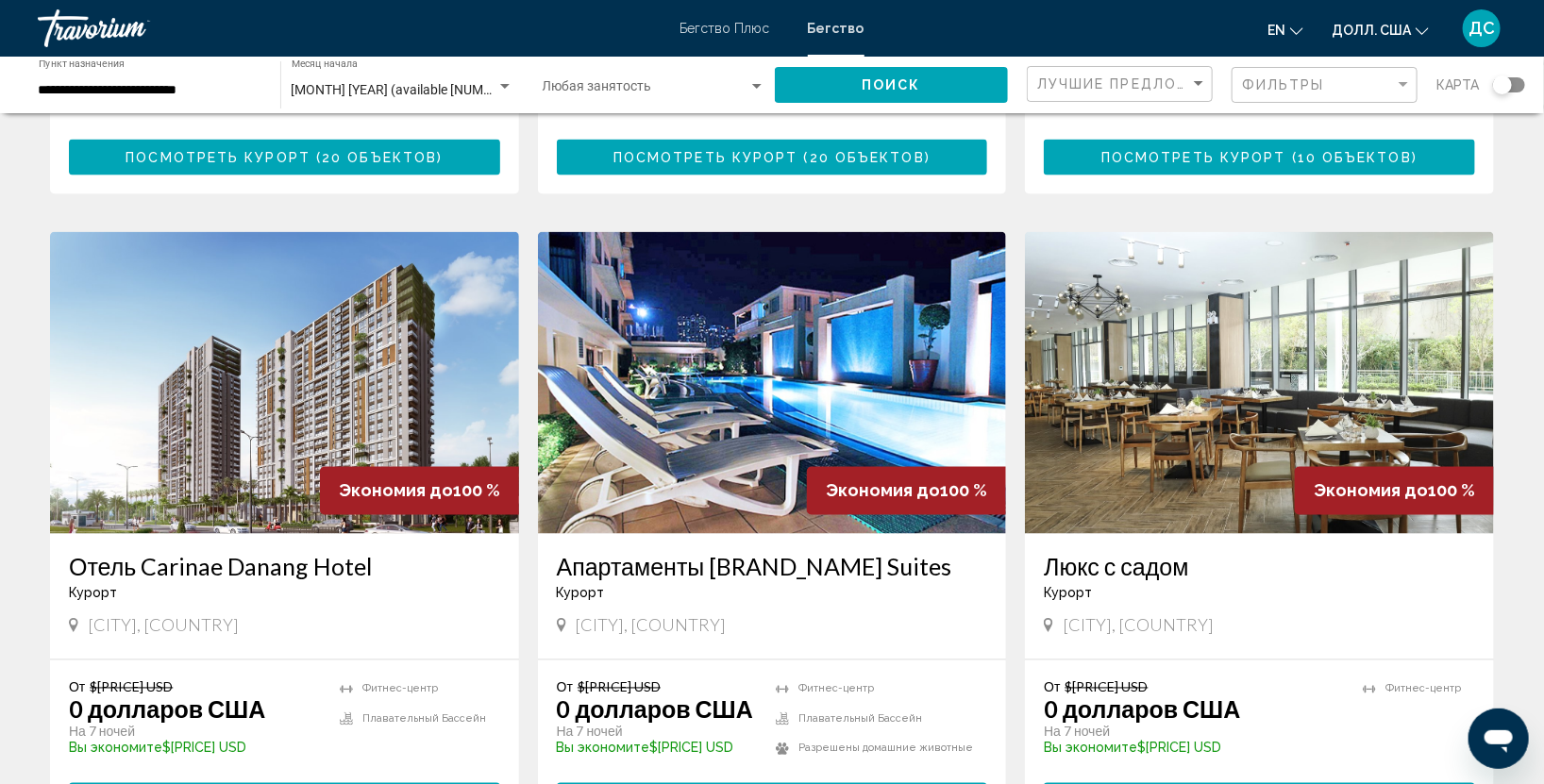 scroll, scrollTop: 1299, scrollLeft: 0, axis: vertical 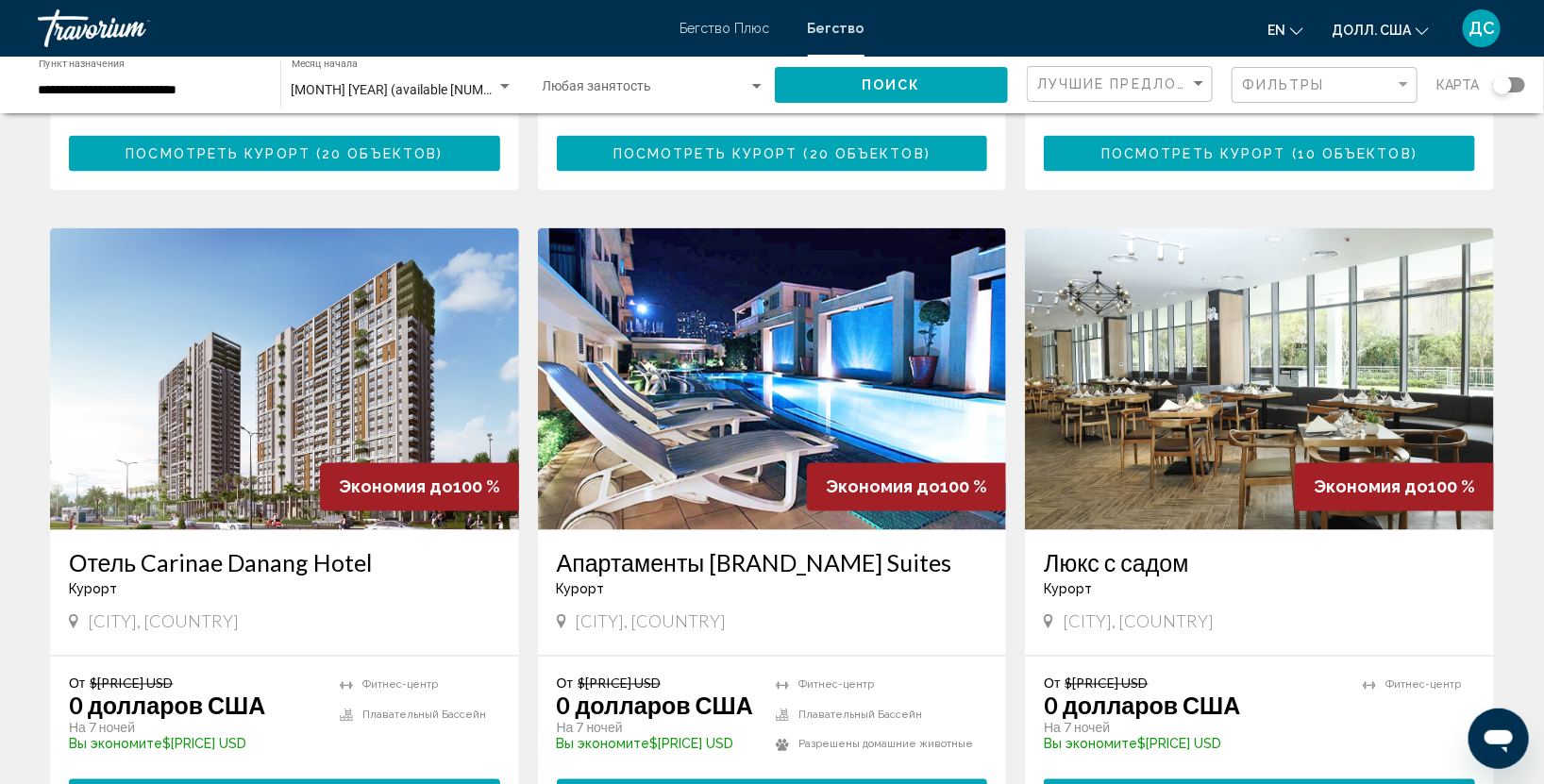 click at bounding box center [1259, 379] 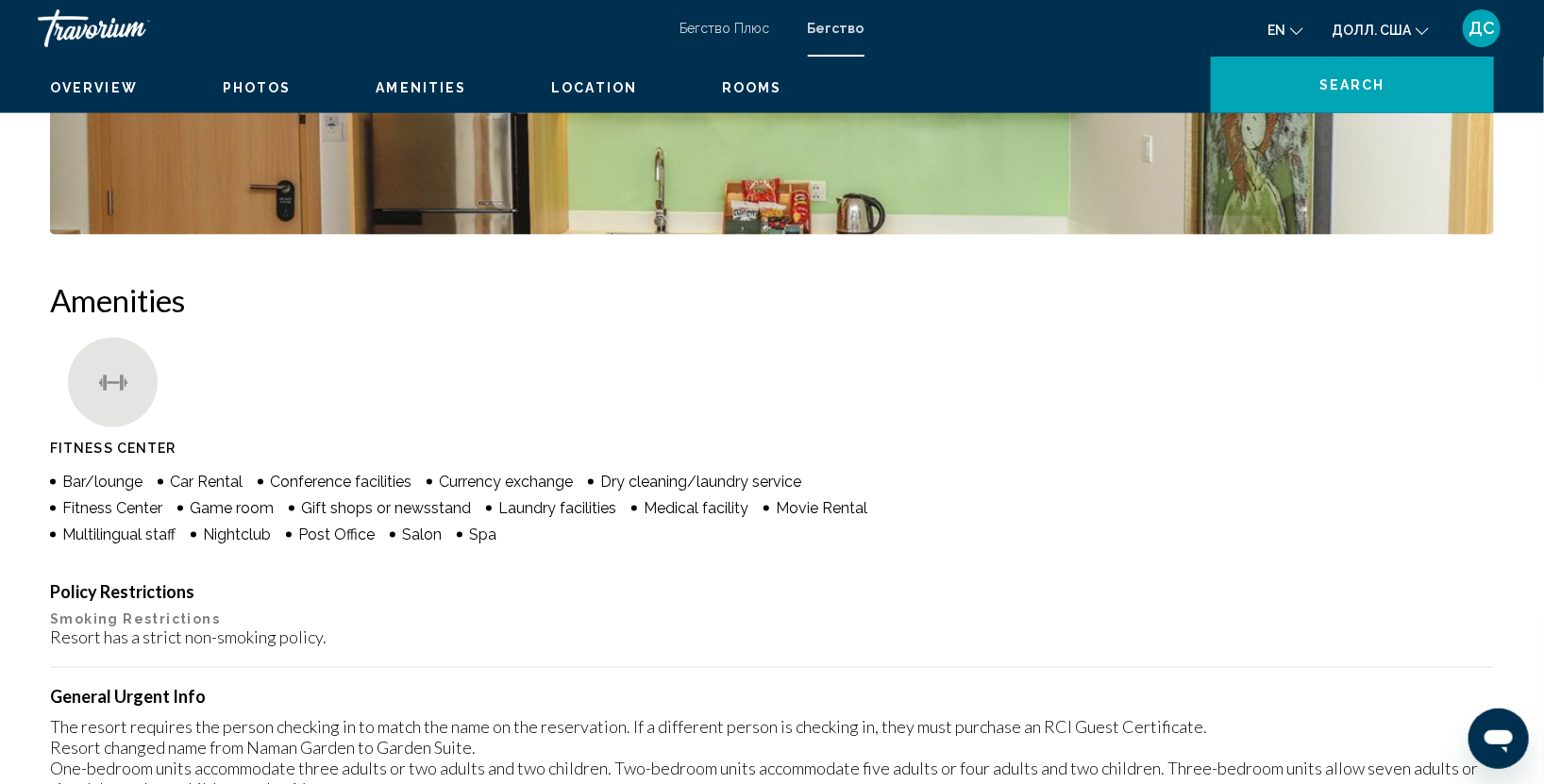 scroll, scrollTop: 0, scrollLeft: 0, axis: both 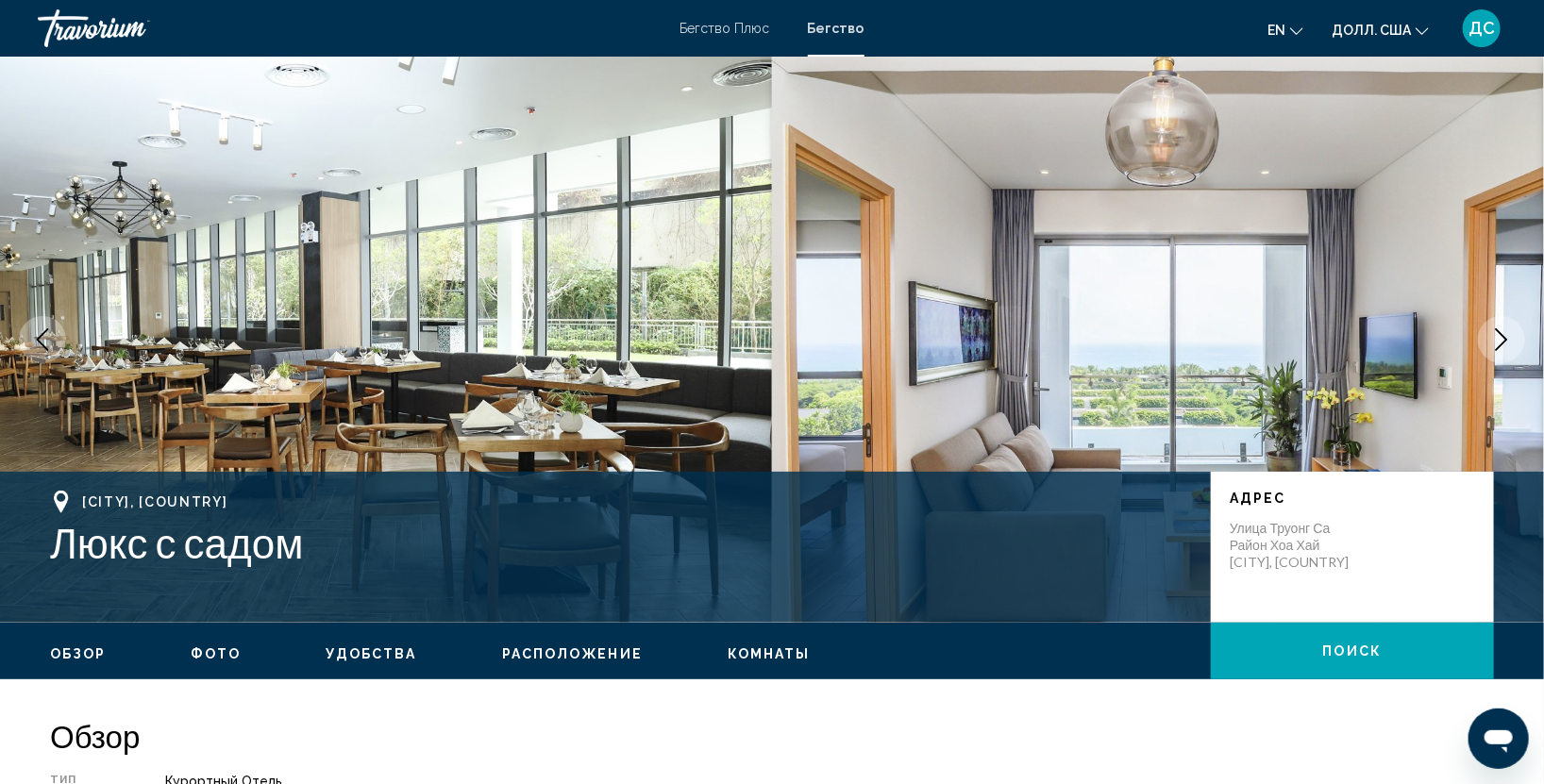 type 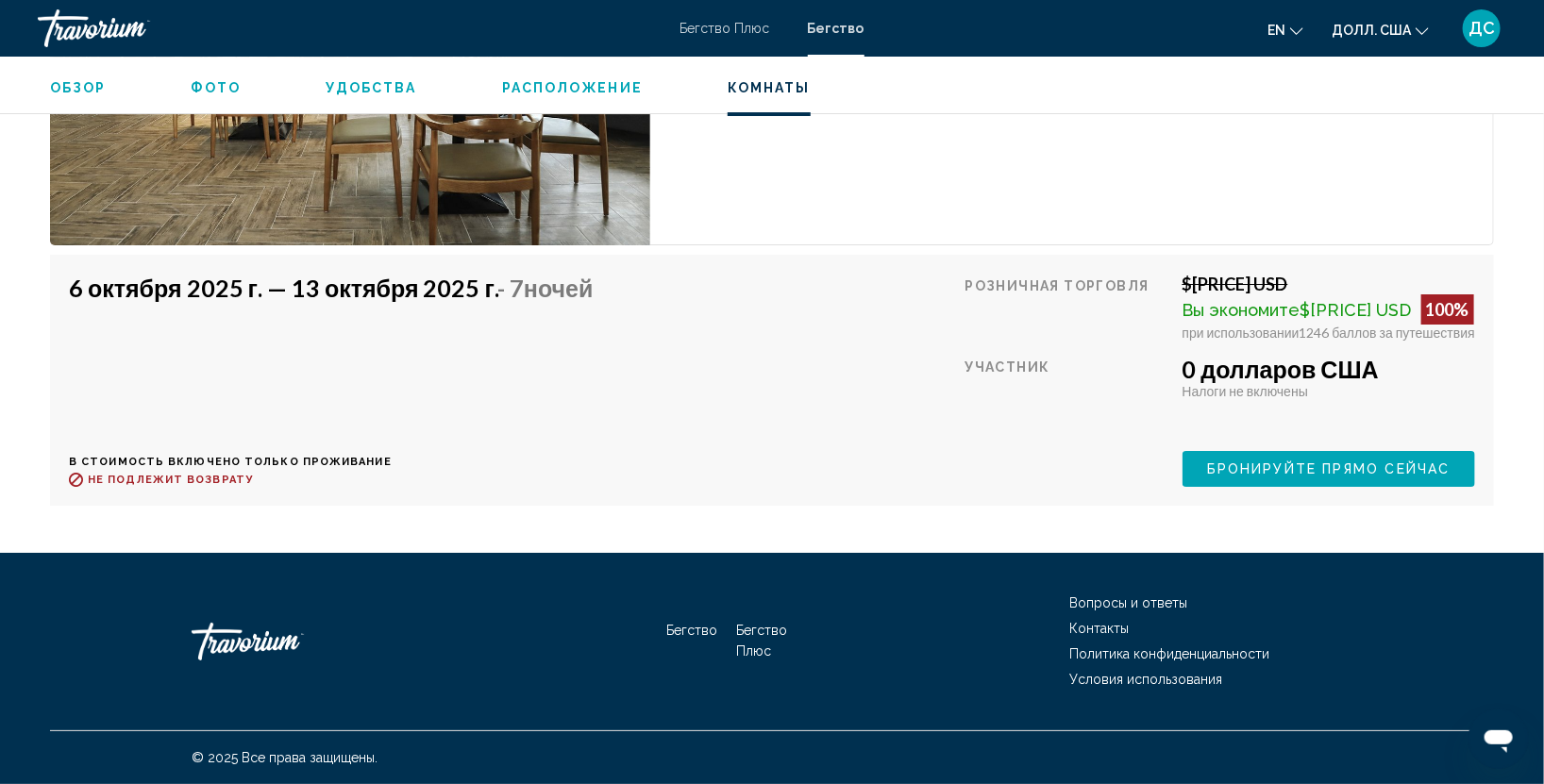 scroll, scrollTop: 3193, scrollLeft: 0, axis: vertical 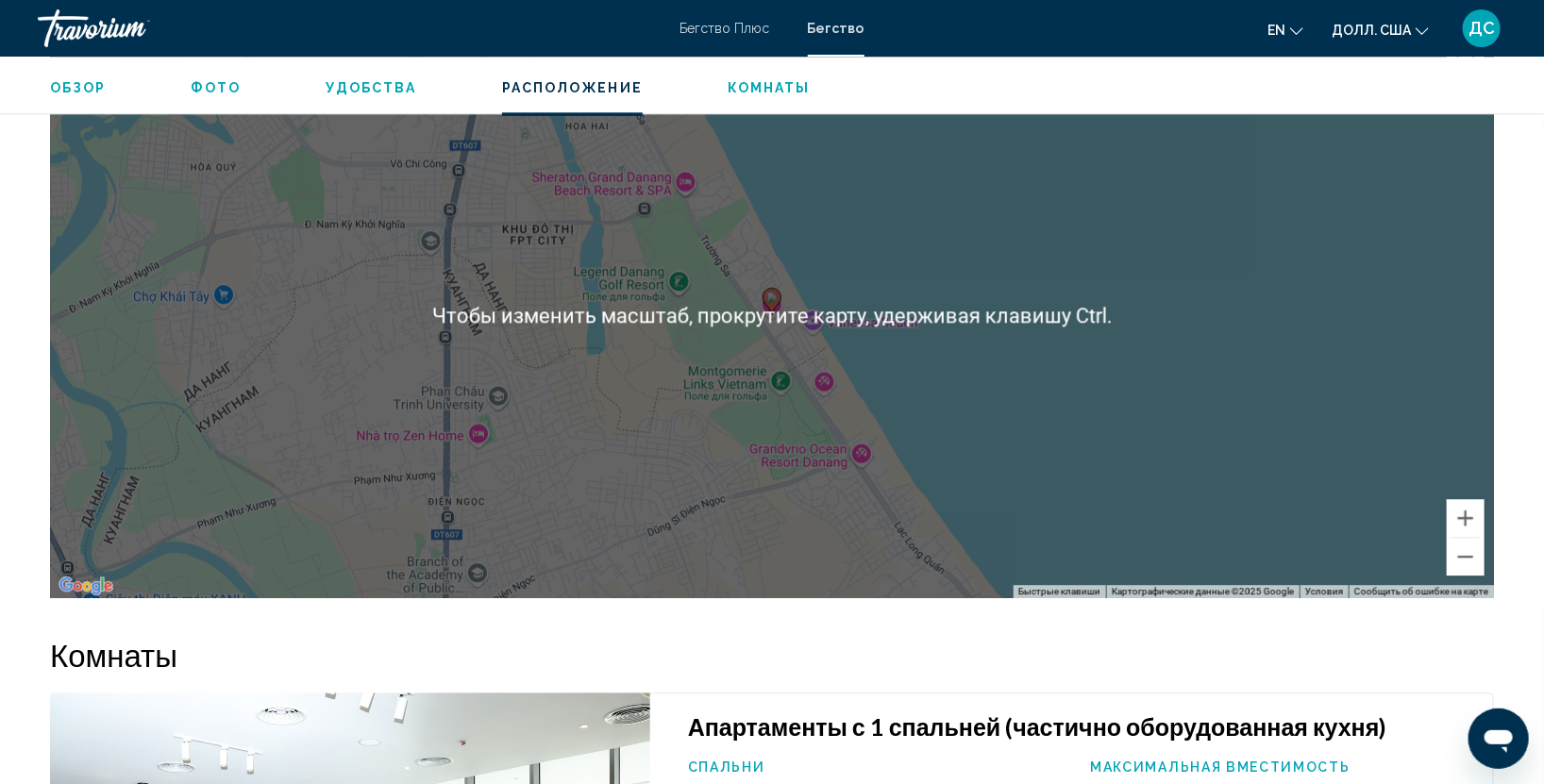 click on "Чтобы активировать перетаскивание с помощью клавиатуры, нажмите Alt + Enter.  После этого перемещайте маркер с помощью клавиш со стрелками.  Чтобы завершить перетаскивание, нажмите клавишу Enter.  Чтобы отменить действие, нажмите клавишу Esc." at bounding box center [772, 315] 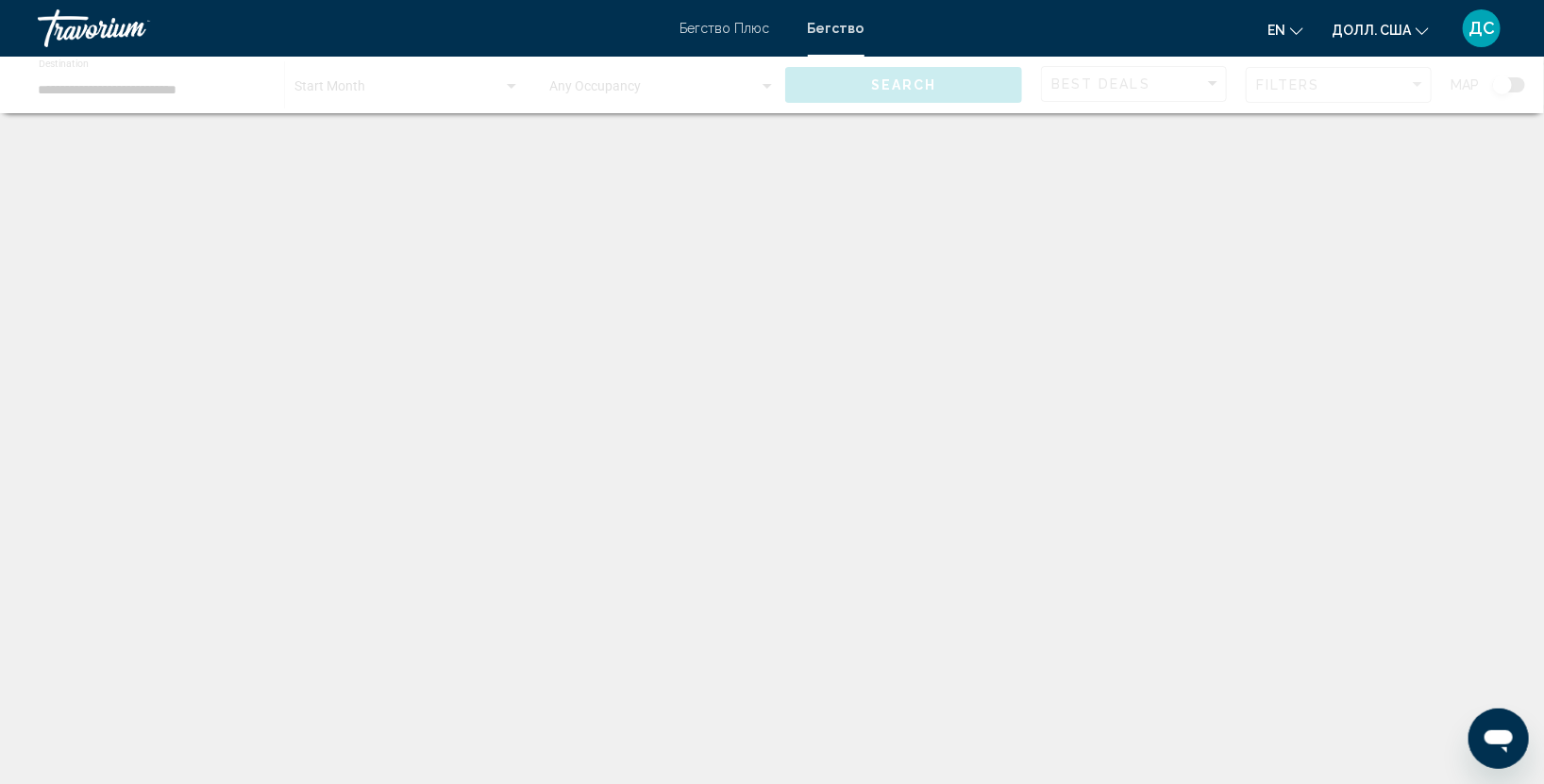 scroll, scrollTop: 0, scrollLeft: 0, axis: both 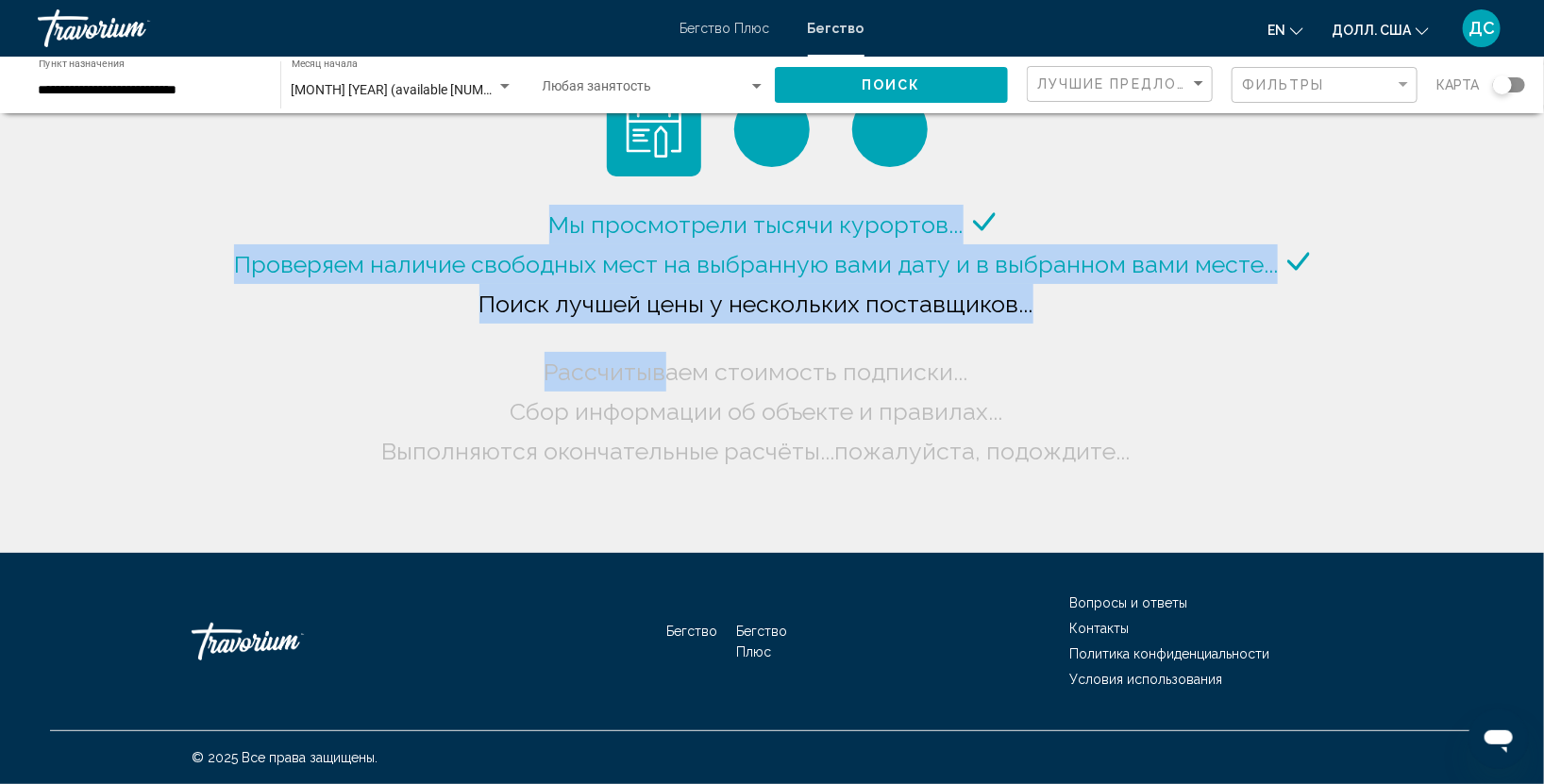 drag, startPoint x: 648, startPoint y: 182, endPoint x: 671, endPoint y: 353, distance: 172.53985 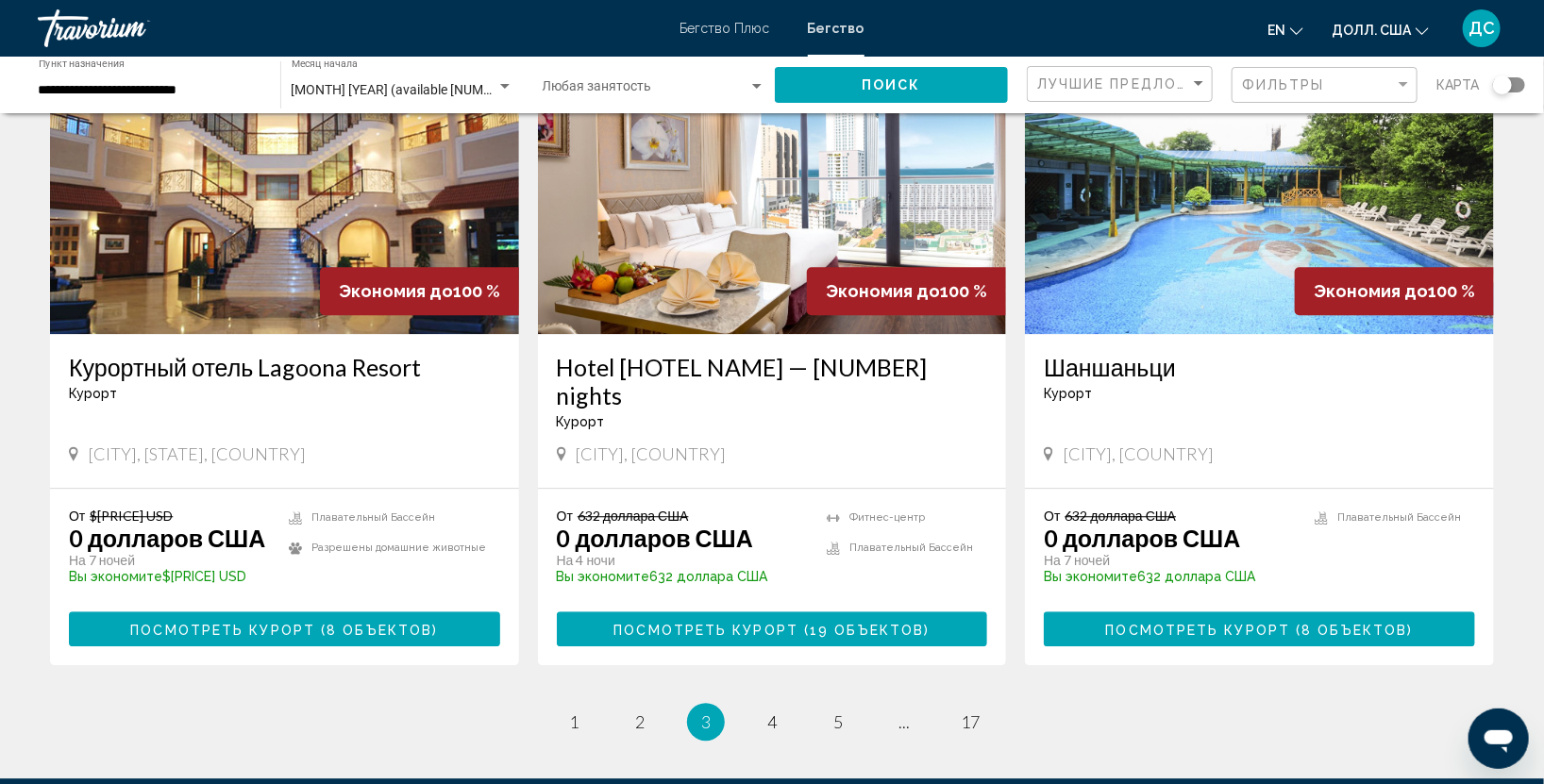 scroll, scrollTop: 2180, scrollLeft: 0, axis: vertical 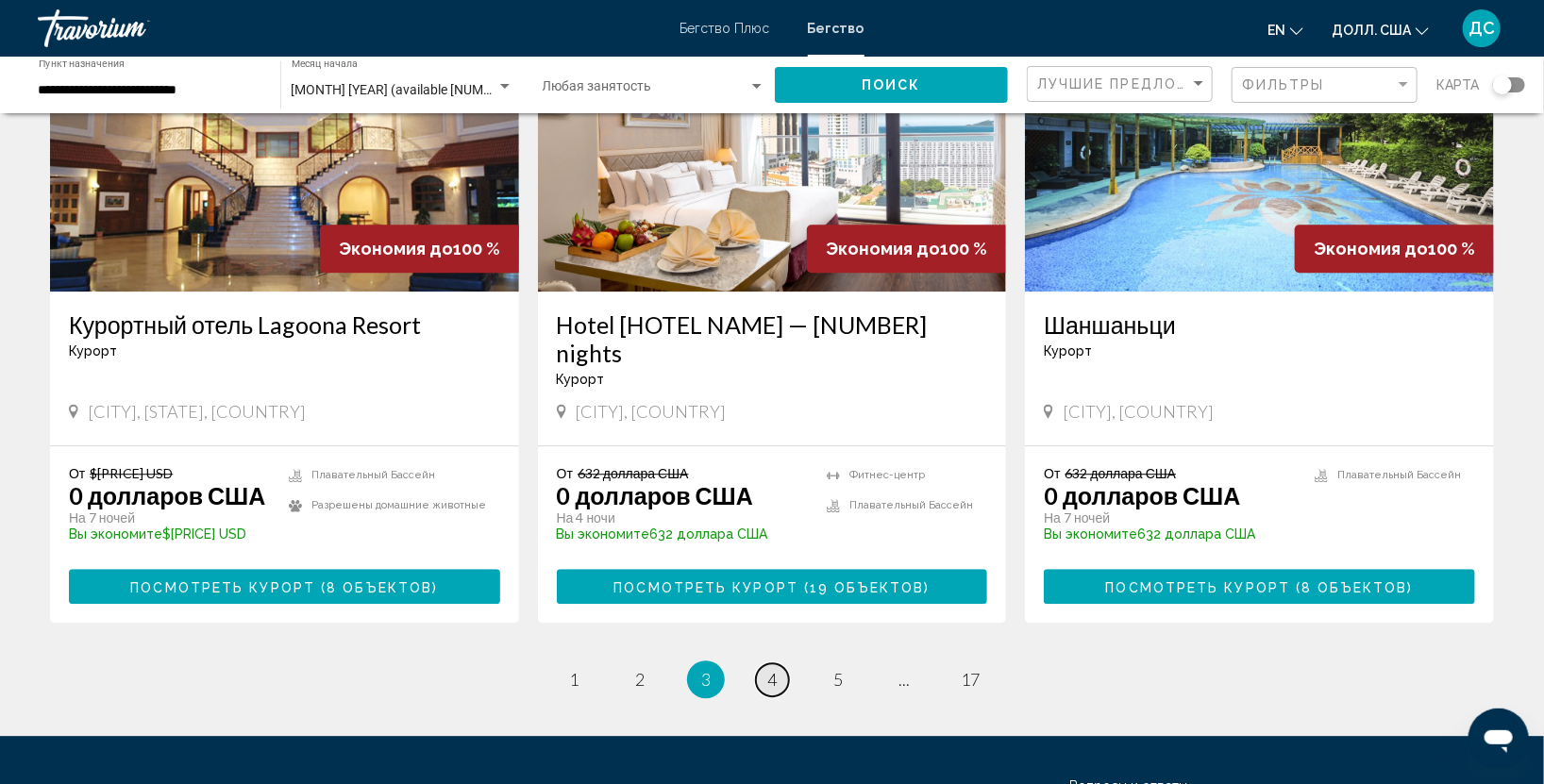 click on "страница  4" at bounding box center [772, 679] 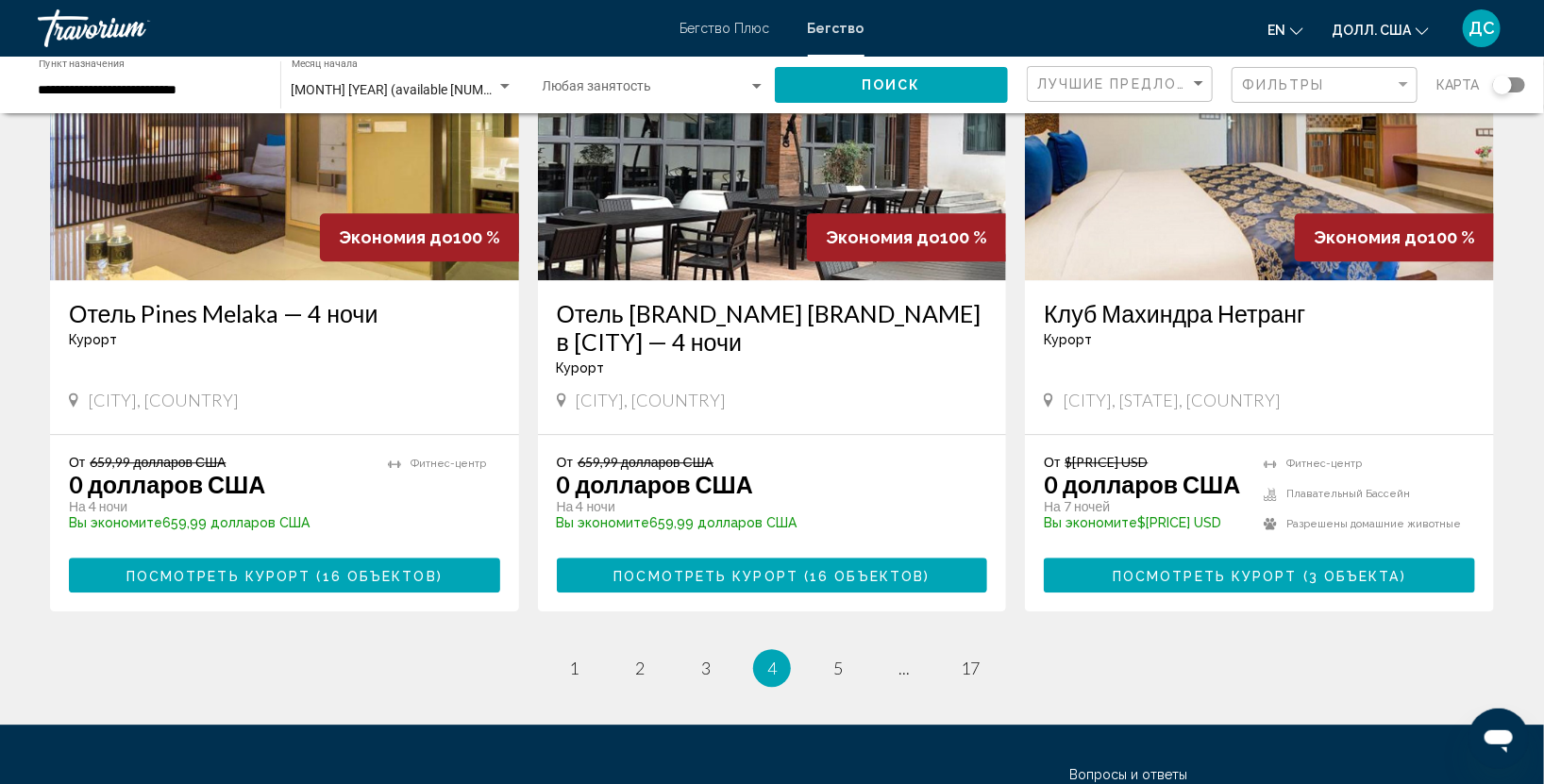 scroll, scrollTop: 2222, scrollLeft: 0, axis: vertical 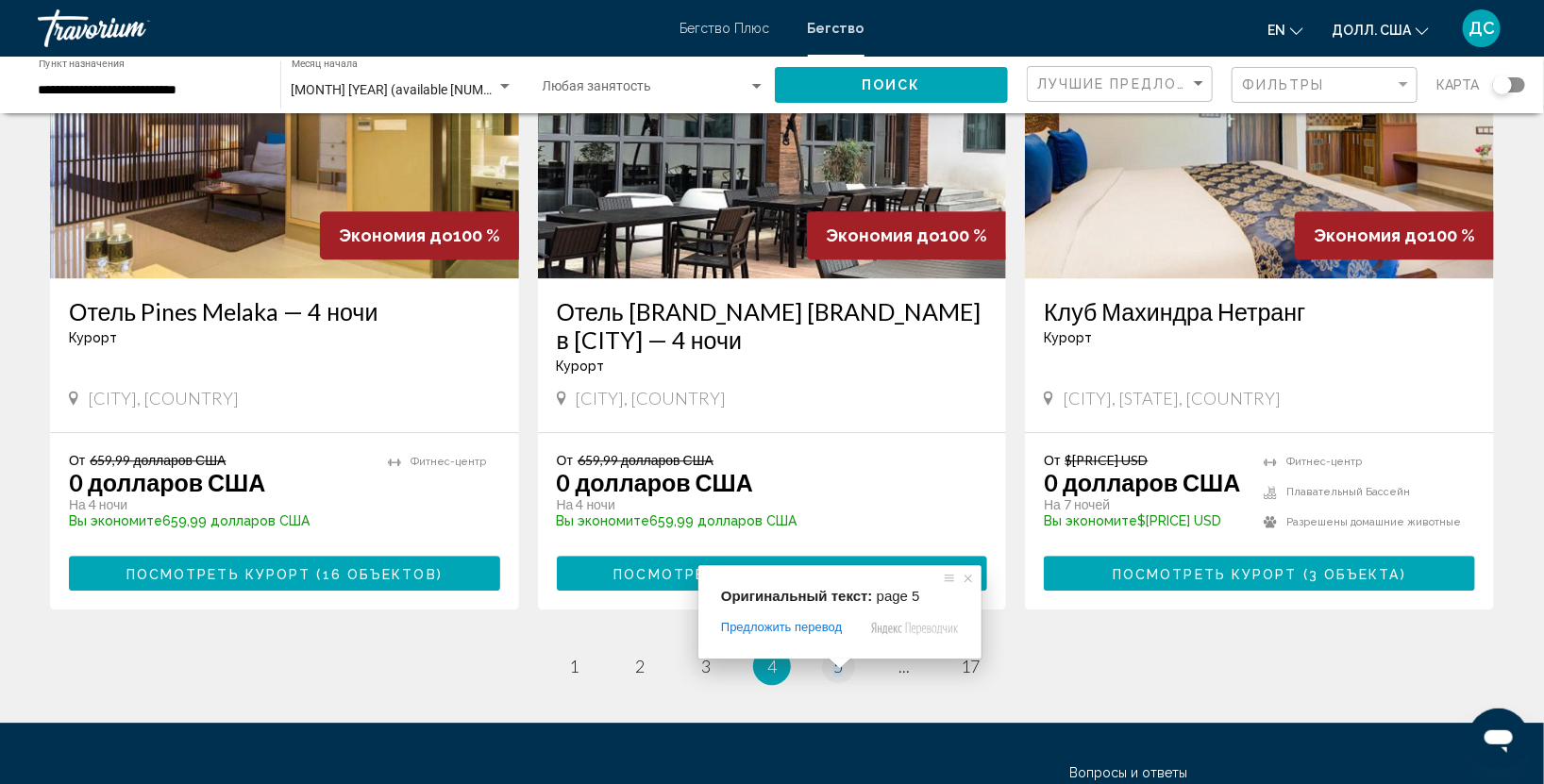 click at bounding box center (840, 663) 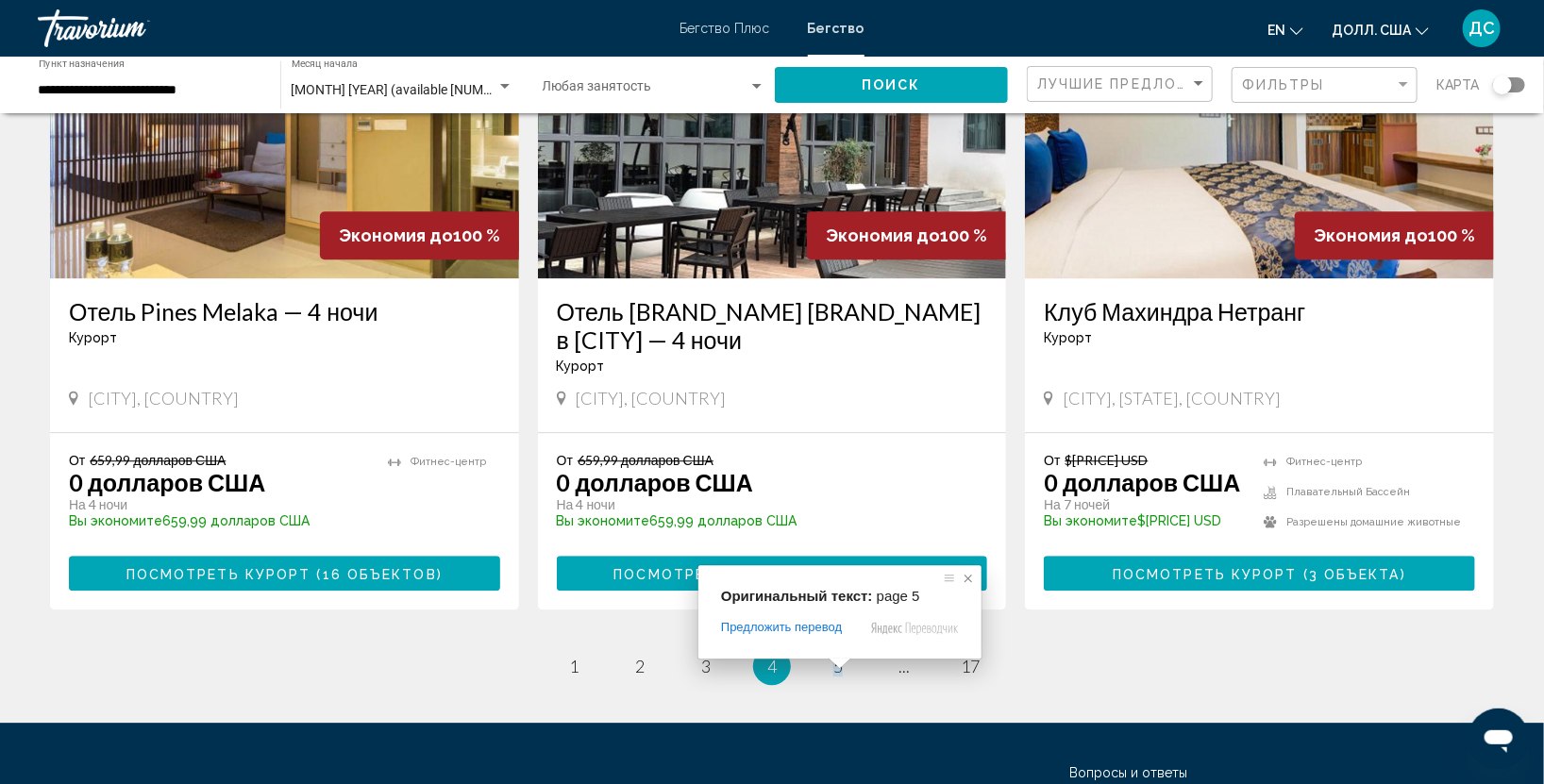 click at bounding box center (968, 578) 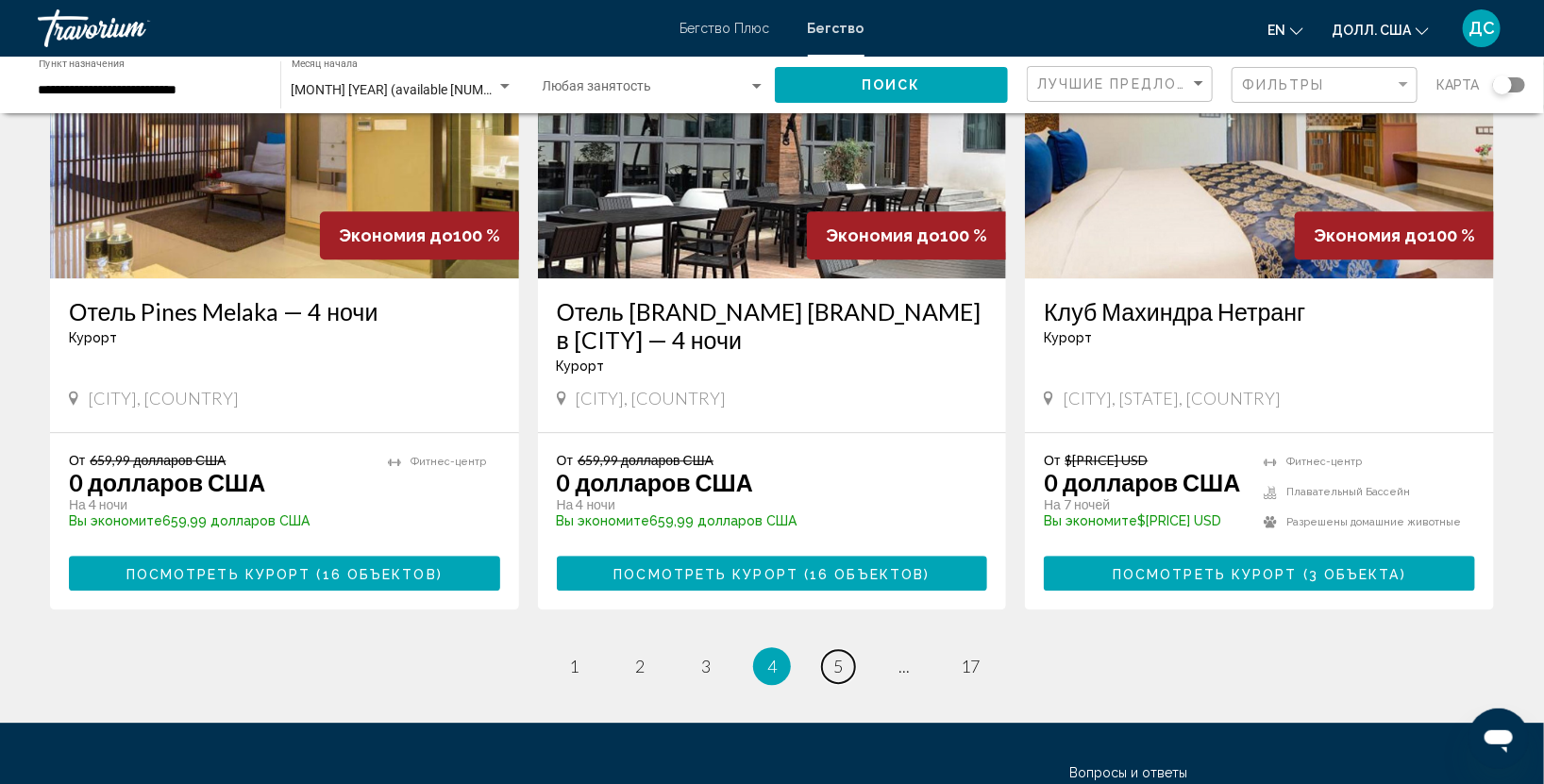 click on "**********" at bounding box center [772, -1830] 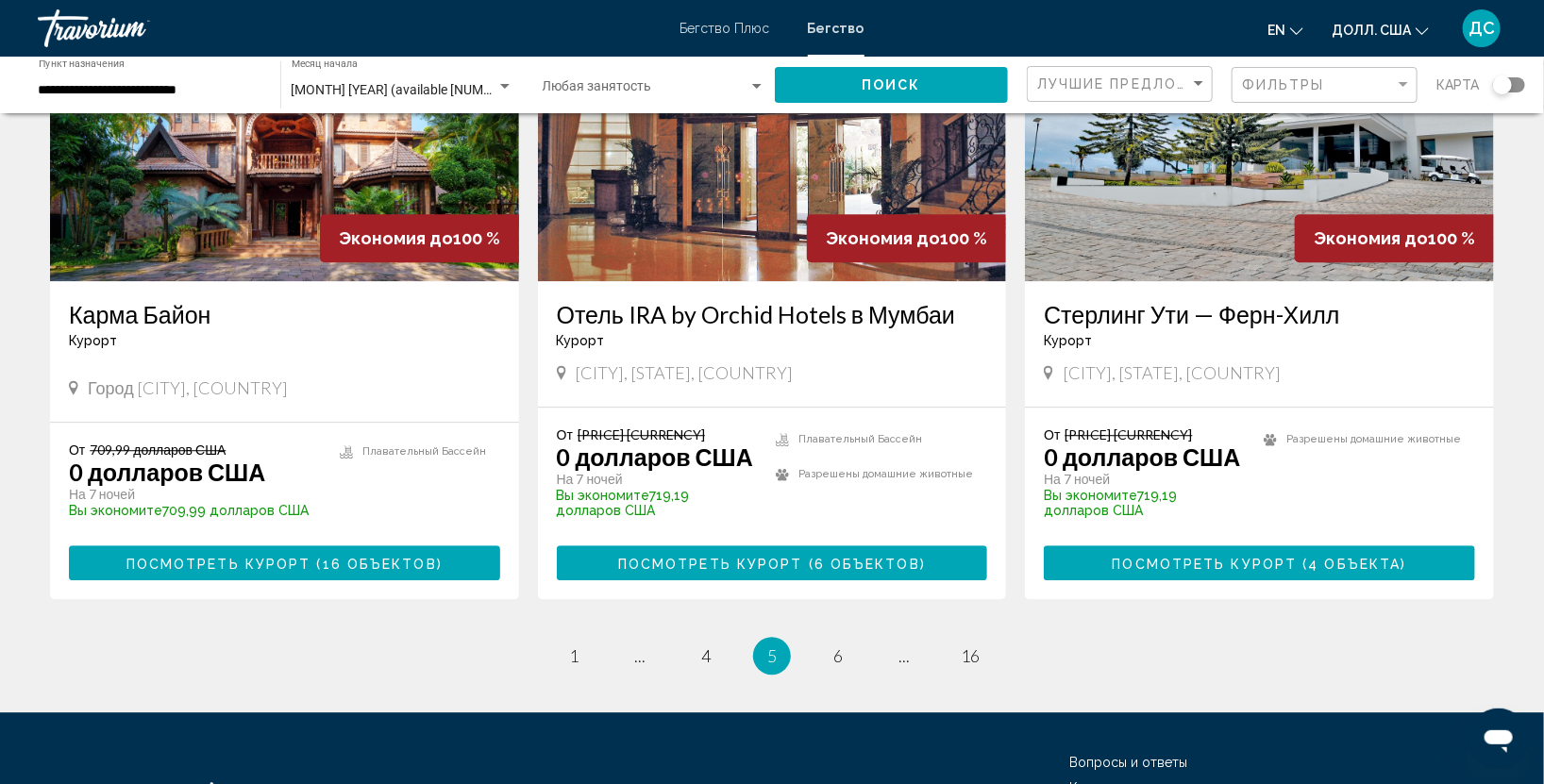 scroll, scrollTop: 2222, scrollLeft: 0, axis: vertical 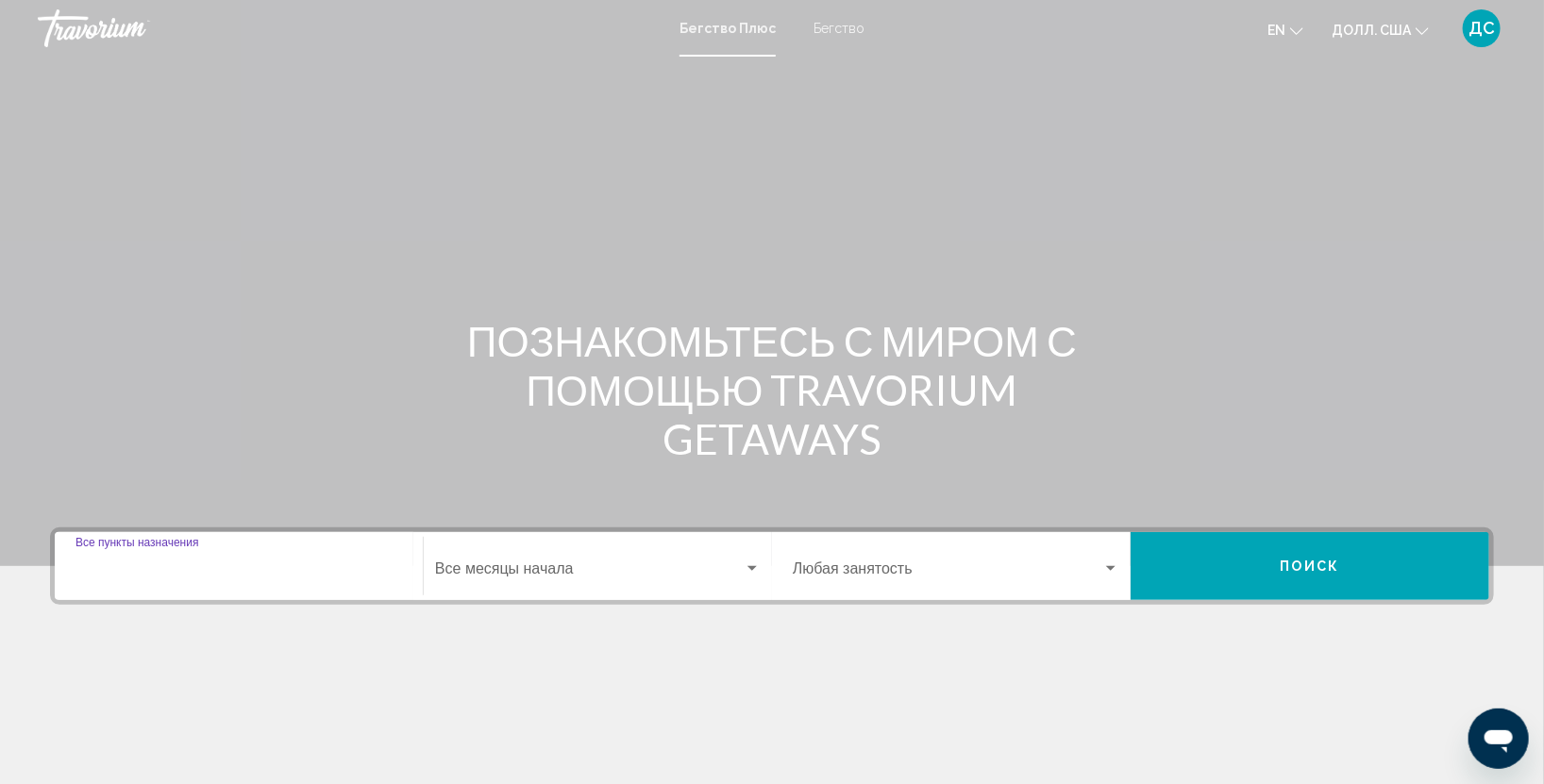 click on "Пункт назначения Все пункты назначения" at bounding box center [239, 573] 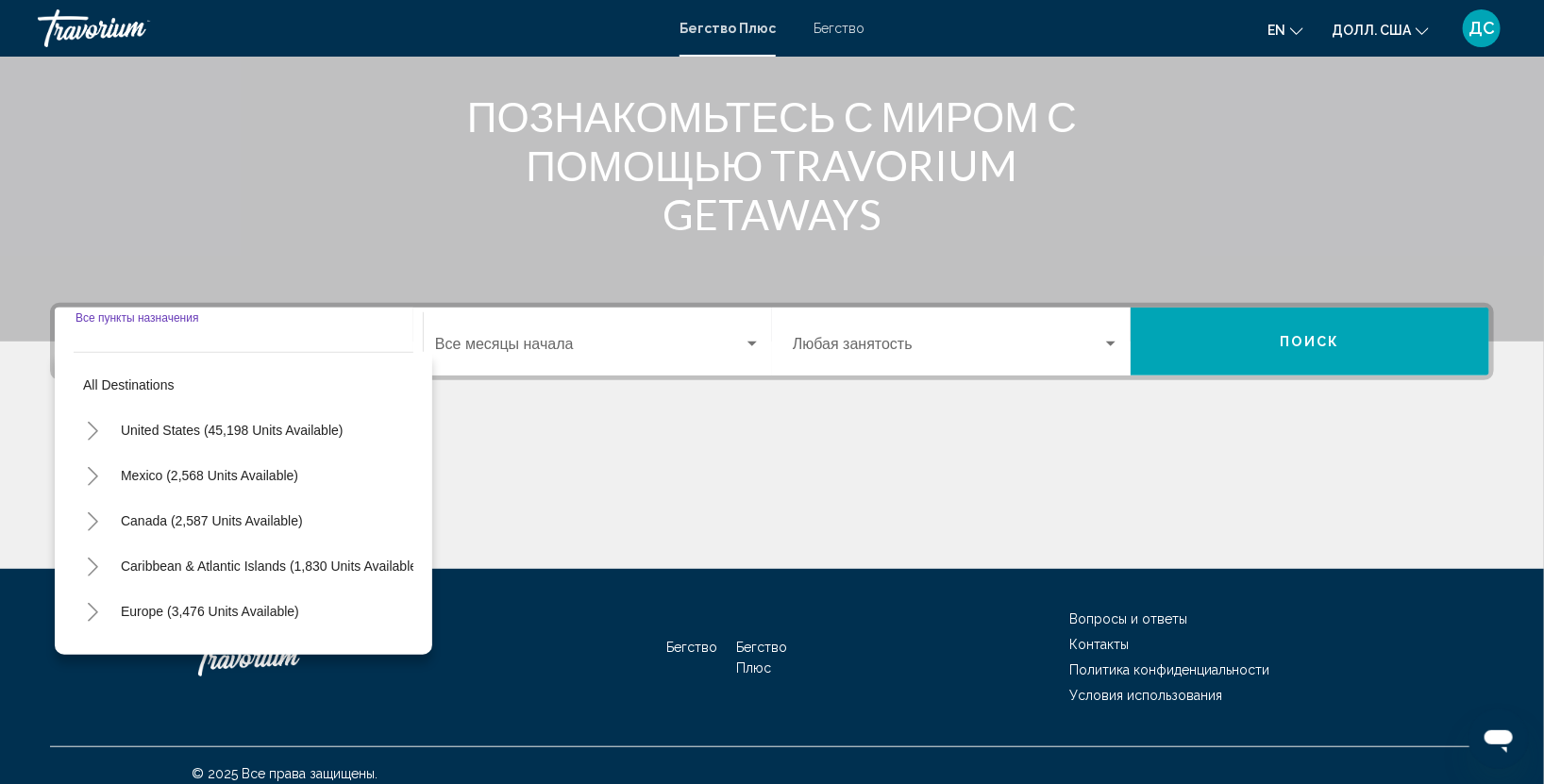 scroll, scrollTop: 239, scrollLeft: 0, axis: vertical 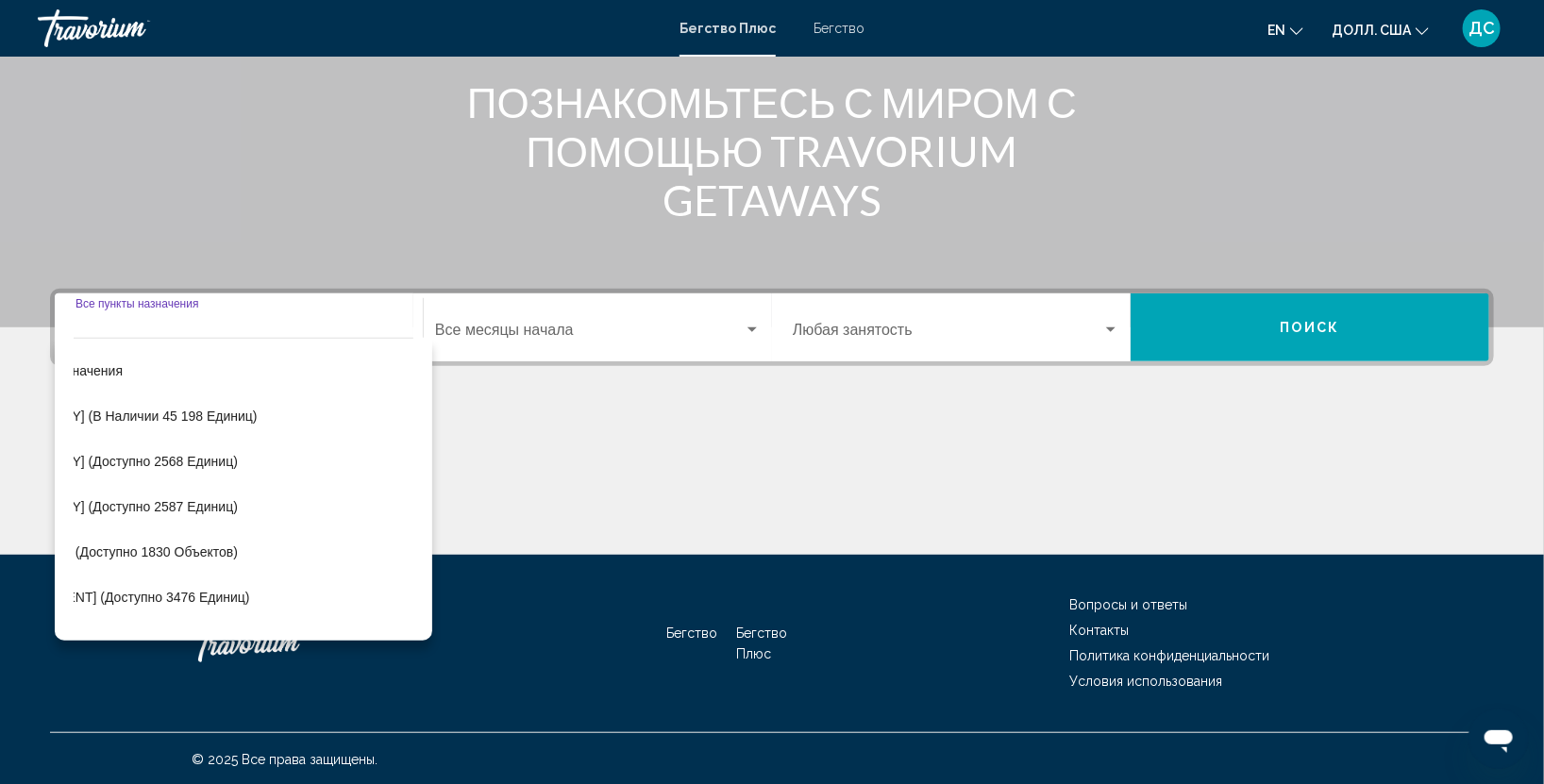 click on "Все пункты назначения
[COUNTRY] (в наличии 45 198 единиц)
[COUNTRY] (доступно 2568 единиц)
[COUNTRY] (доступно 2587 единиц)
[REGION] (доступно 1830 объектов)
[CONTINENT] (доступно 3476 единиц)
[COUNTRY] (доступно 237 единиц)
[REGION] (доступно 147 единиц)
[CONTINENT] (доступно 4350 единиц)
[CONTINENT] (доступно 228 единиц)
[CONTINENT] (доступно 2429 единиц)
[COUNTRY] (доступно 60 единиц)" at bounding box center (243, 489) 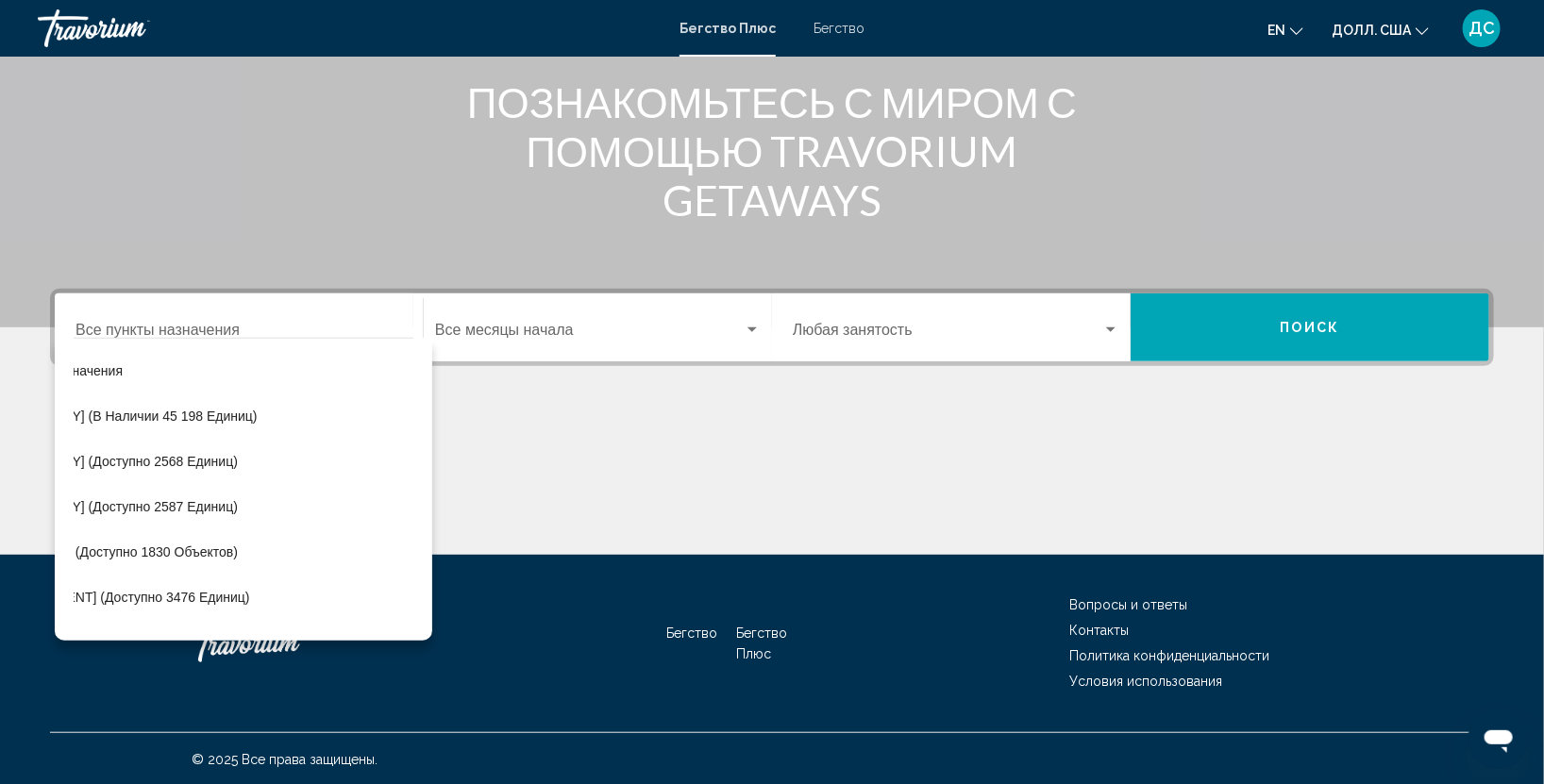 drag, startPoint x: 133, startPoint y: 634, endPoint x: 121, endPoint y: 619, distance: 19.209373 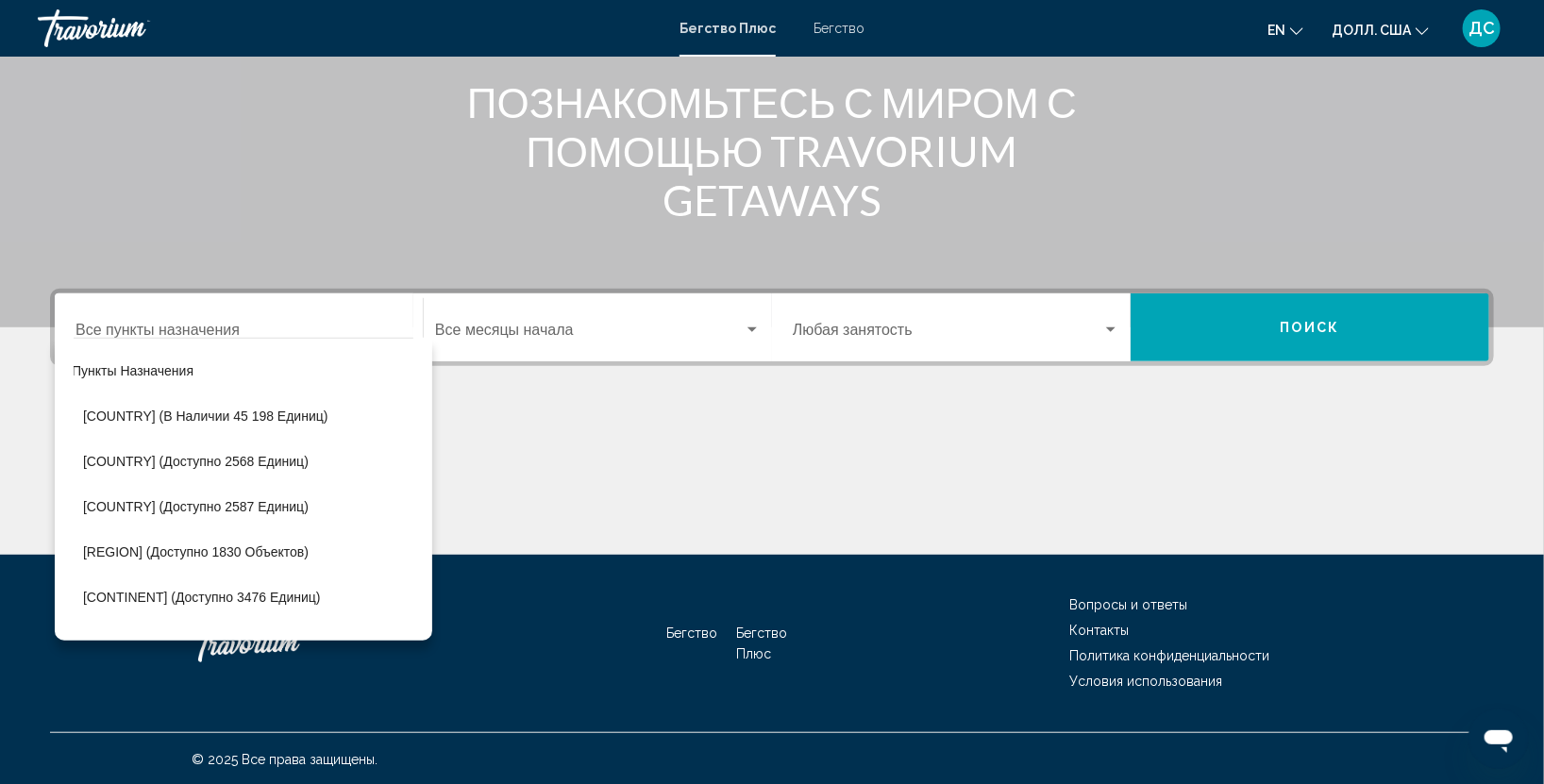 scroll, scrollTop: 0, scrollLeft: 0, axis: both 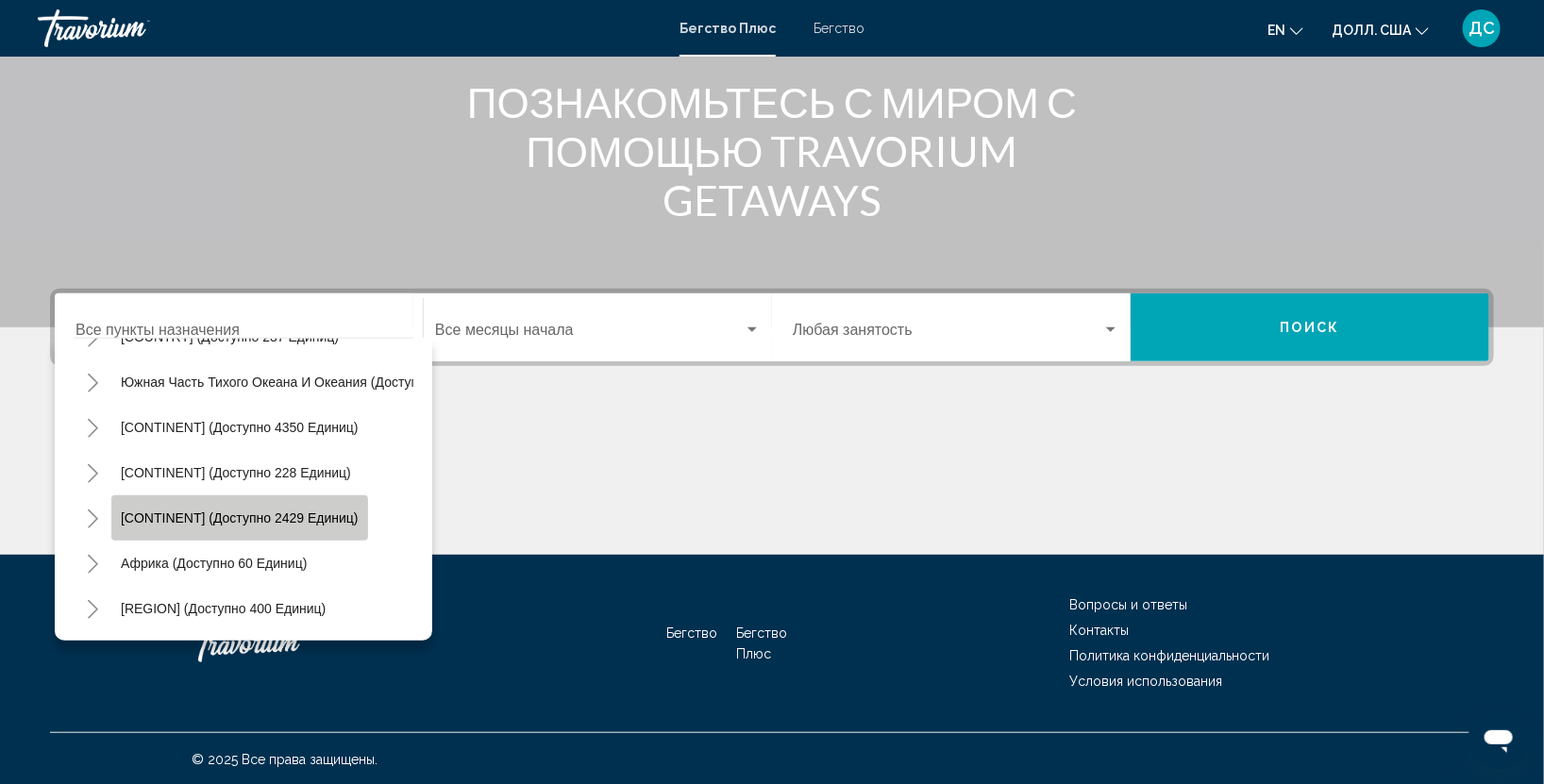 click on "Азия (доступно 2429 единиц)" 